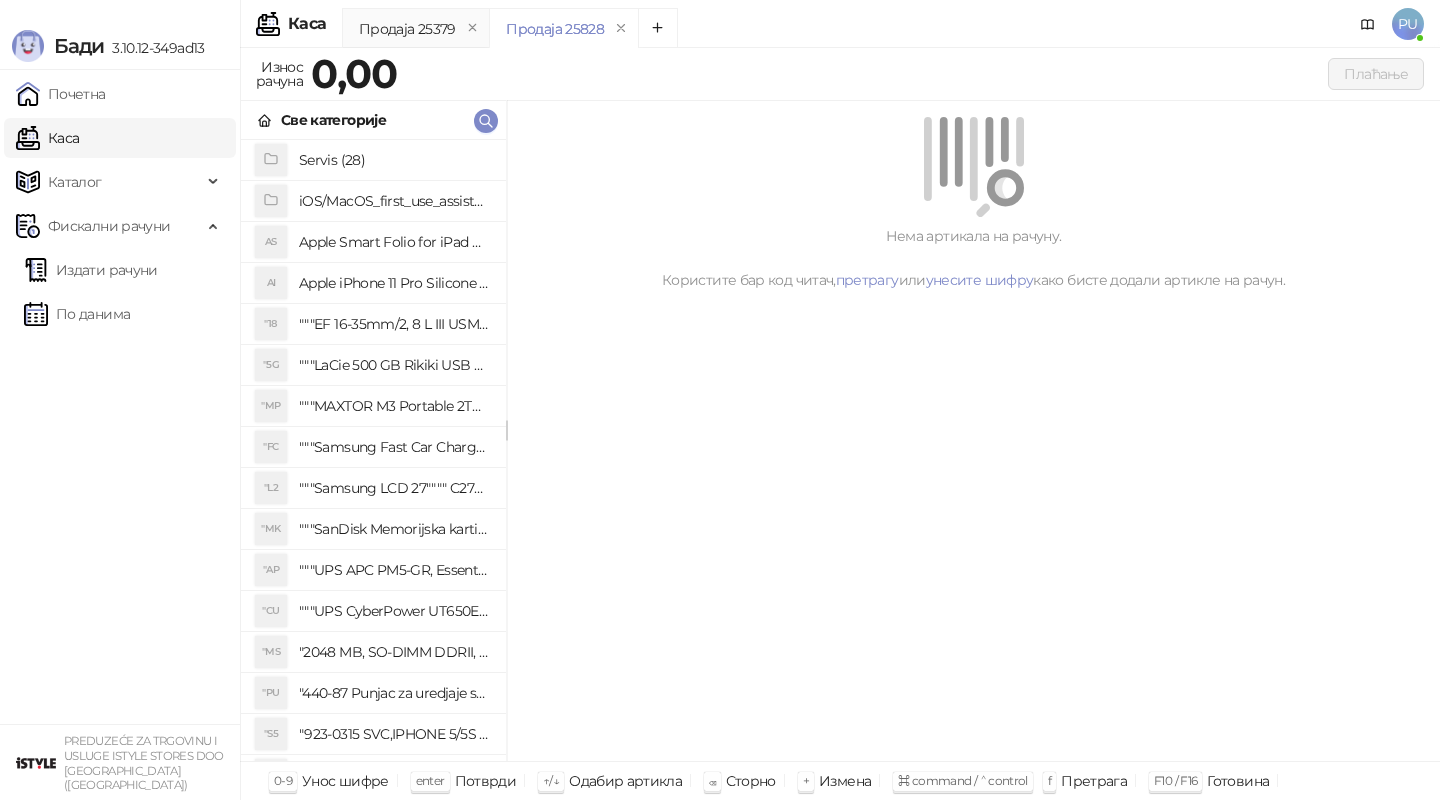 scroll, scrollTop: 0, scrollLeft: 0, axis: both 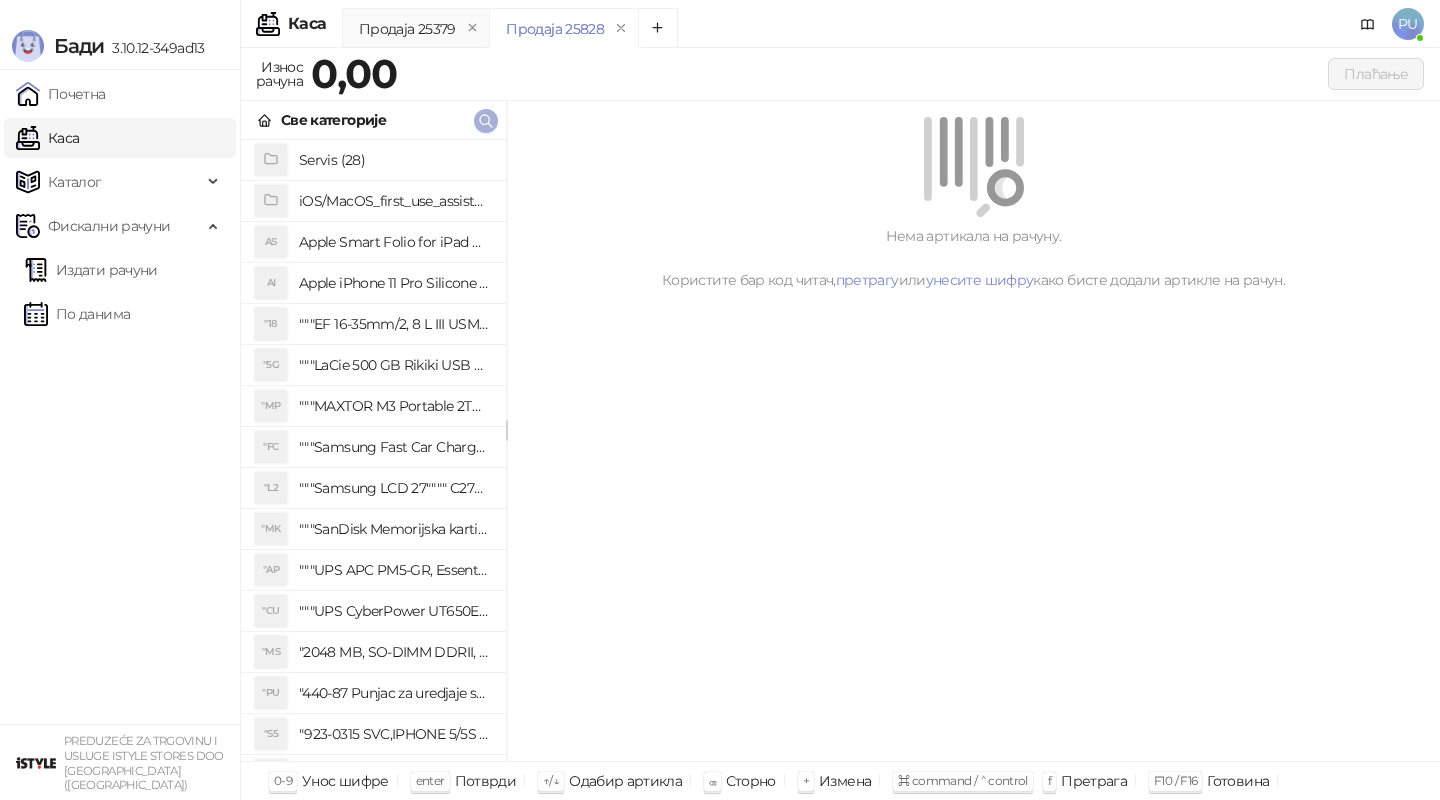 click 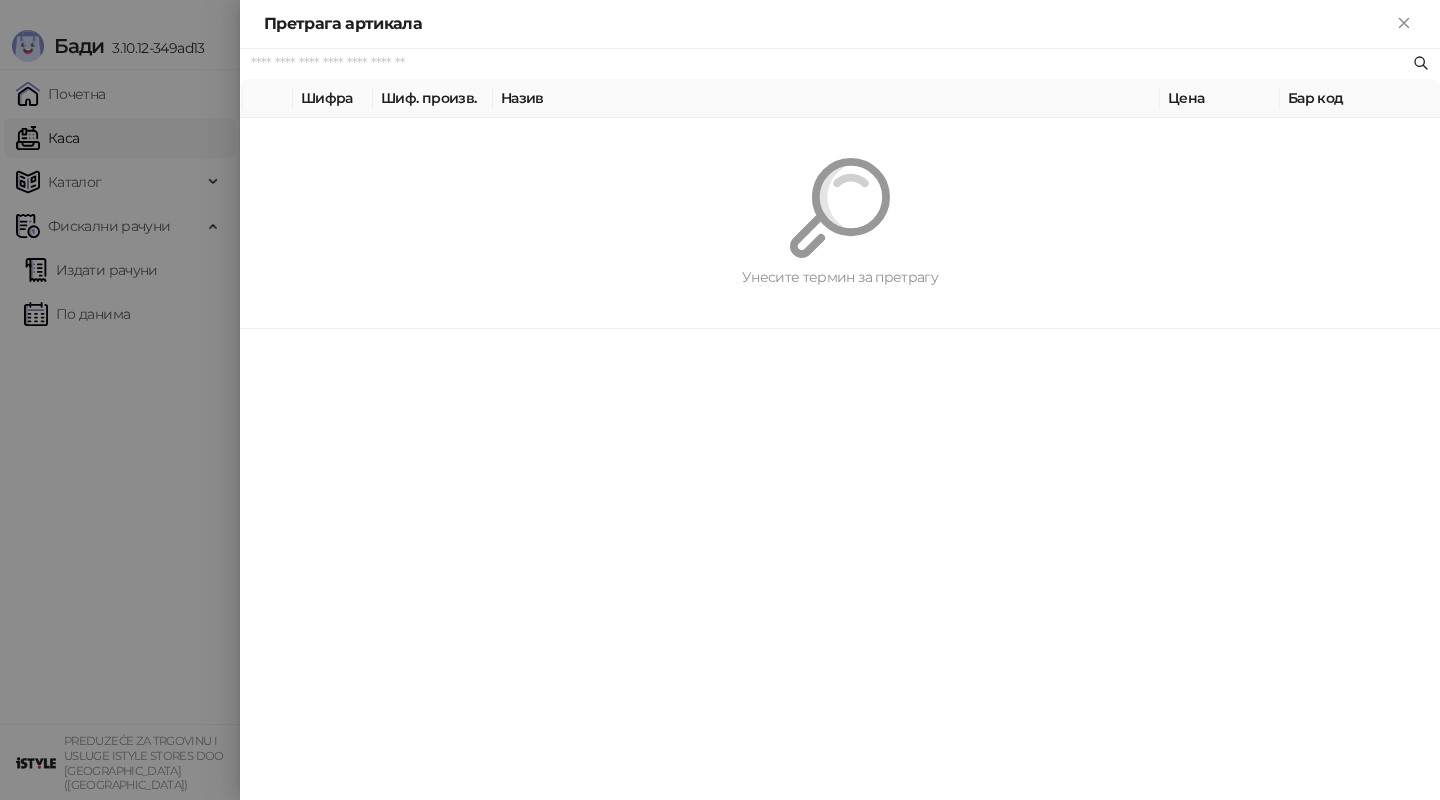 paste on "*********" 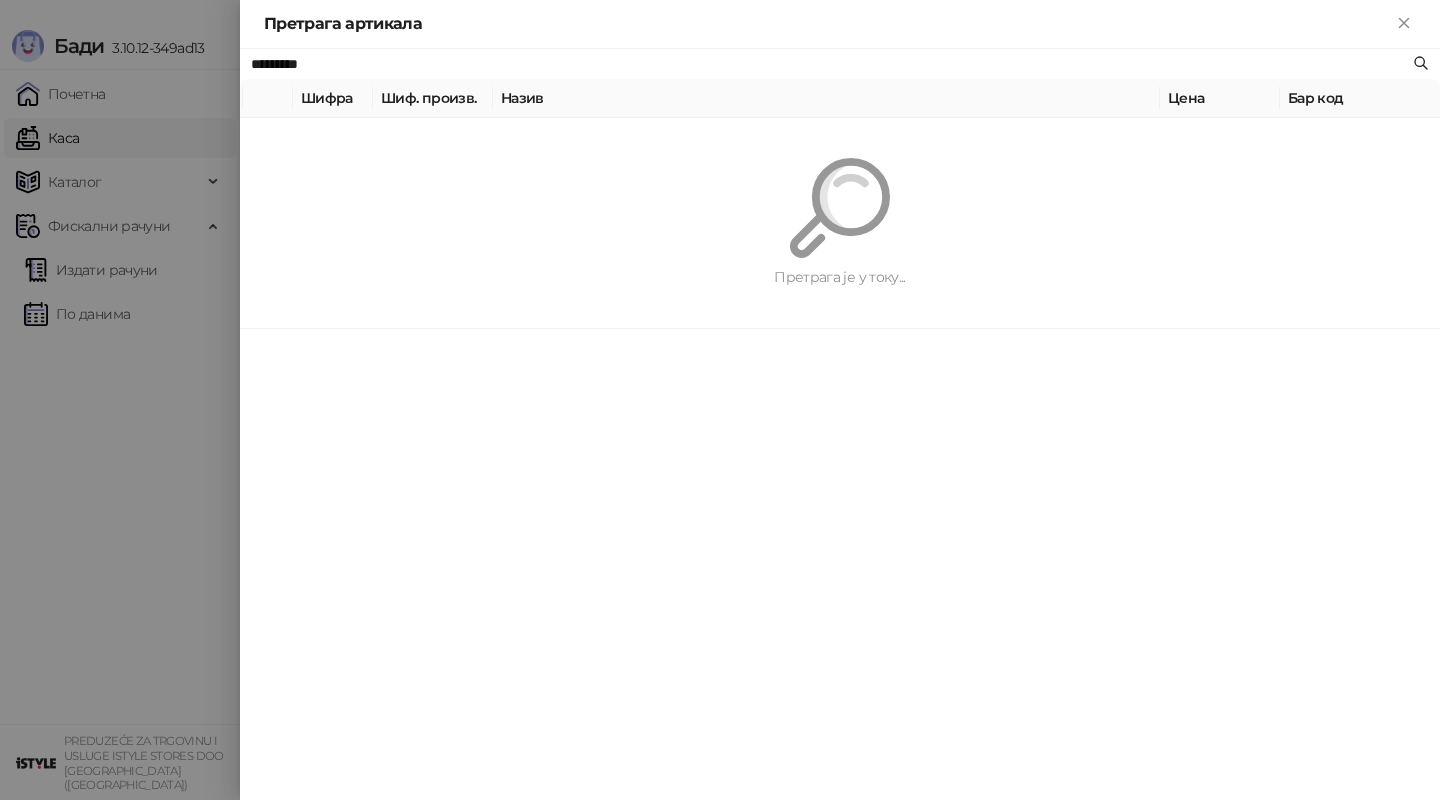 type on "*********" 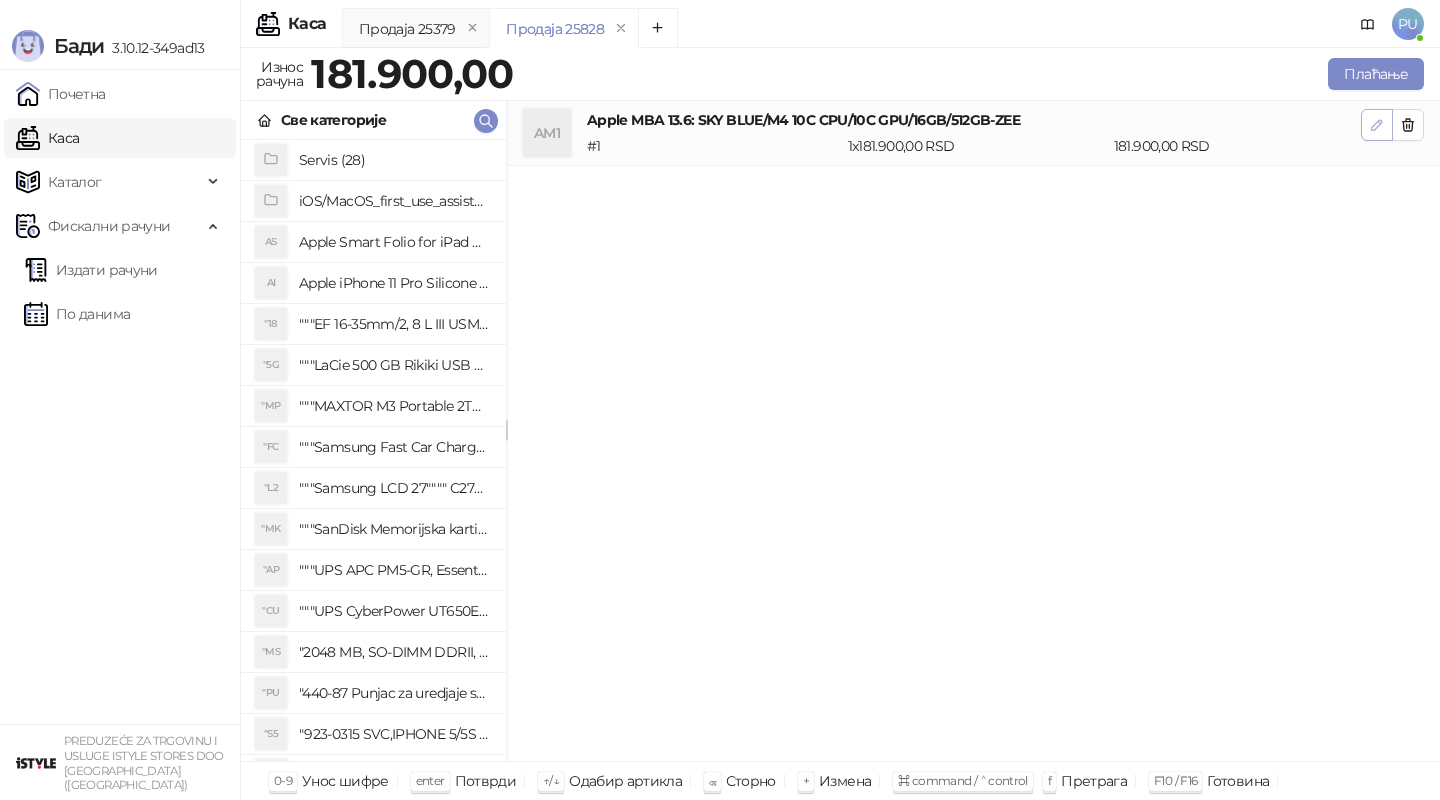 click at bounding box center [1377, 124] 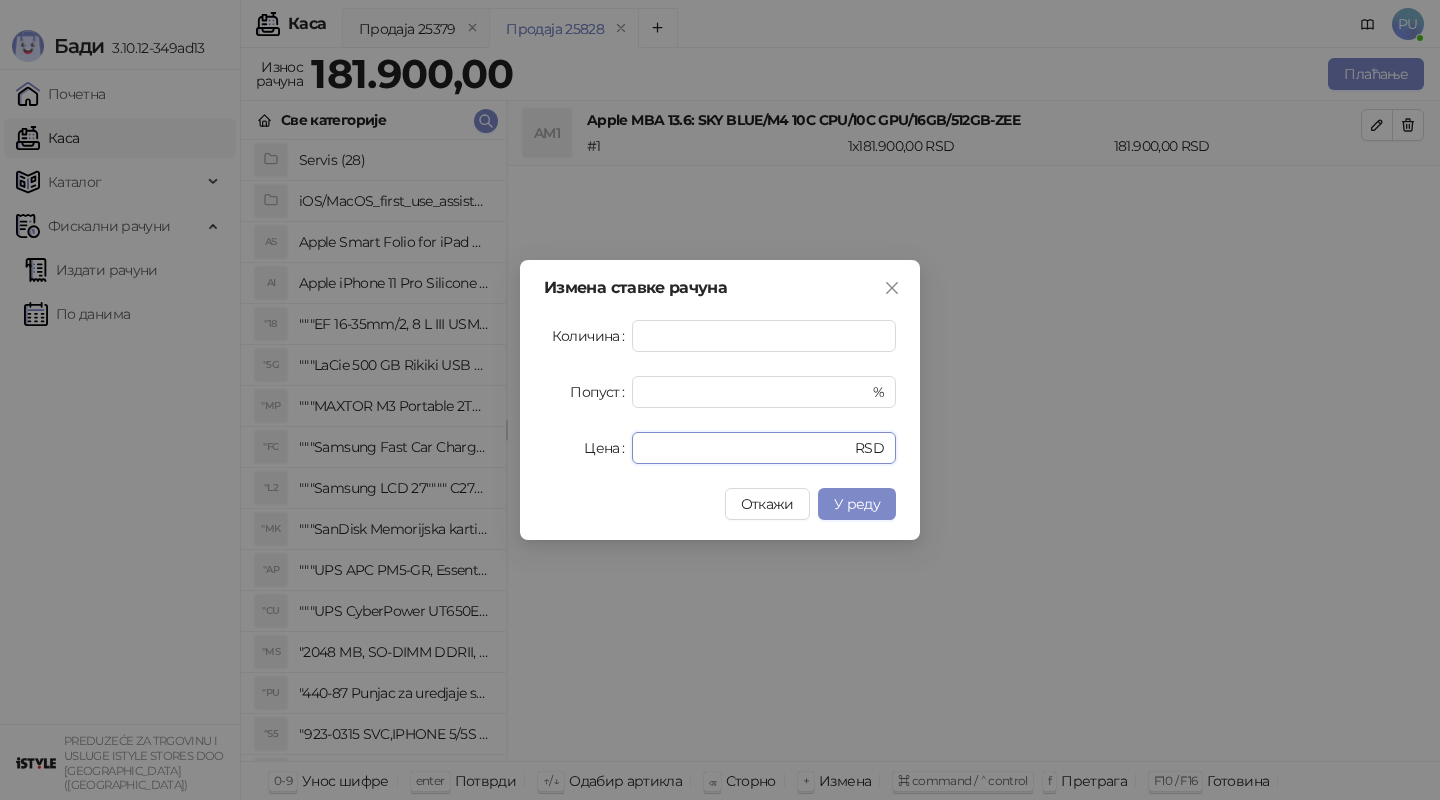 drag, startPoint x: 736, startPoint y: 454, endPoint x: 435, endPoint y: 436, distance: 301.53772 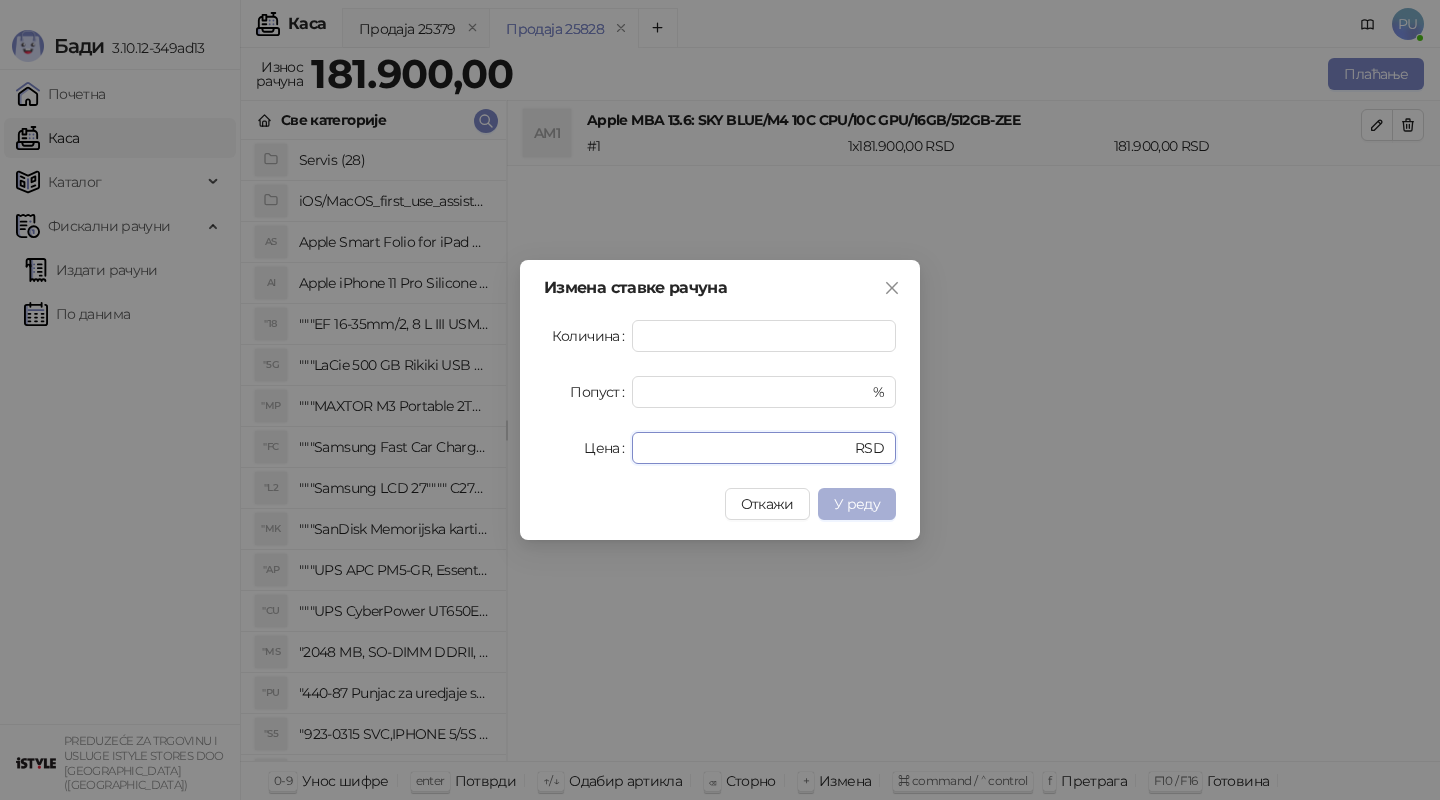 type on "******" 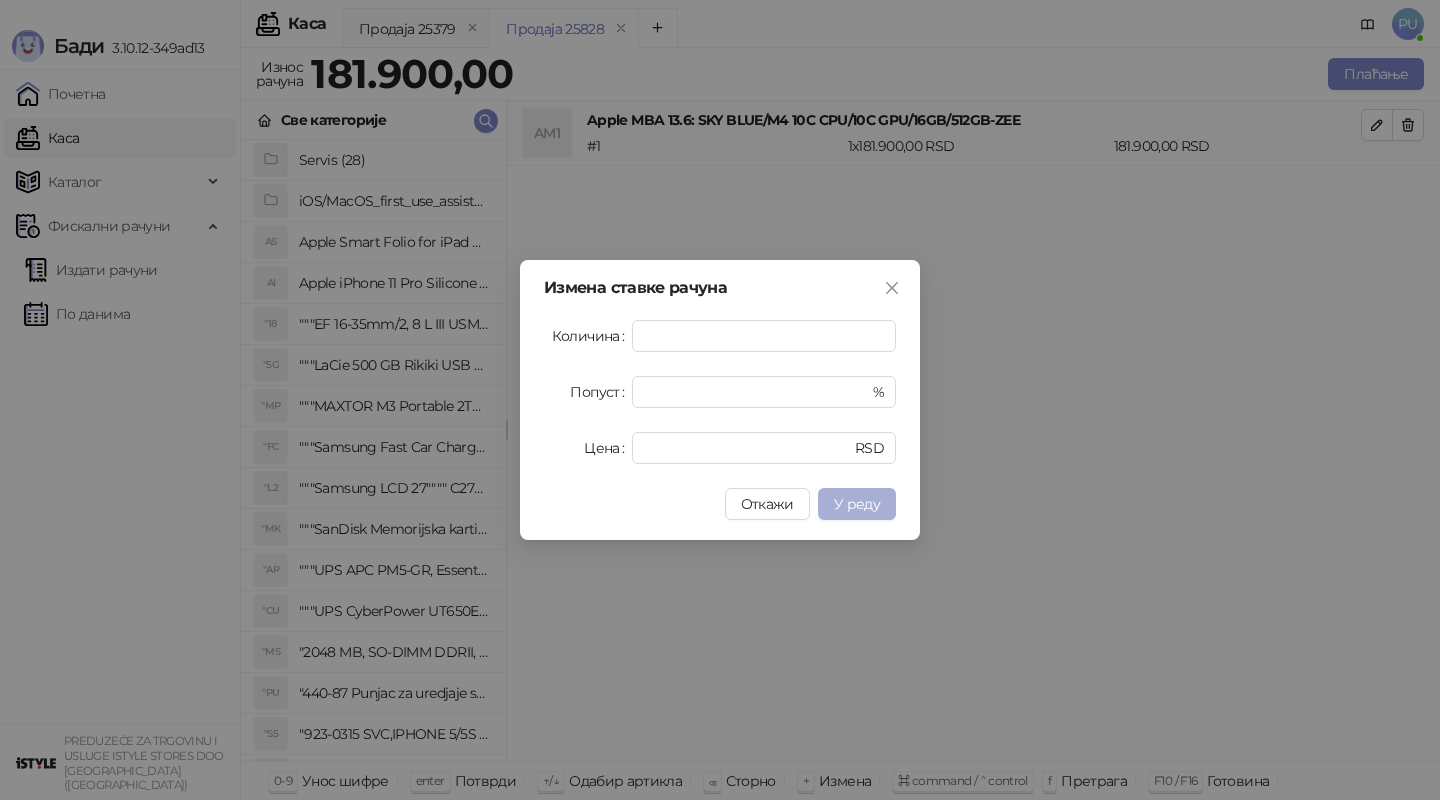 click on "У реду" at bounding box center (857, 504) 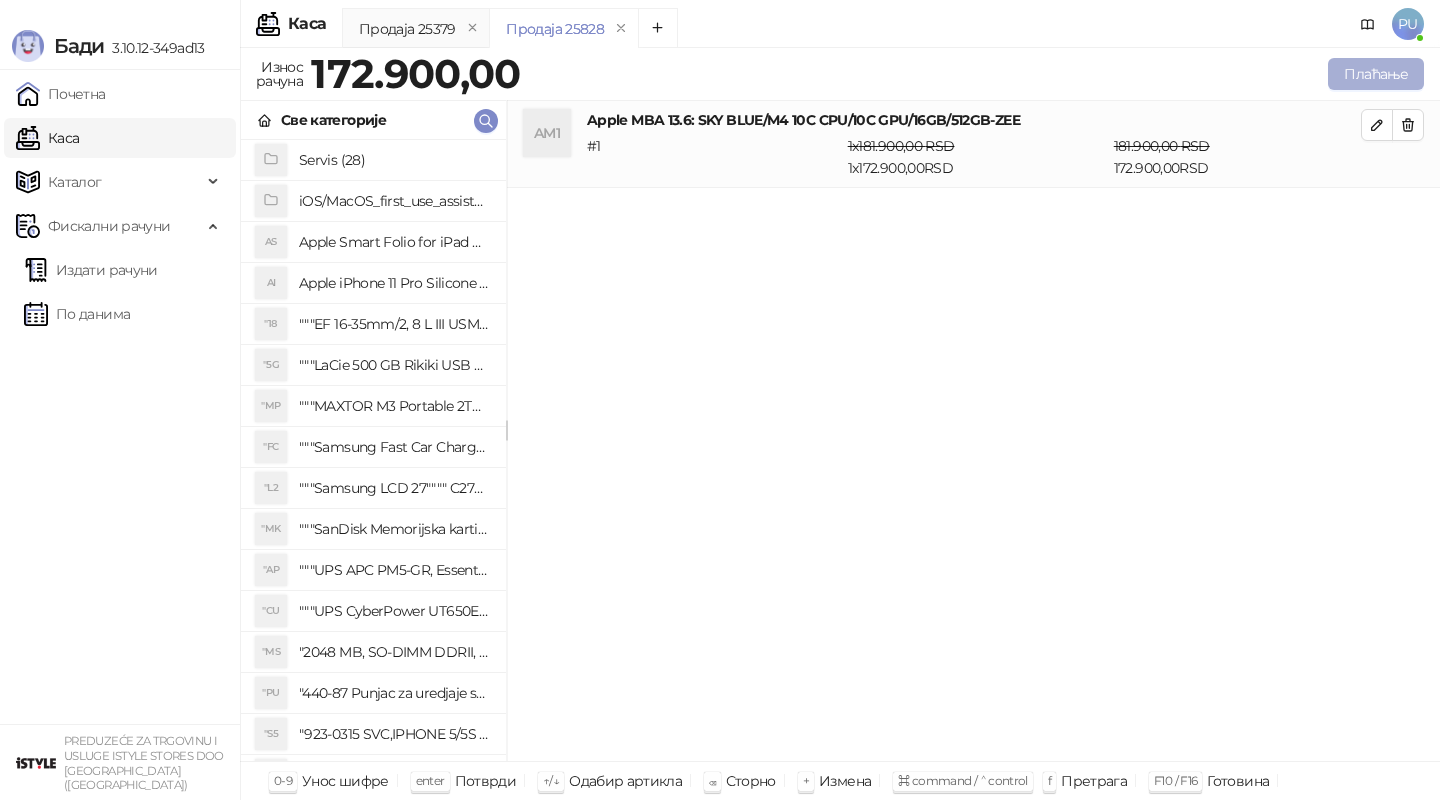 click on "Плаћање" at bounding box center [1376, 74] 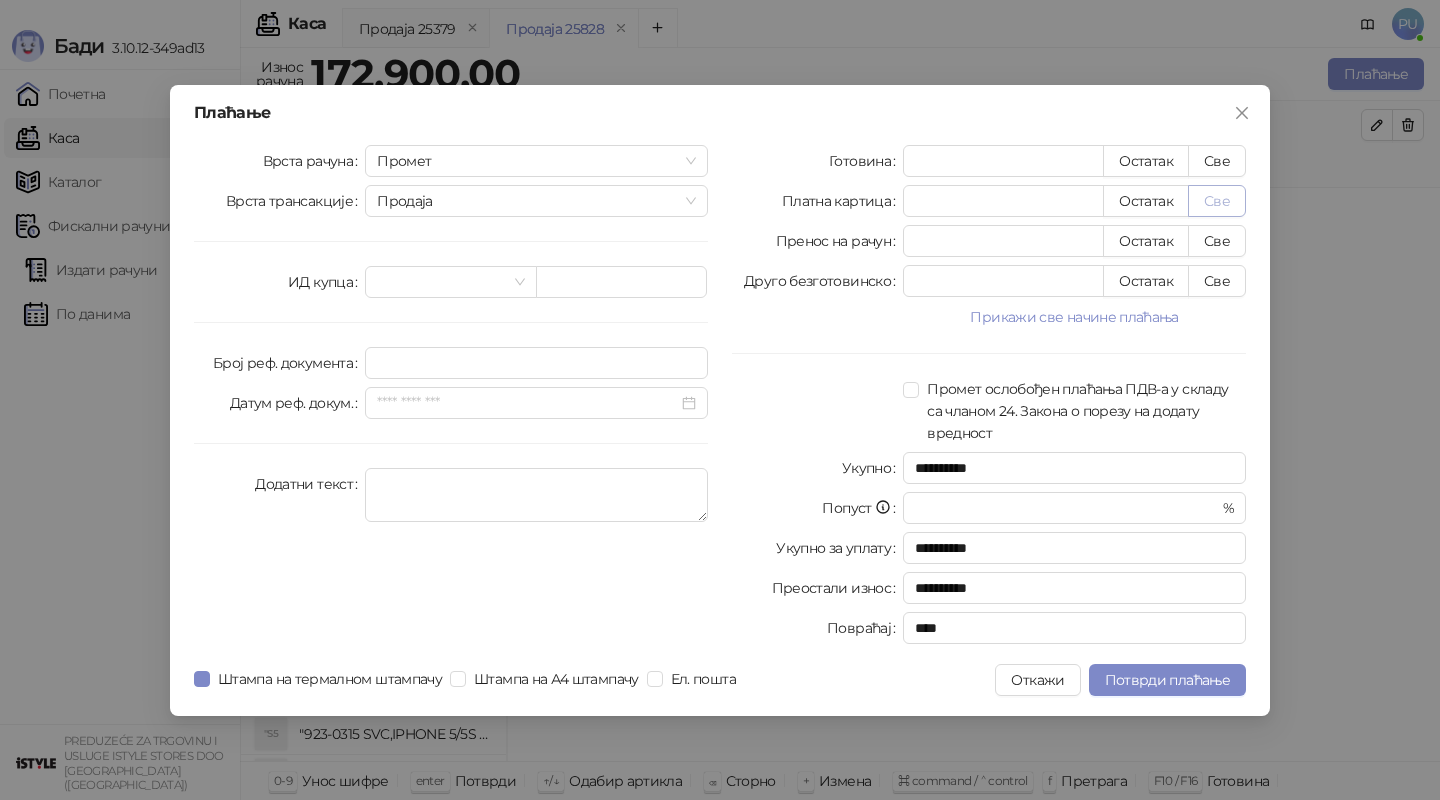 click on "Све" at bounding box center [1217, 201] 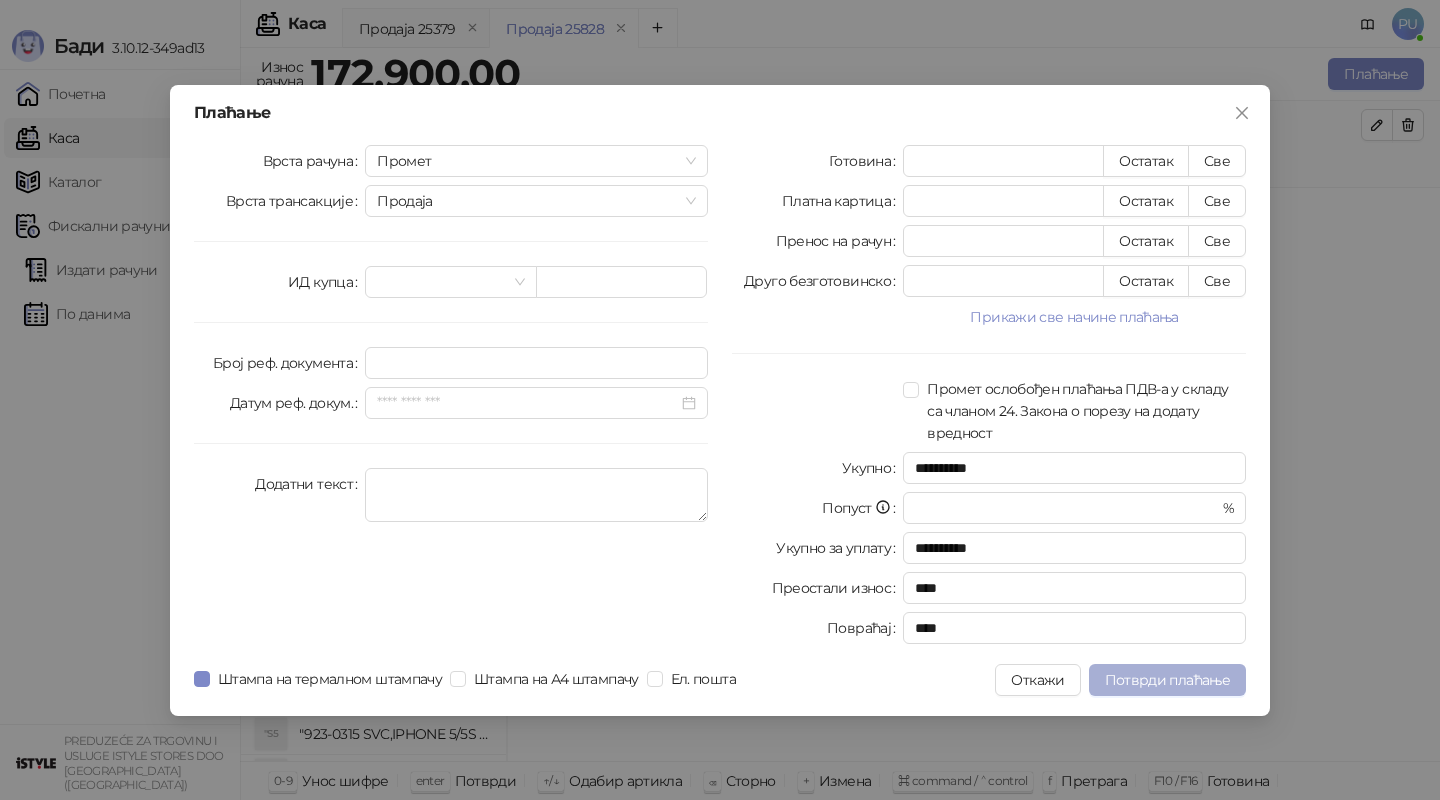 click on "Потврди плаћање" at bounding box center (1167, 680) 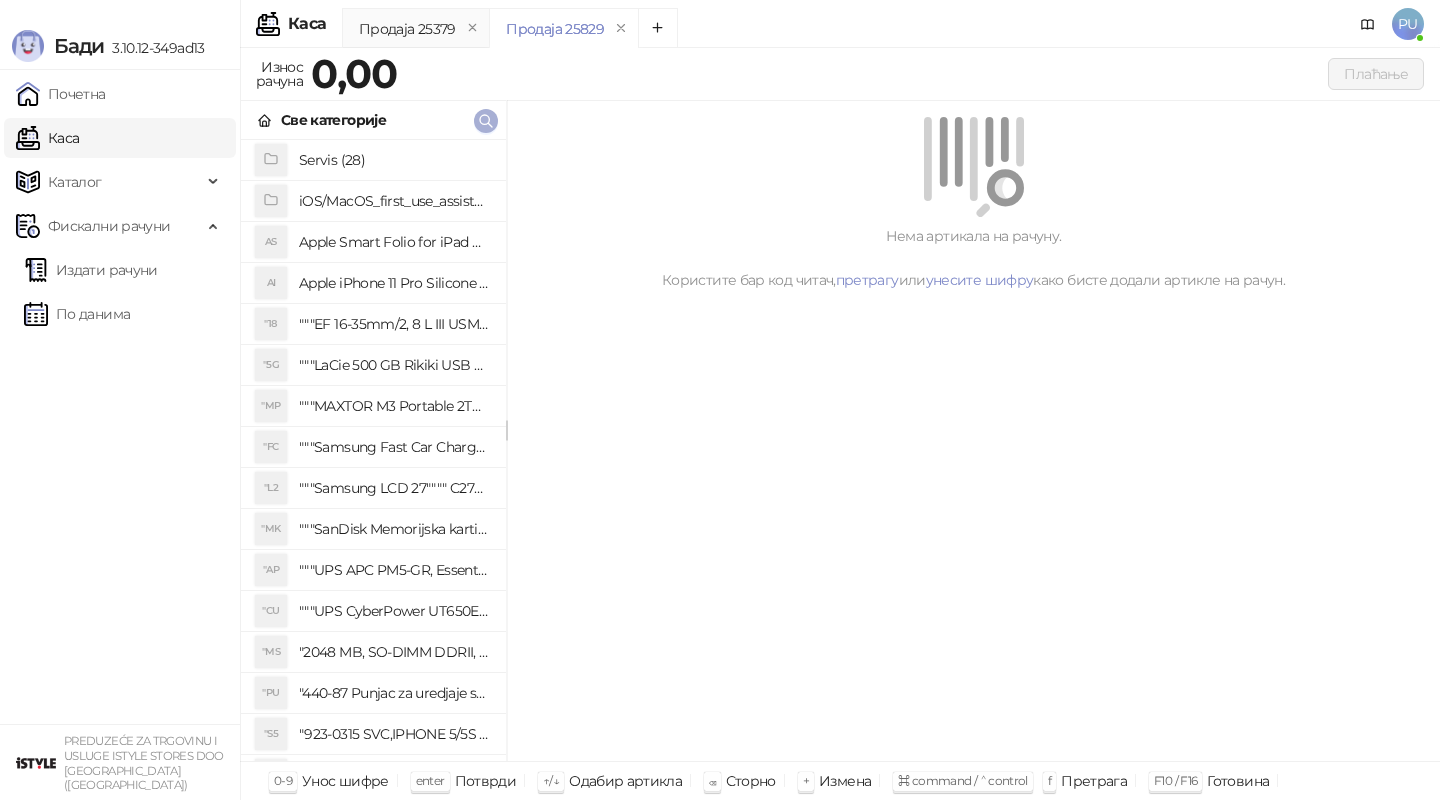 click 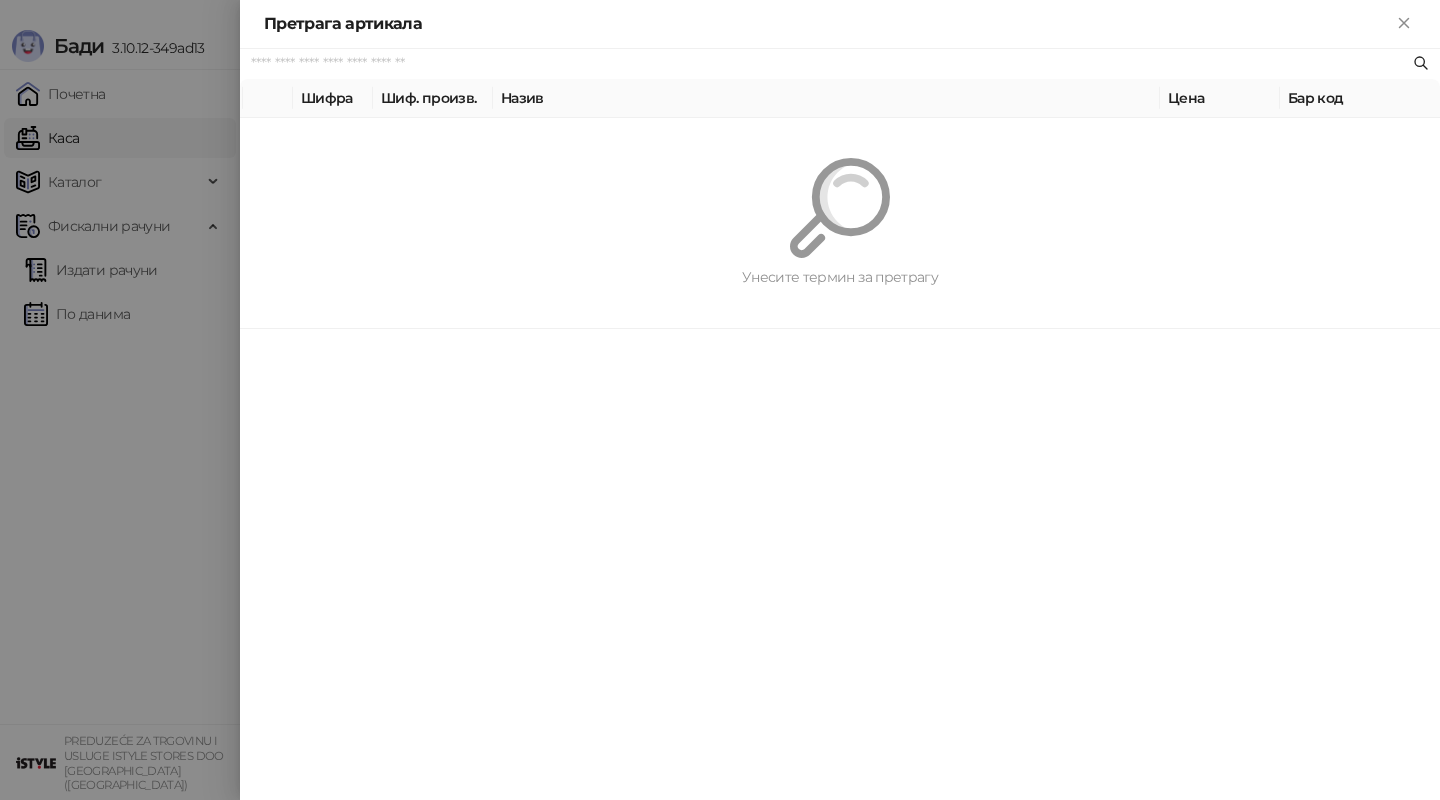 paste on "*********" 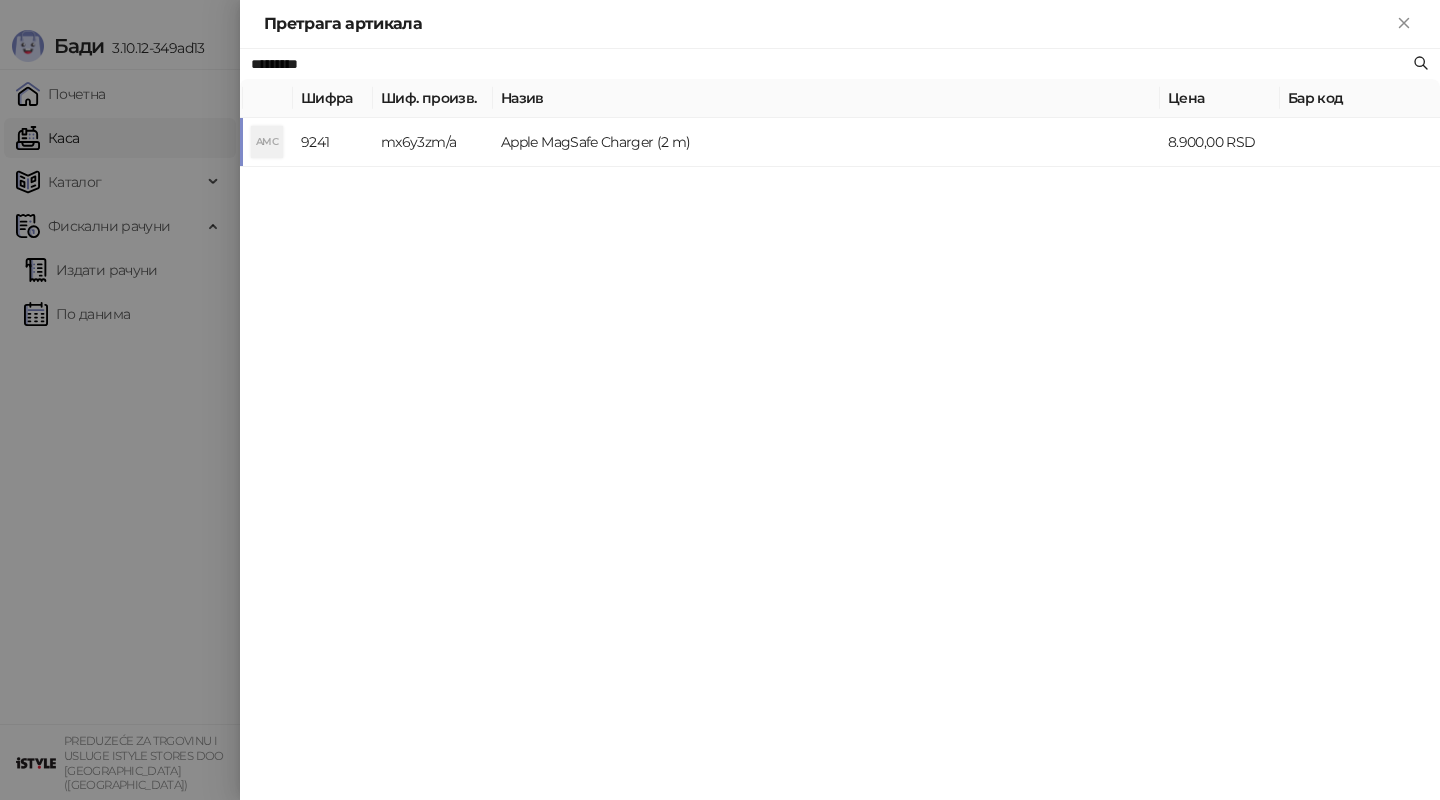 type on "*********" 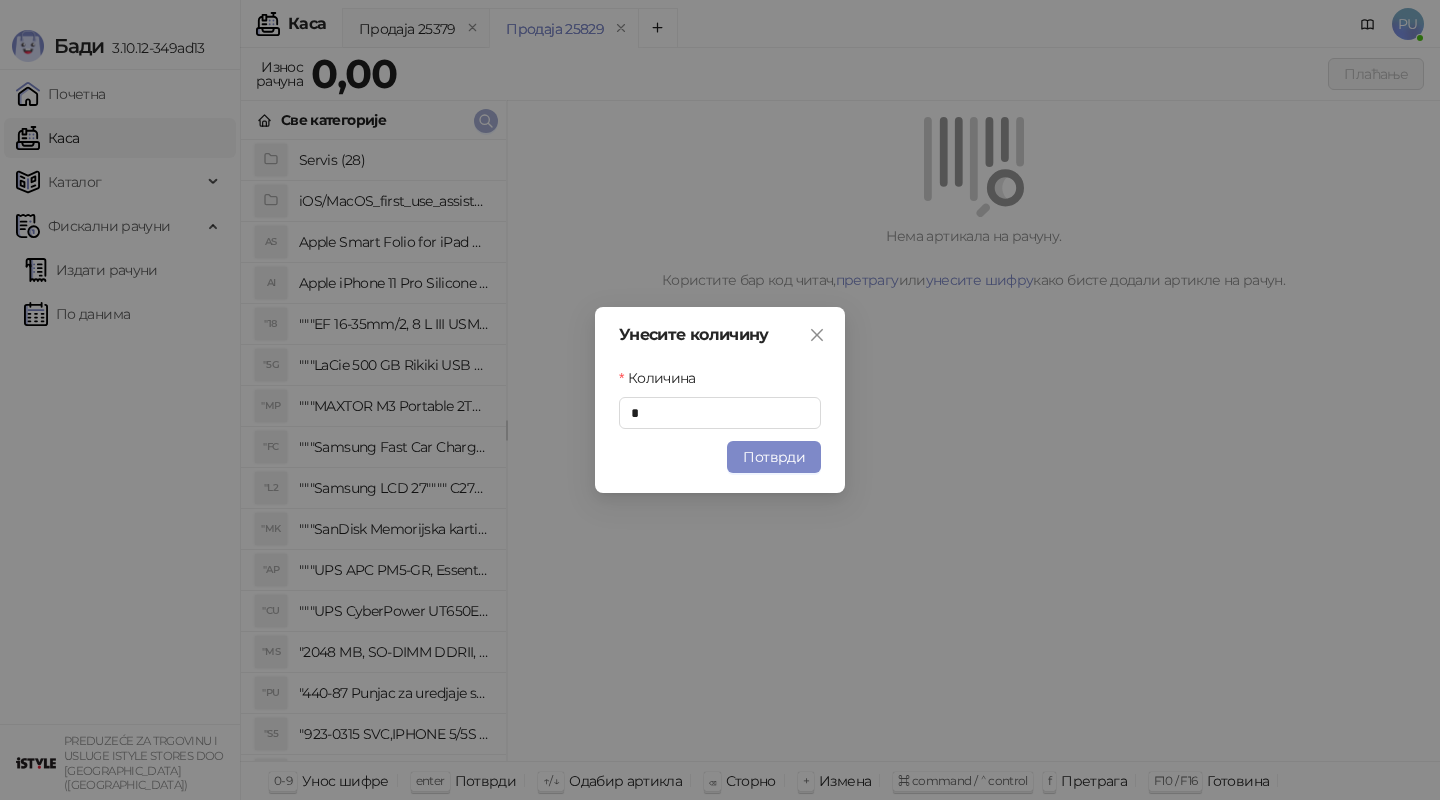 type 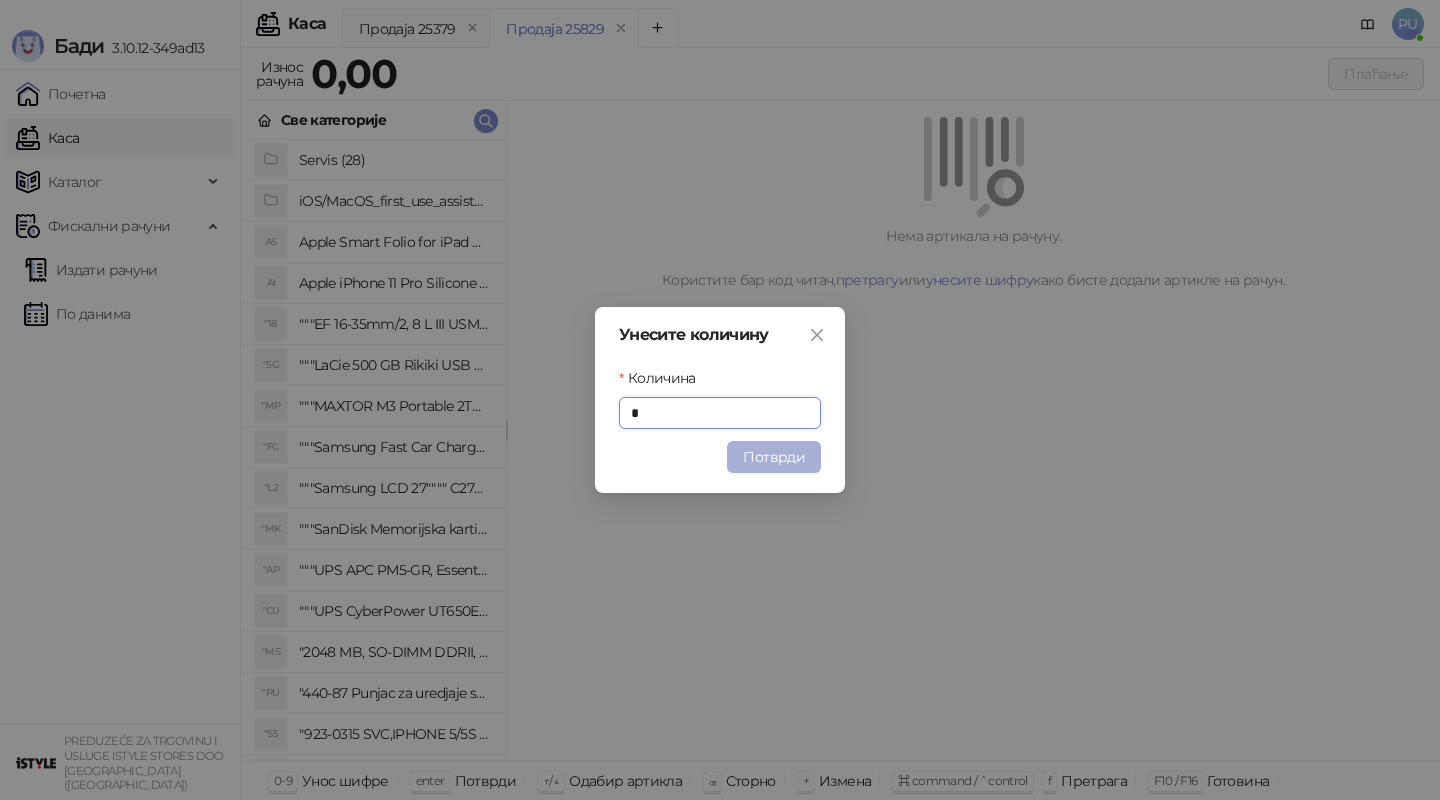 click on "Потврди" at bounding box center [774, 457] 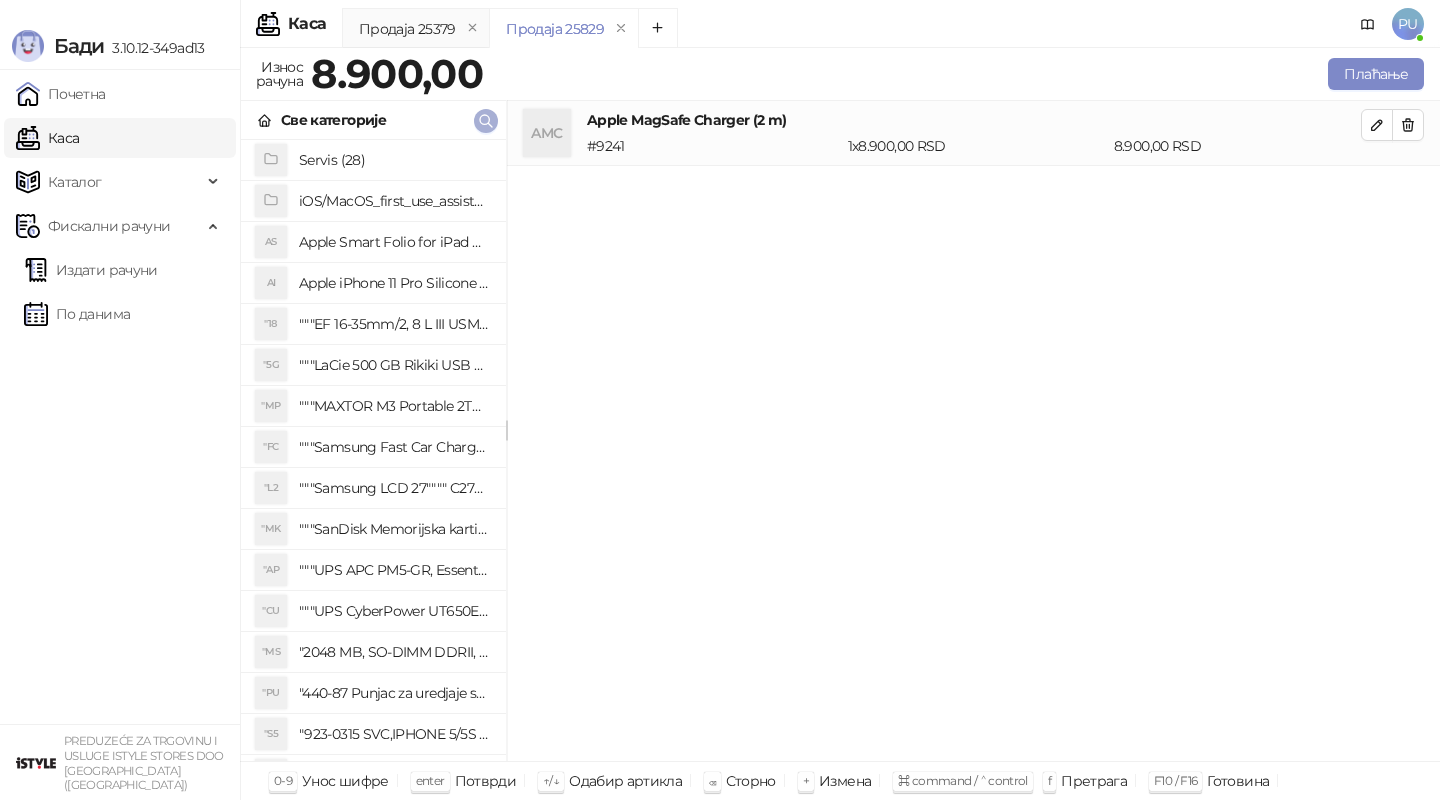 click 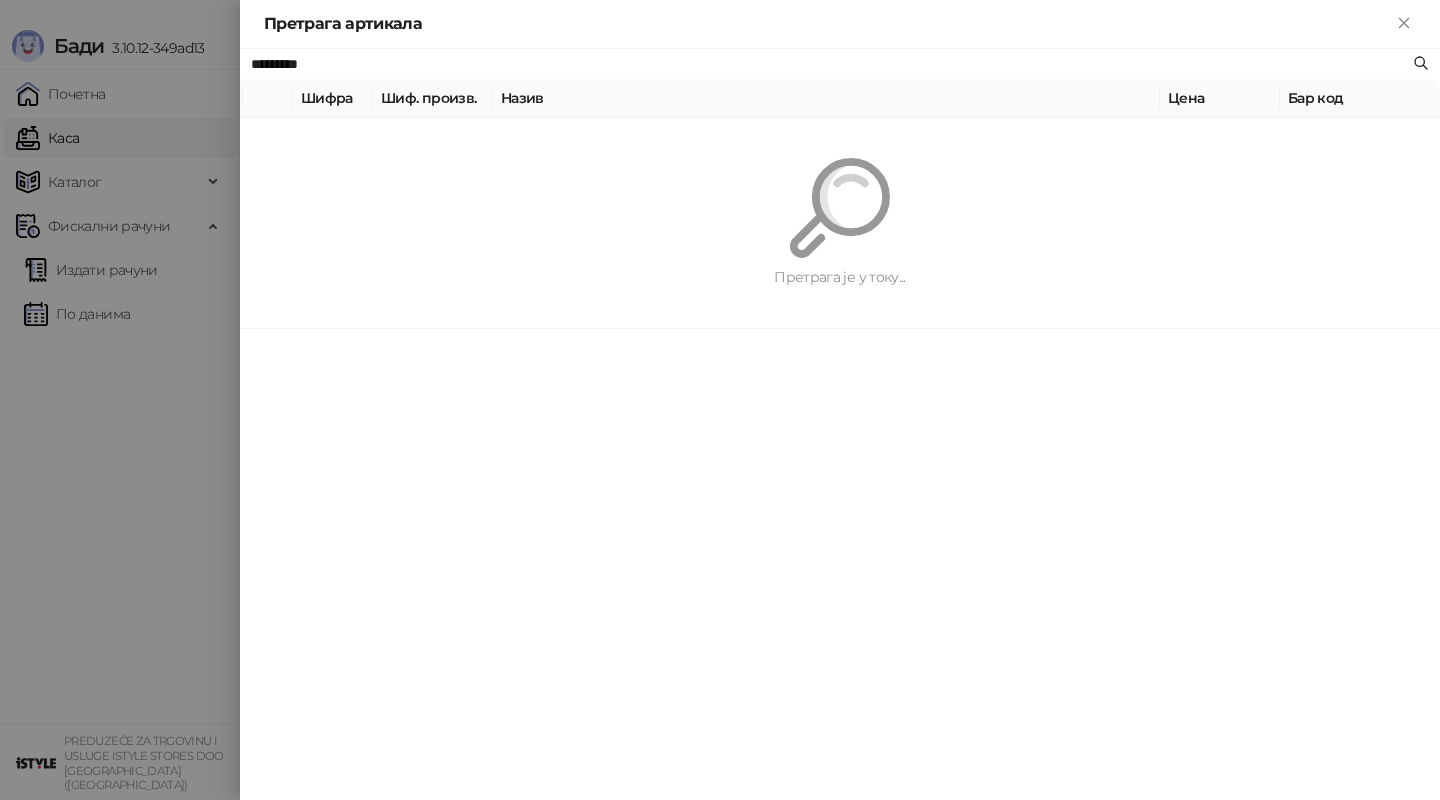 paste on "******" 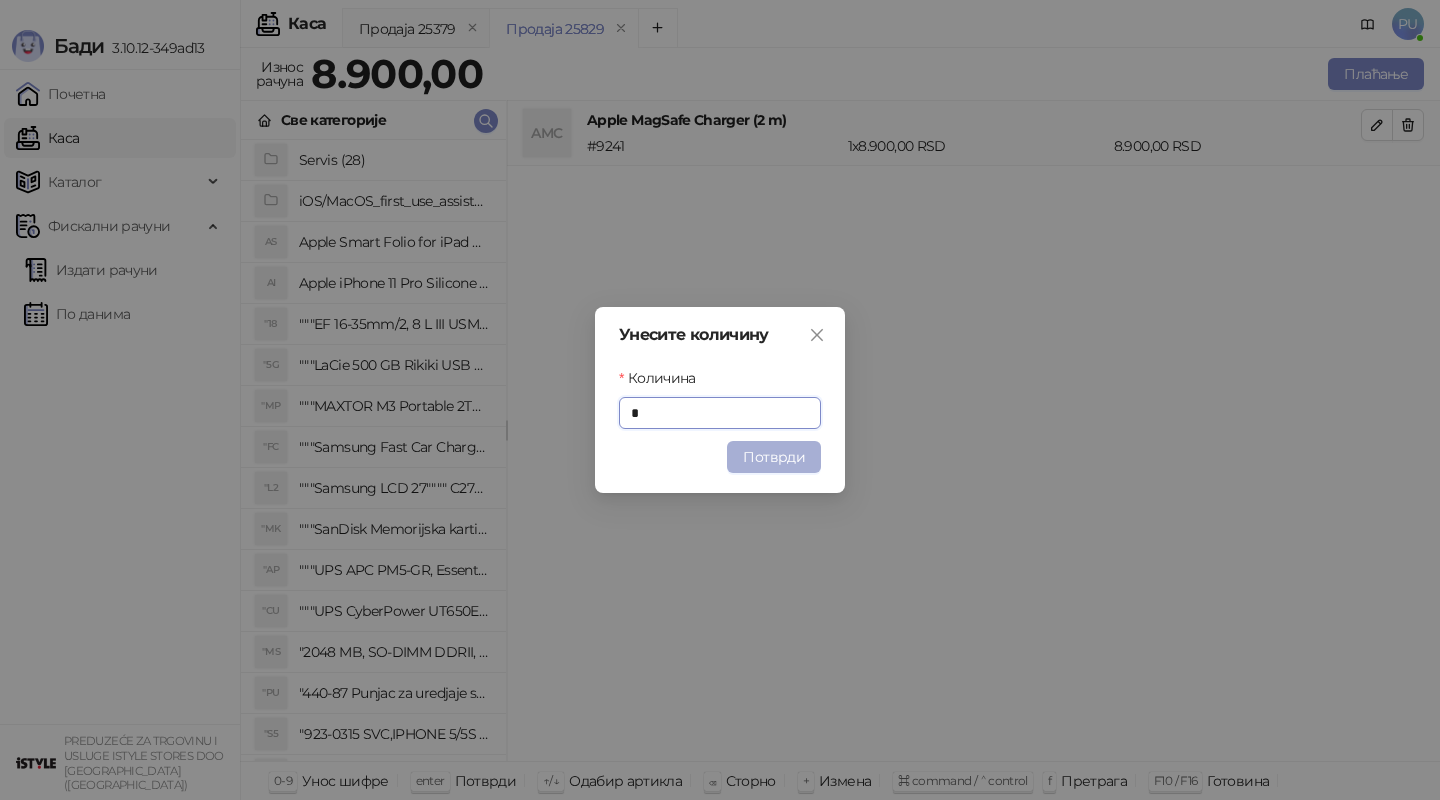 click on "Потврди" at bounding box center [774, 457] 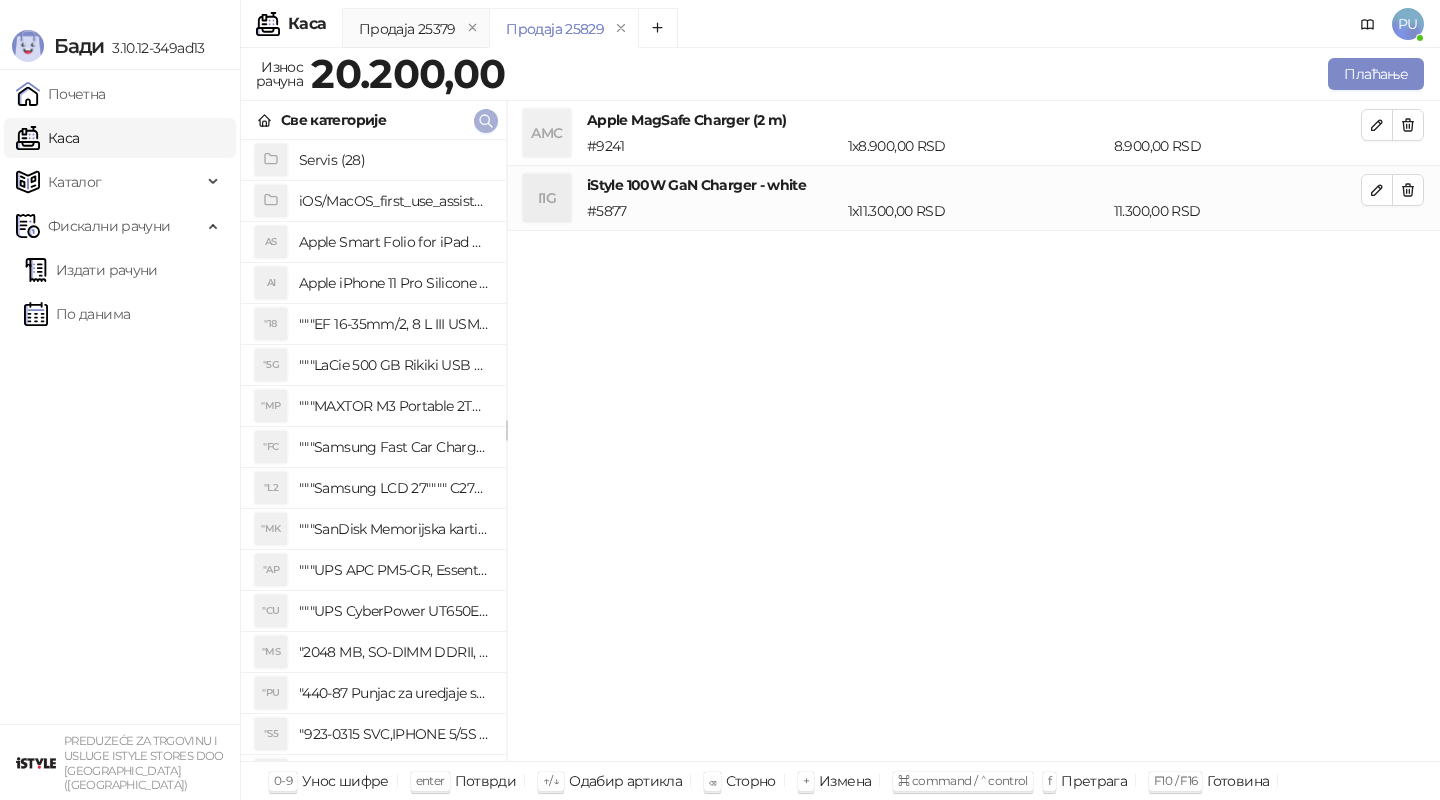 click 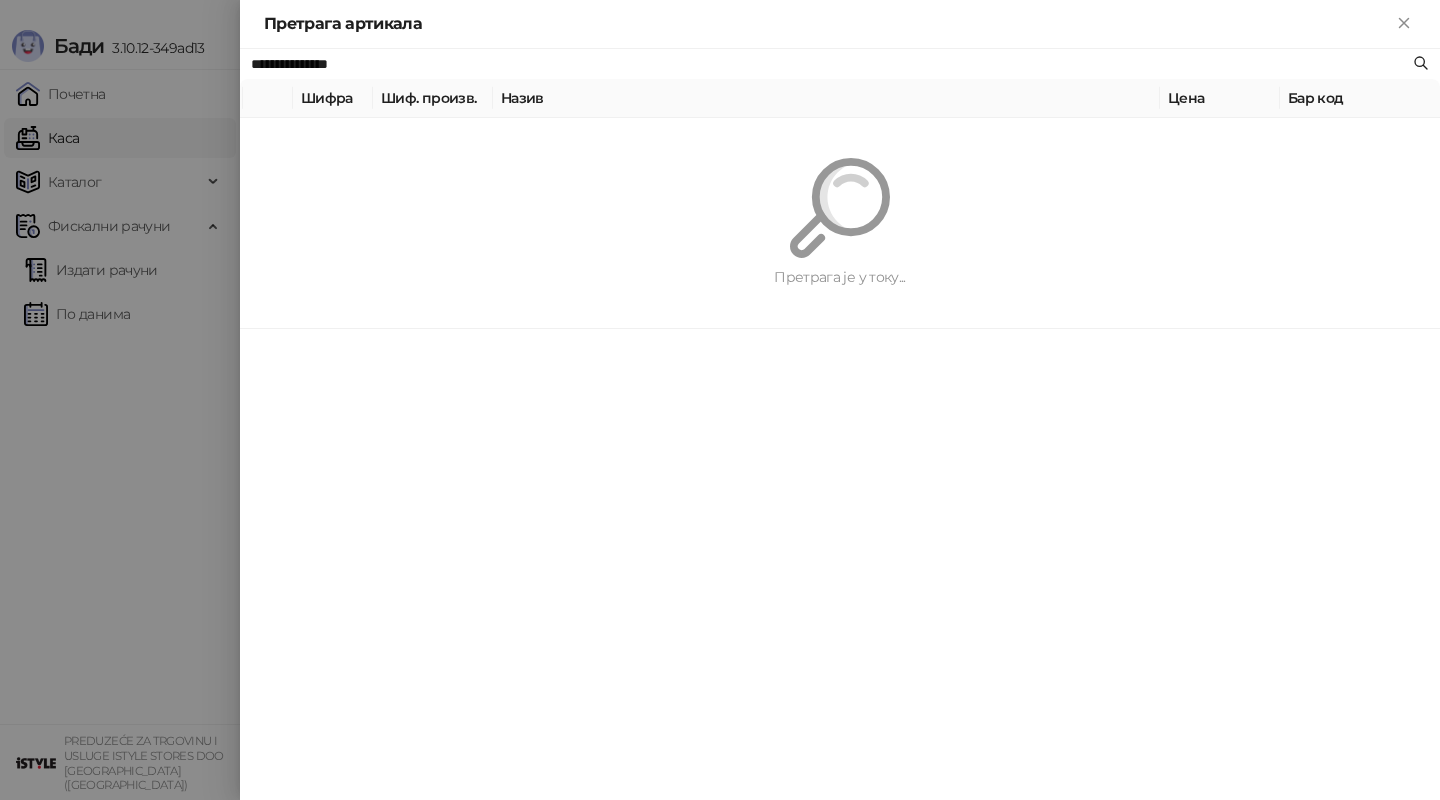 paste on "*****" 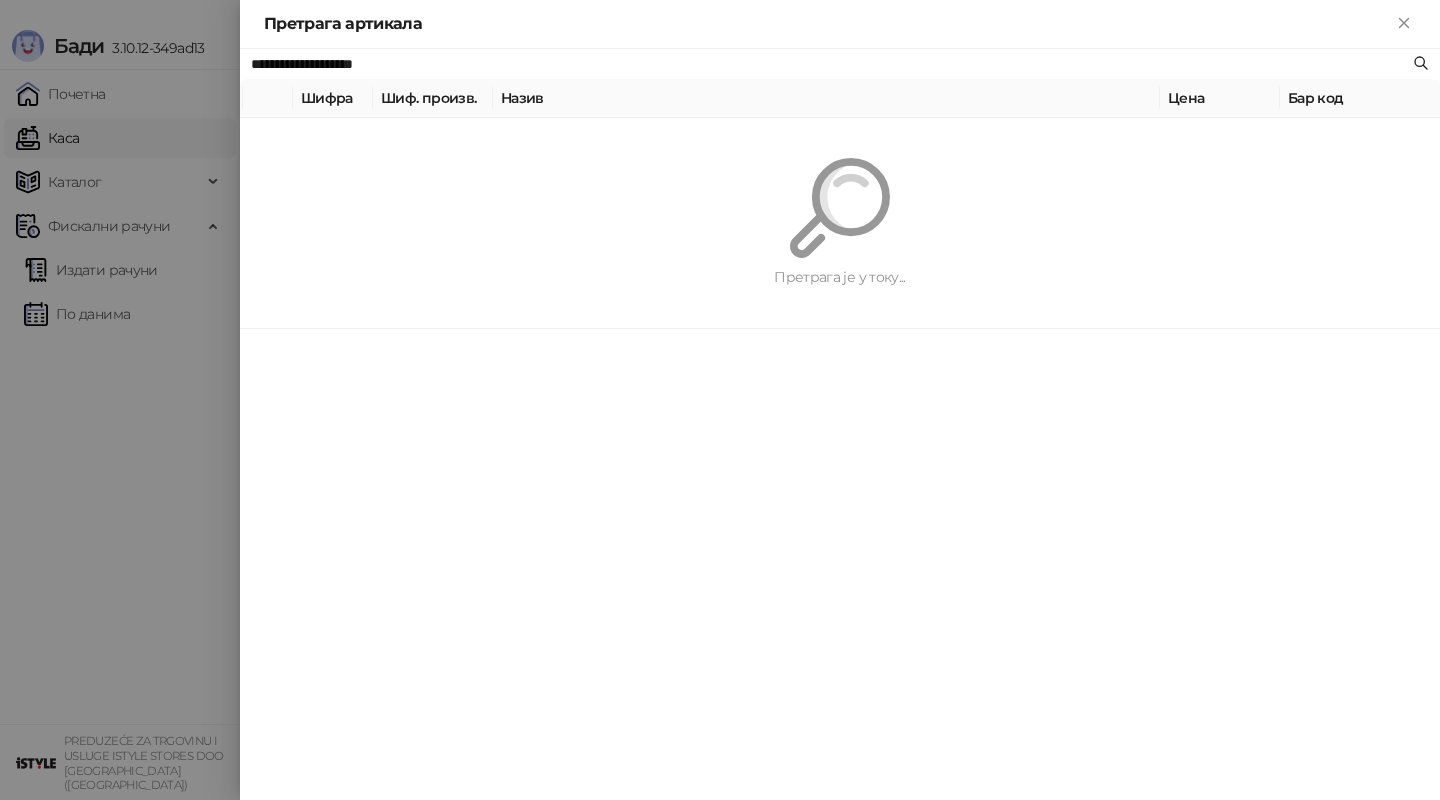 type on "**********" 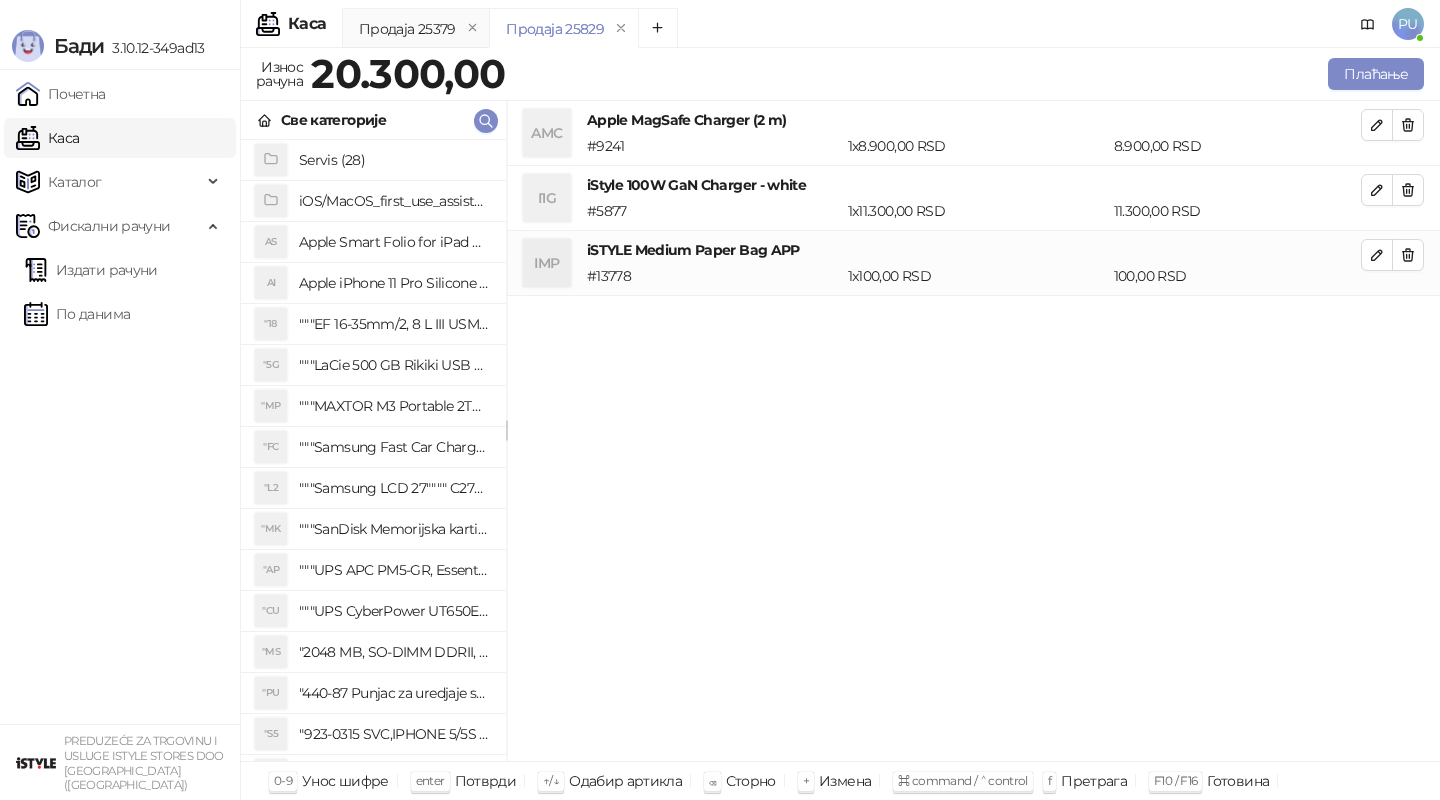 click on "Плаћање" at bounding box center [968, 74] 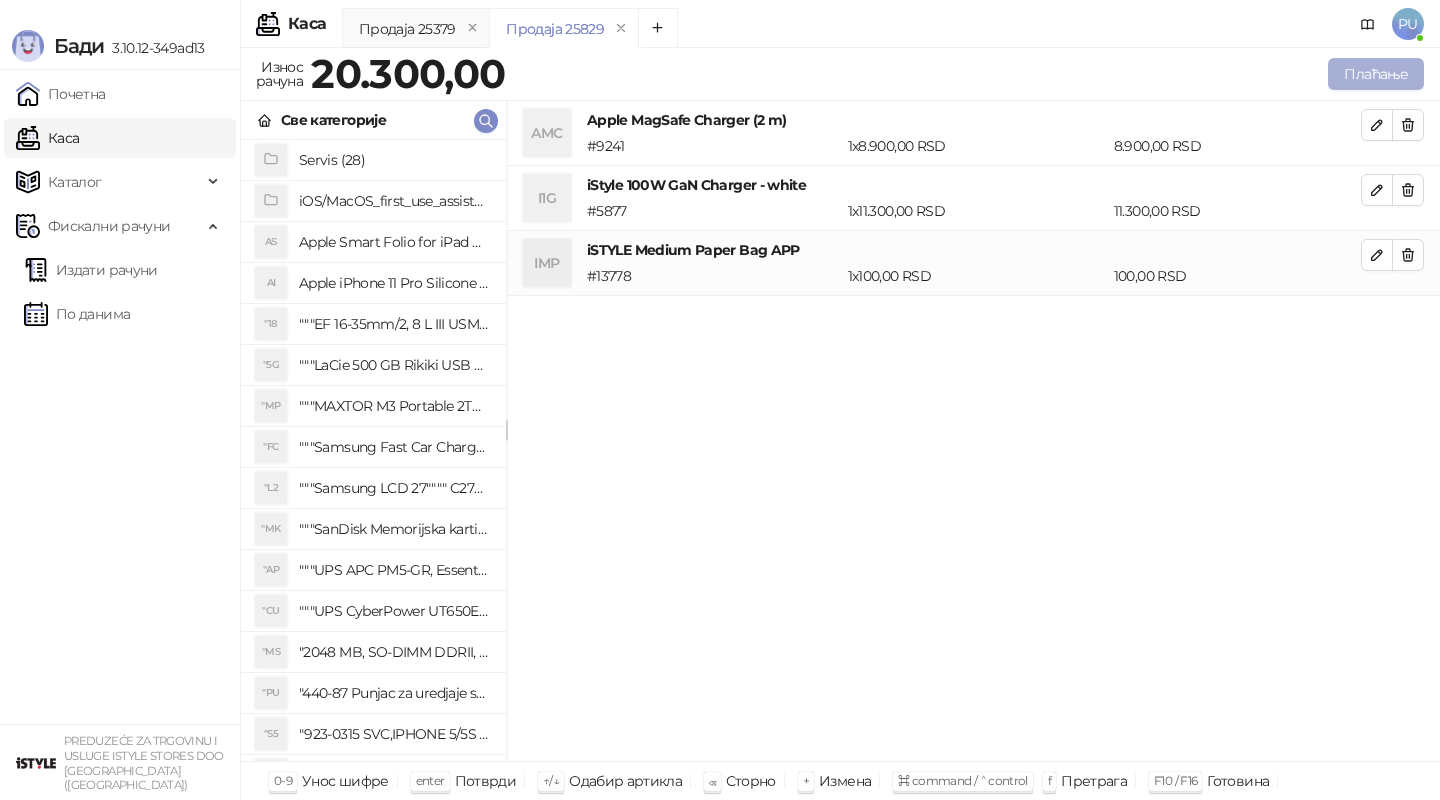 click on "Плаћање" at bounding box center (1376, 74) 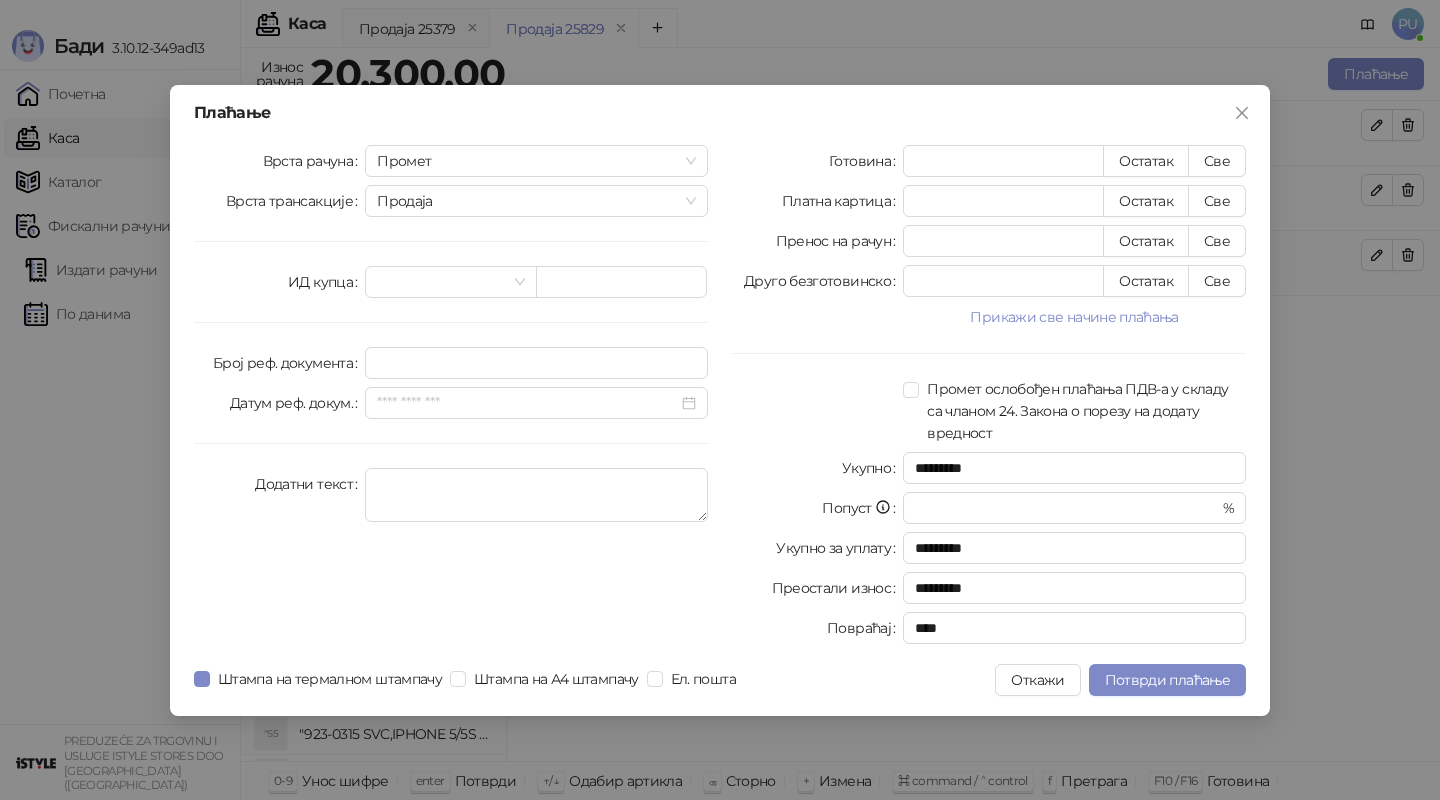 click on "Плаћање Врста рачуна Промет Врста трансакције Продаја ИД купца Број реф. документа Датум реф. докум. Додатни текст Готовина * Остатак Све Платна картица * Остатак Све Пренос на рачун * Остатак Све Друго безготовинско * Остатак Све Прикажи све начине плаћања Чек * Остатак Све Ваучер * Остатак Све Инстант плаћање * Остатак Све   Промет ослобођен плаћања ПДВ-а у складу са чланом 24. Закона о порезу на додату вредност Укупно ********* Попуст   * % Укупно за уплату ********* Преостали износ ********* Повраћај **** Штампа на термалном штампачу Штампа на А4 штампачу Ел. пошта Откажи" at bounding box center [720, 400] 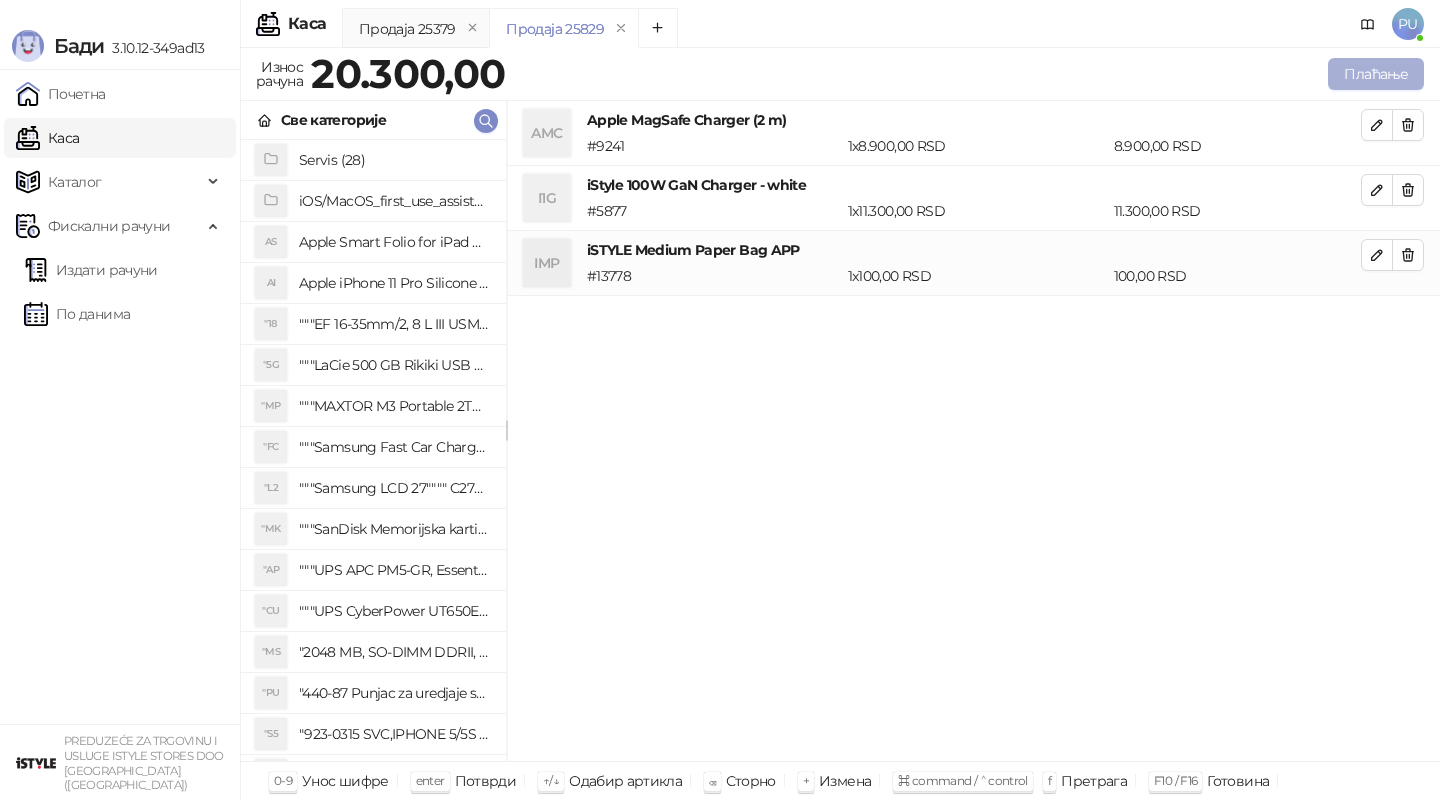 click on "Плаћање" at bounding box center (1376, 74) 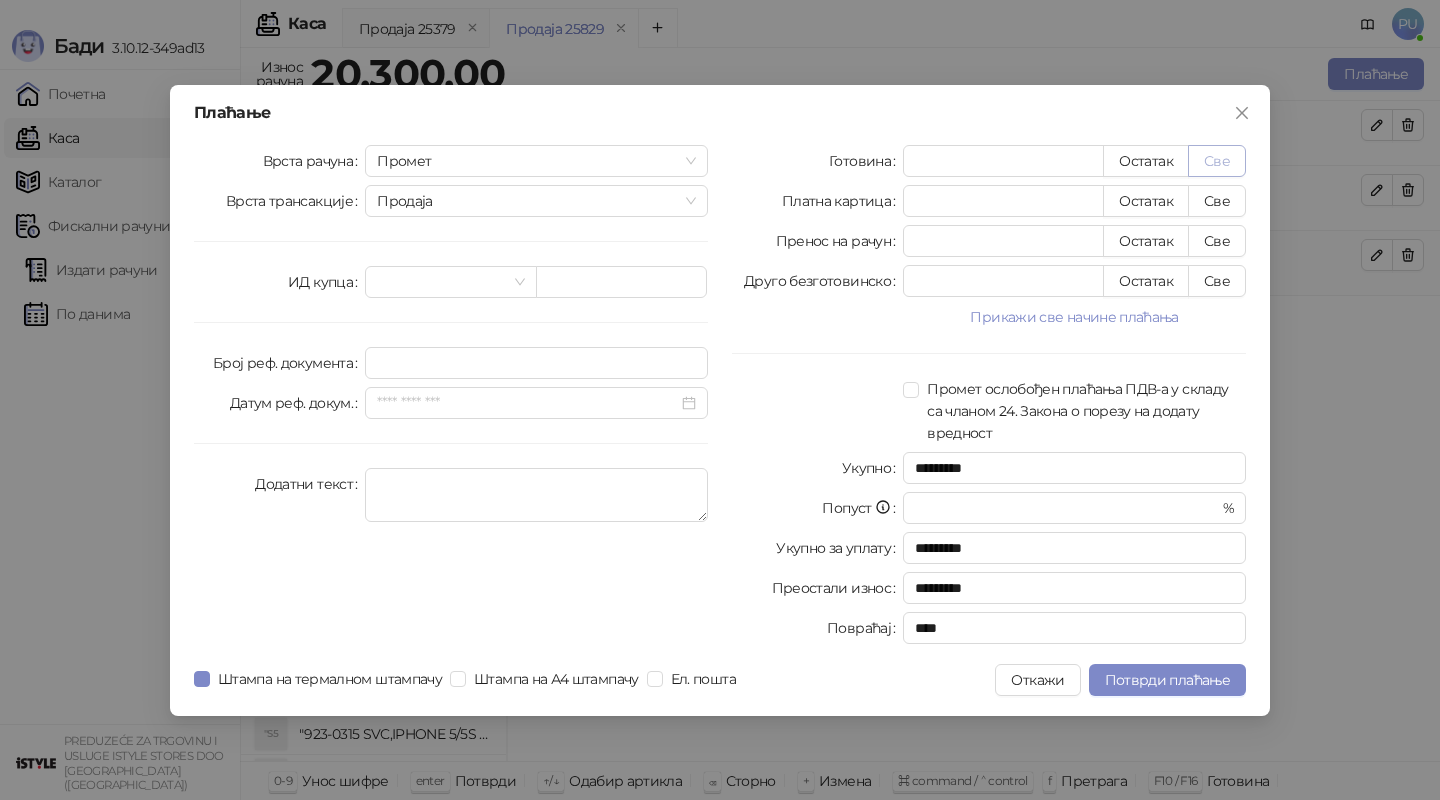 click on "Све" at bounding box center (1217, 161) 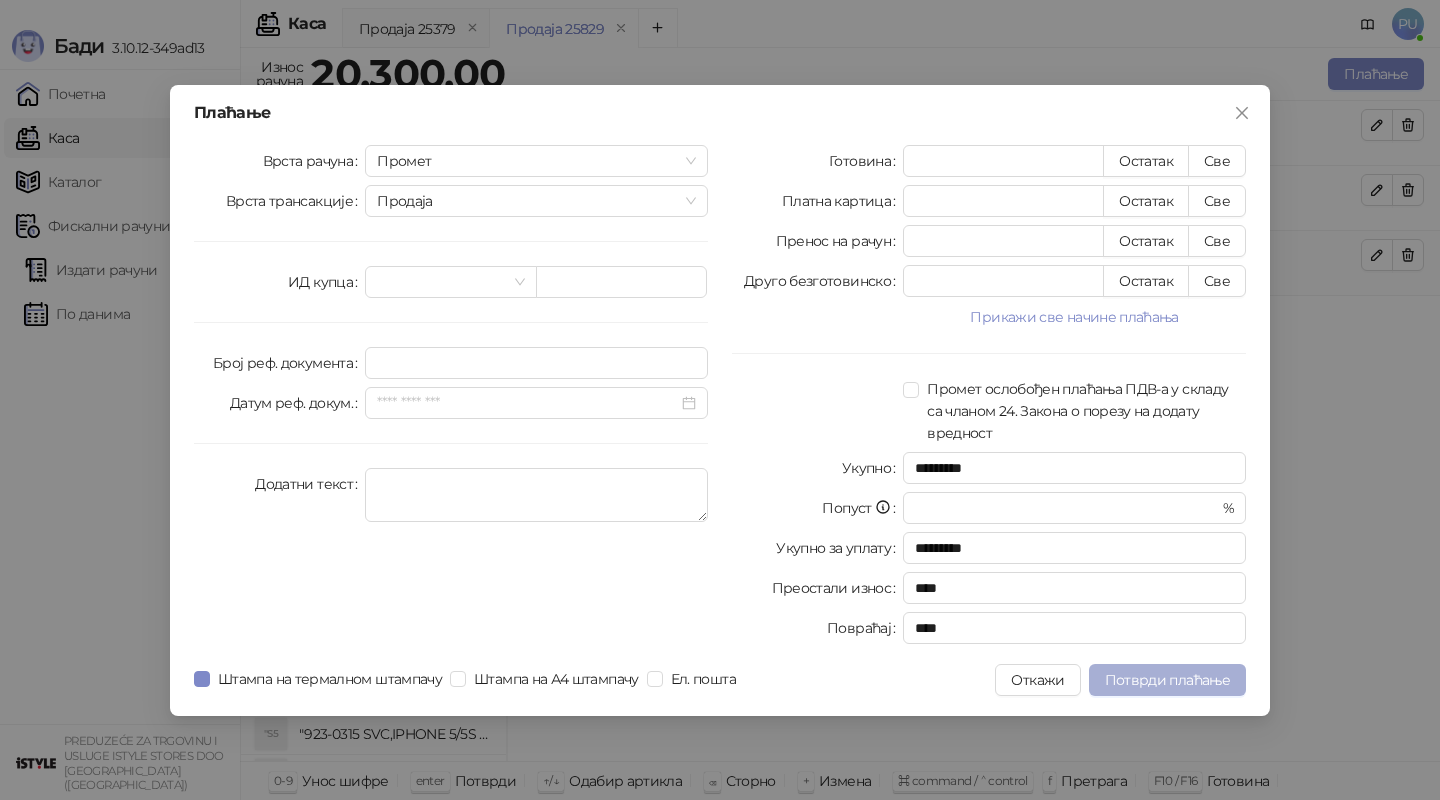 click on "Потврди плаћање" at bounding box center [1167, 680] 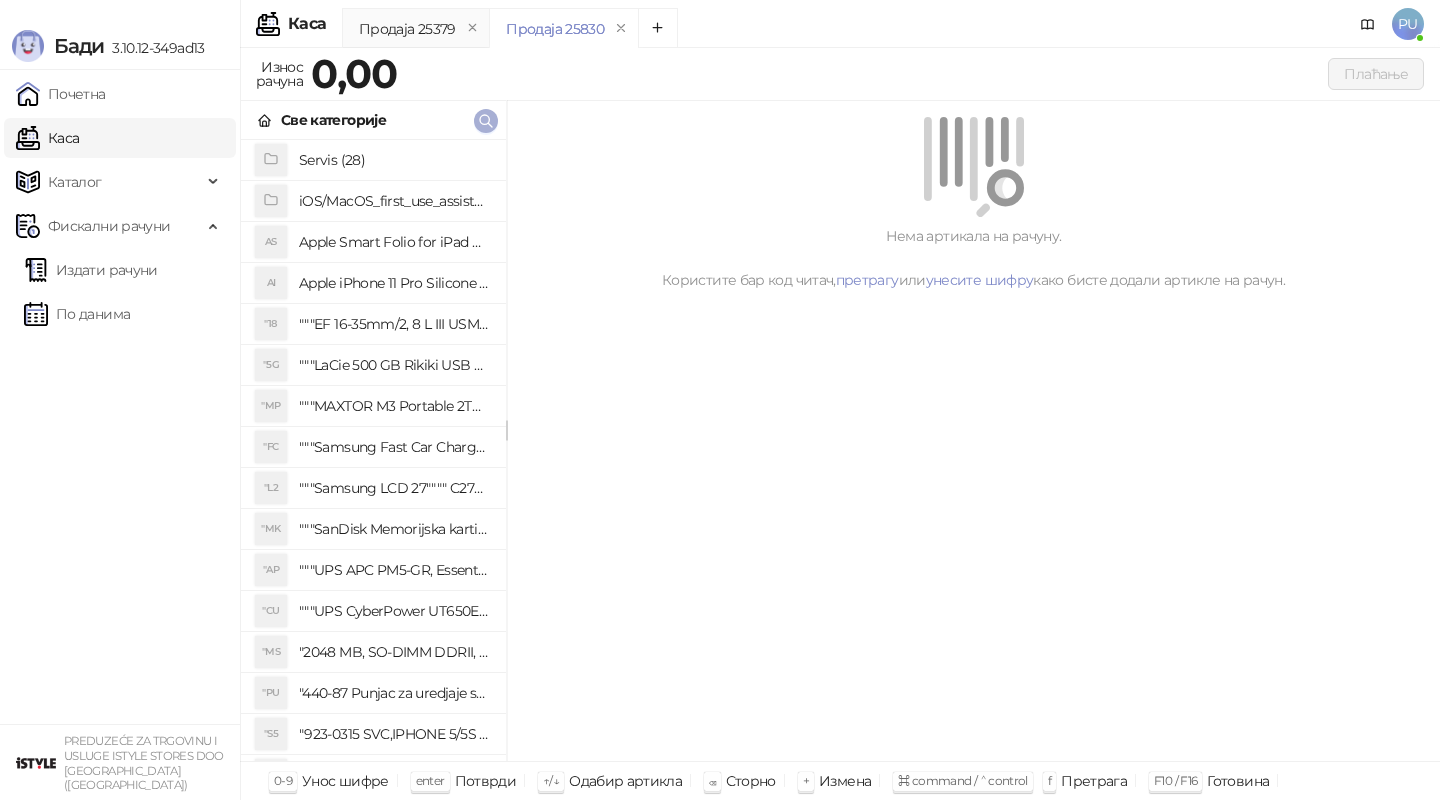 click 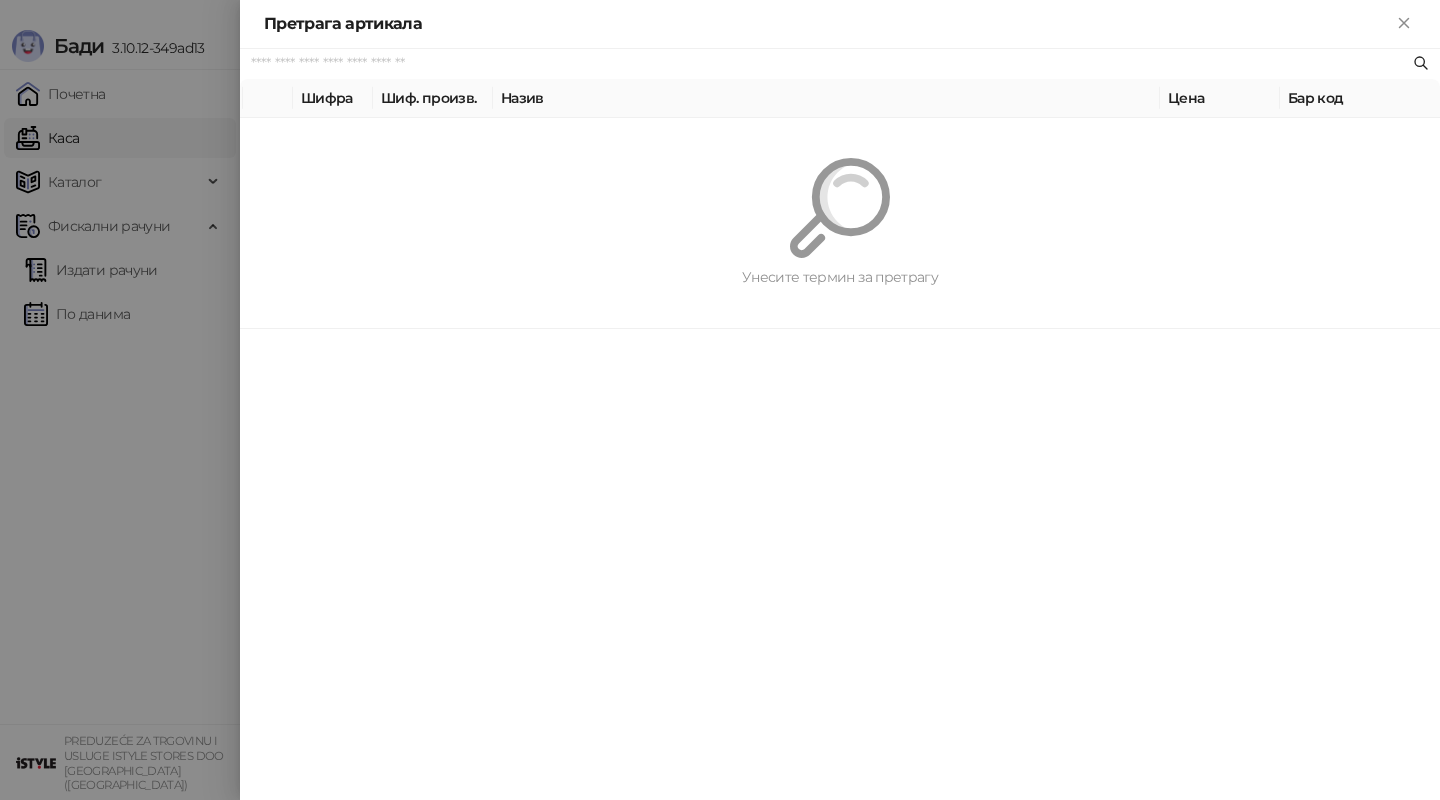 paste on "*********" 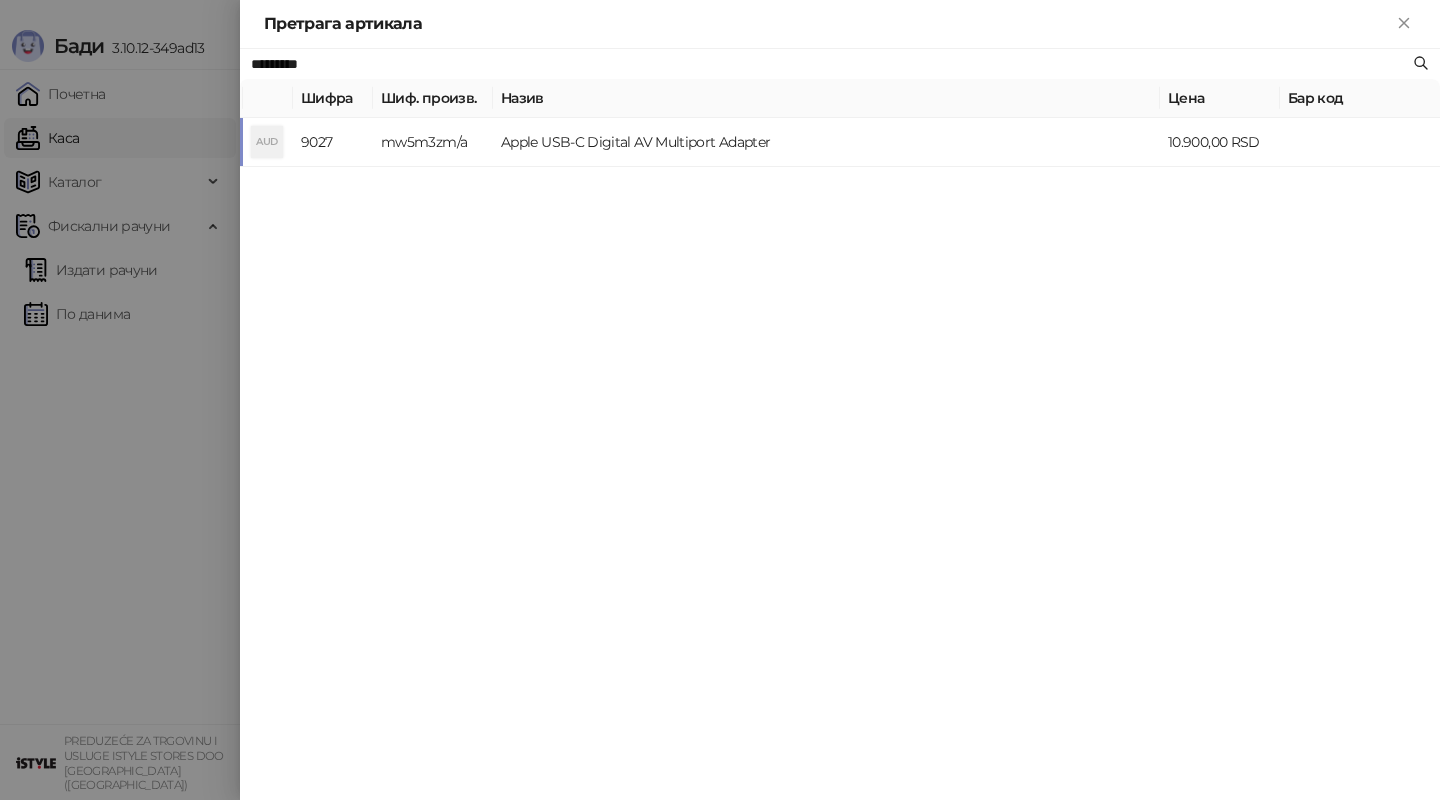 type on "*********" 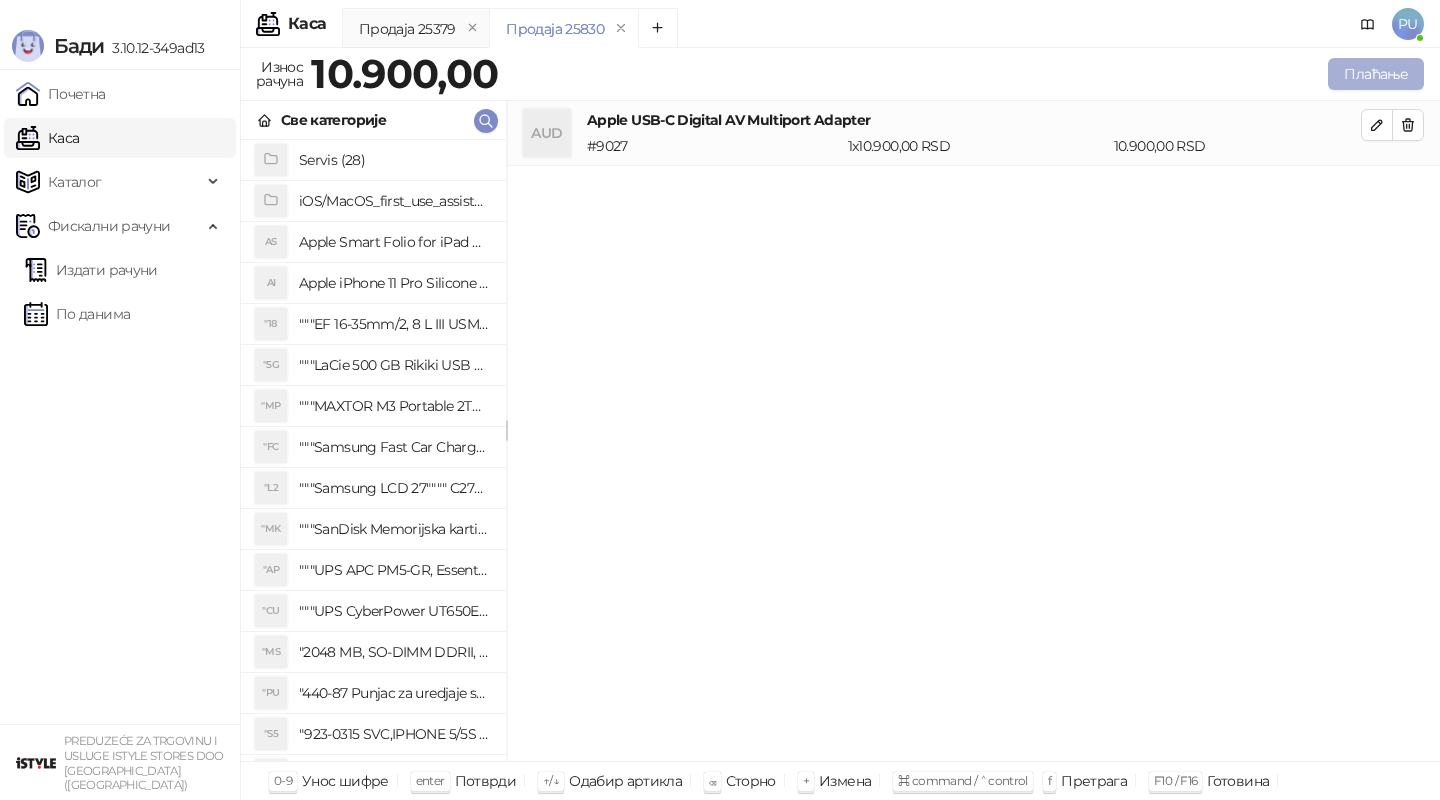 click on "Плаћање" at bounding box center [1376, 74] 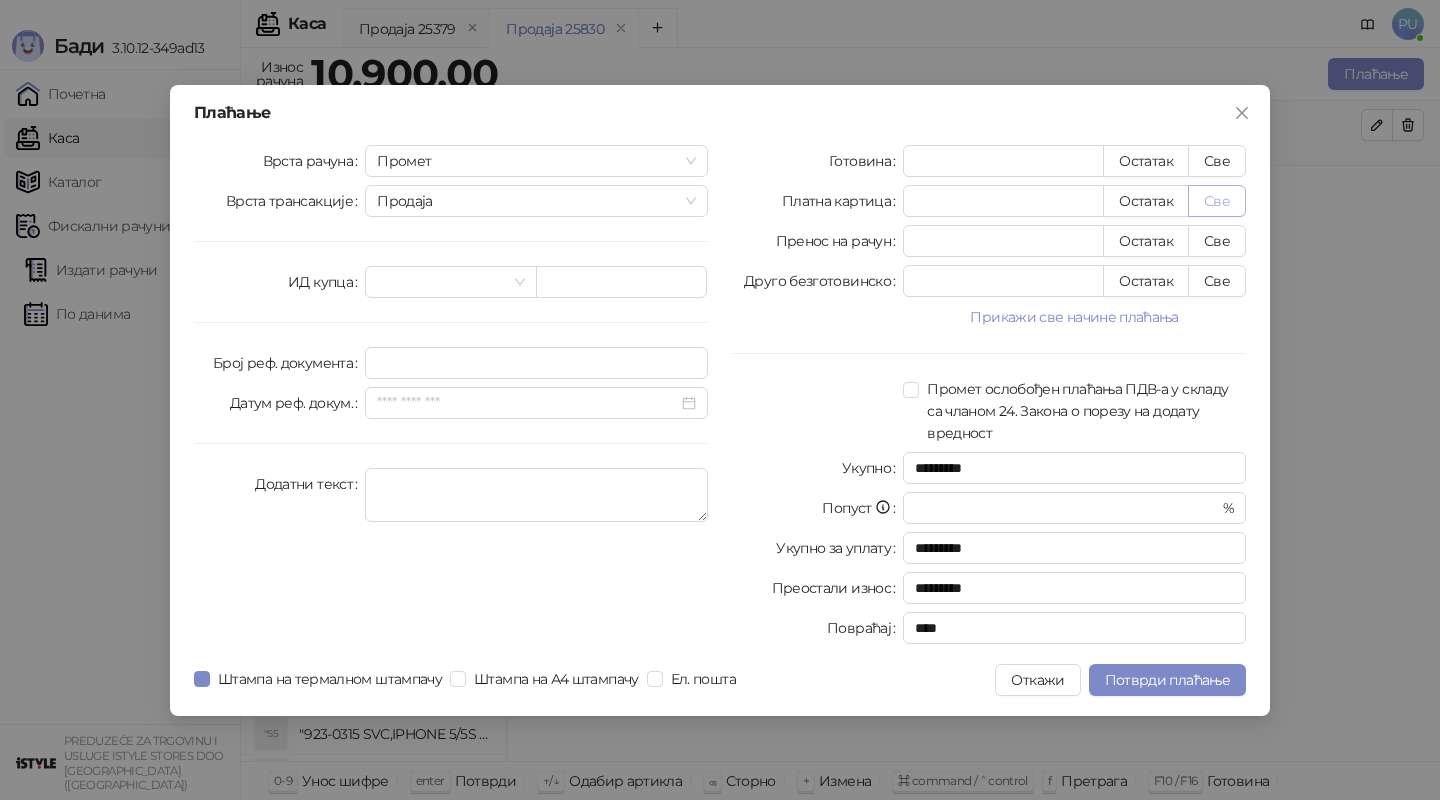 click on "Све" at bounding box center [1217, 201] 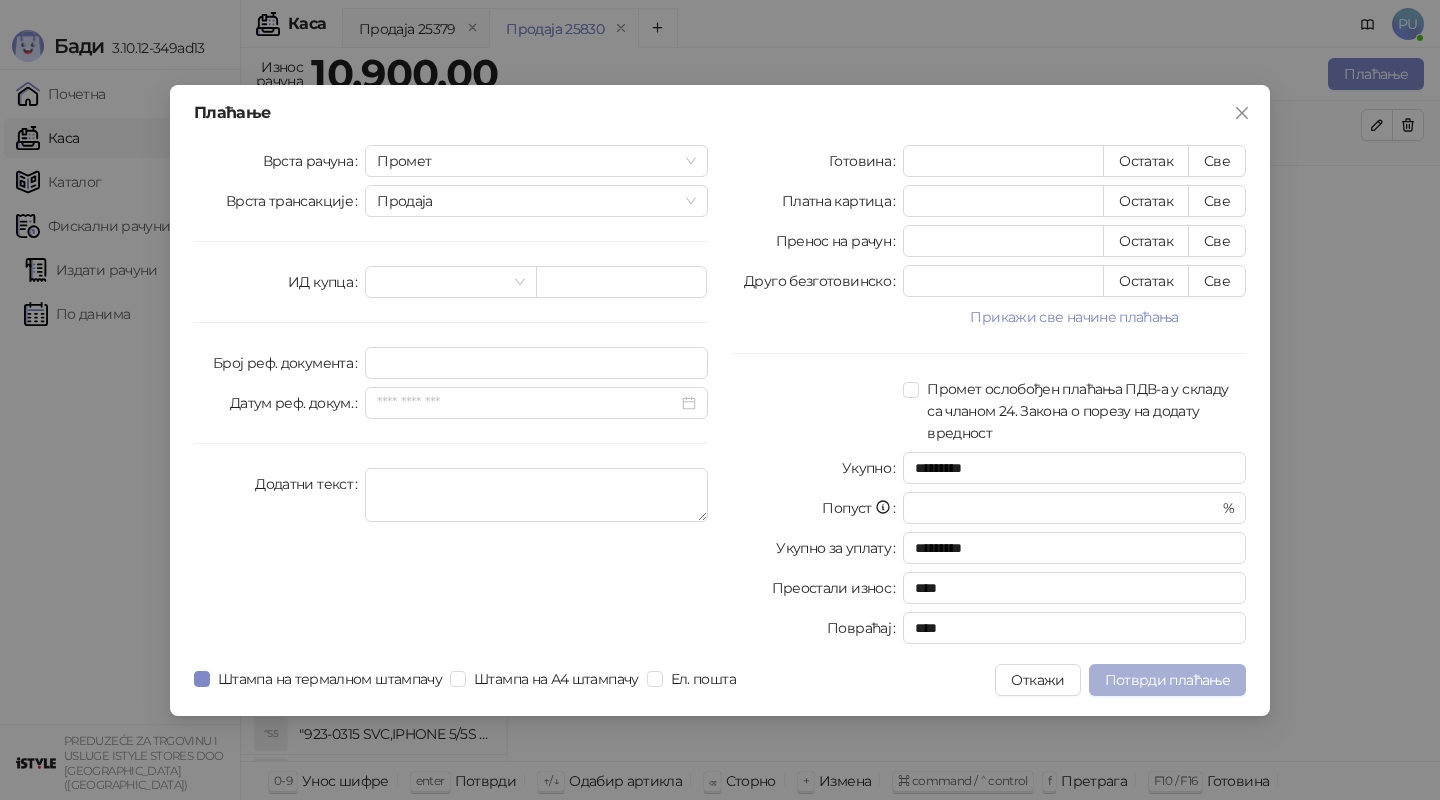 click on "Потврди плаћање" at bounding box center [1167, 680] 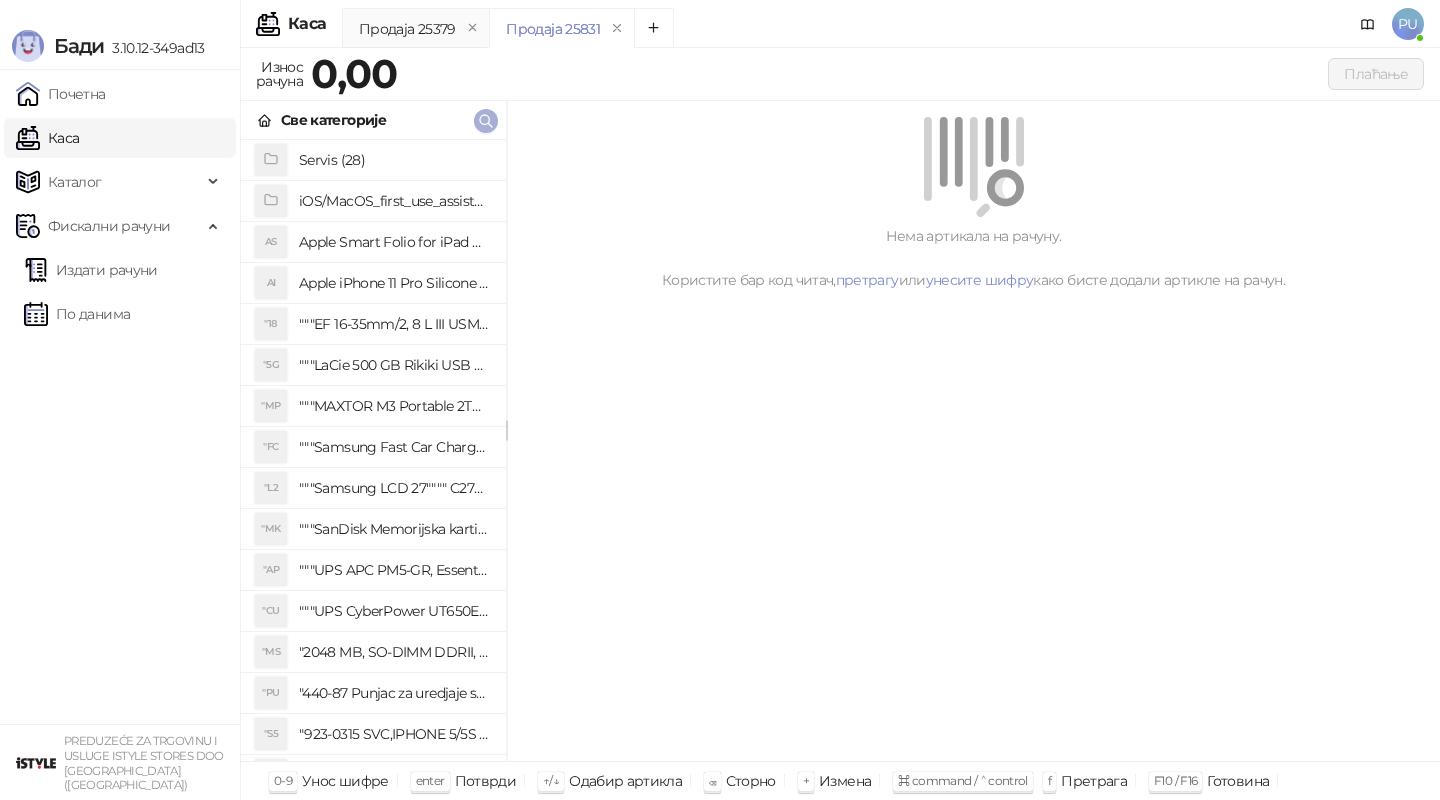 click 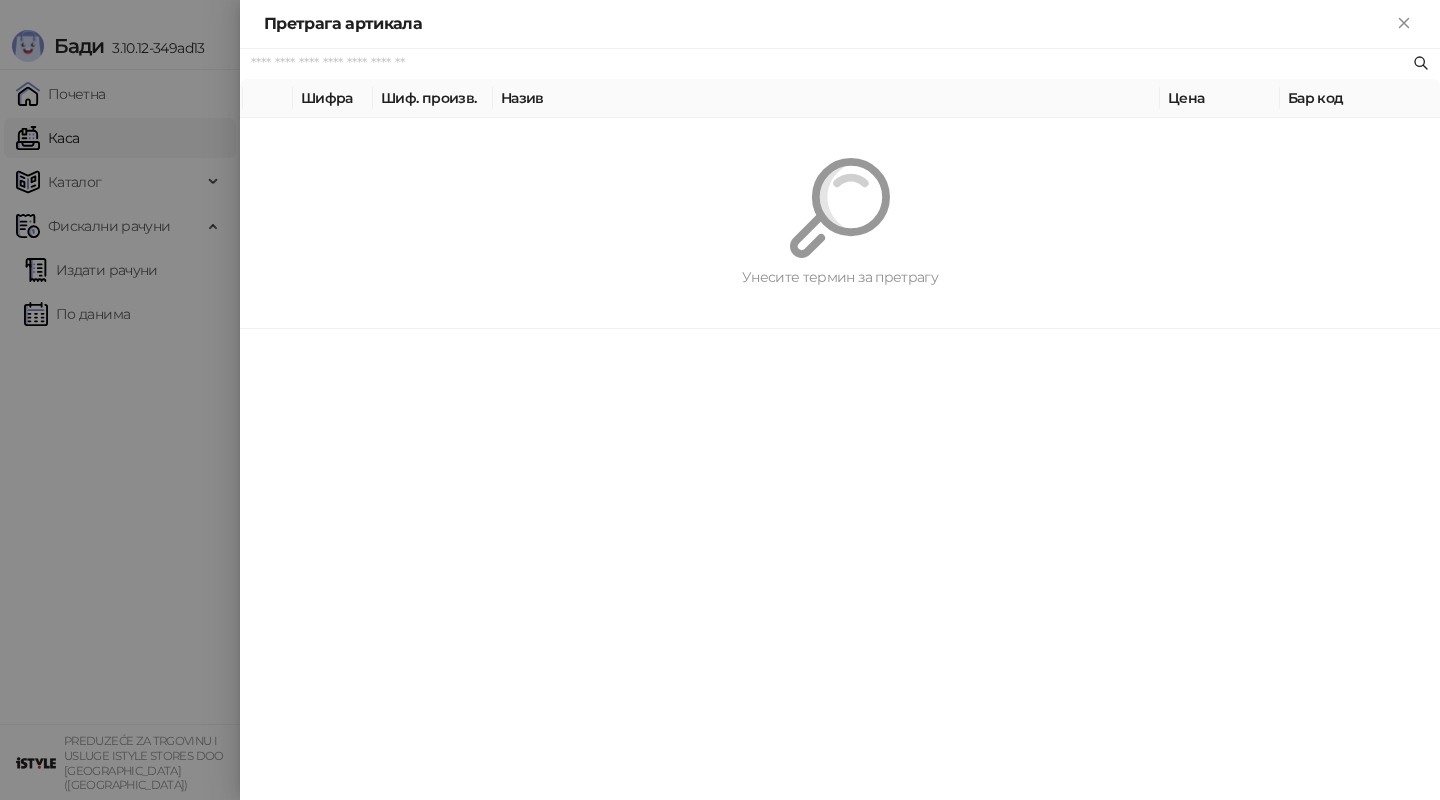 paste on "*********" 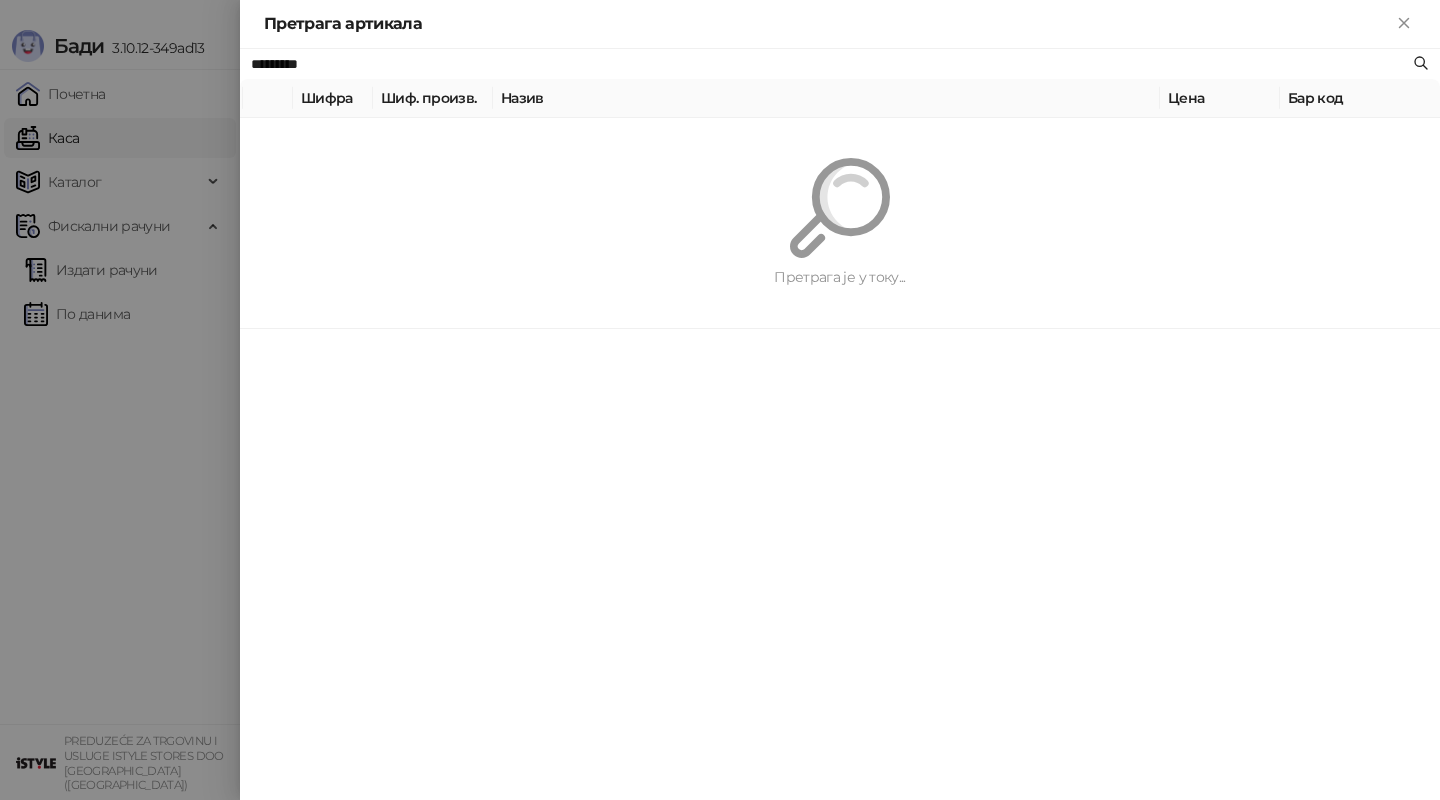 type on "*********" 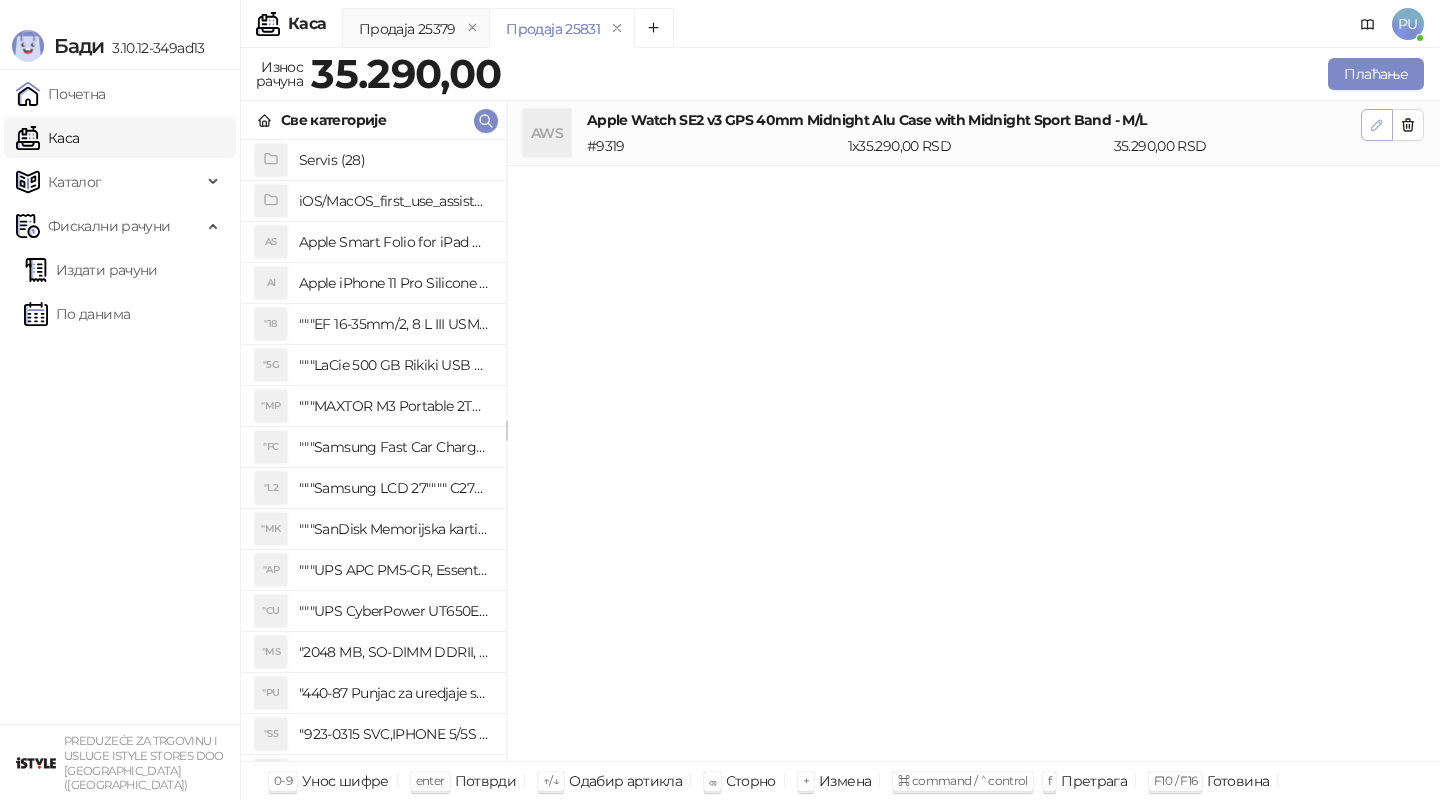 click at bounding box center (1377, 125) 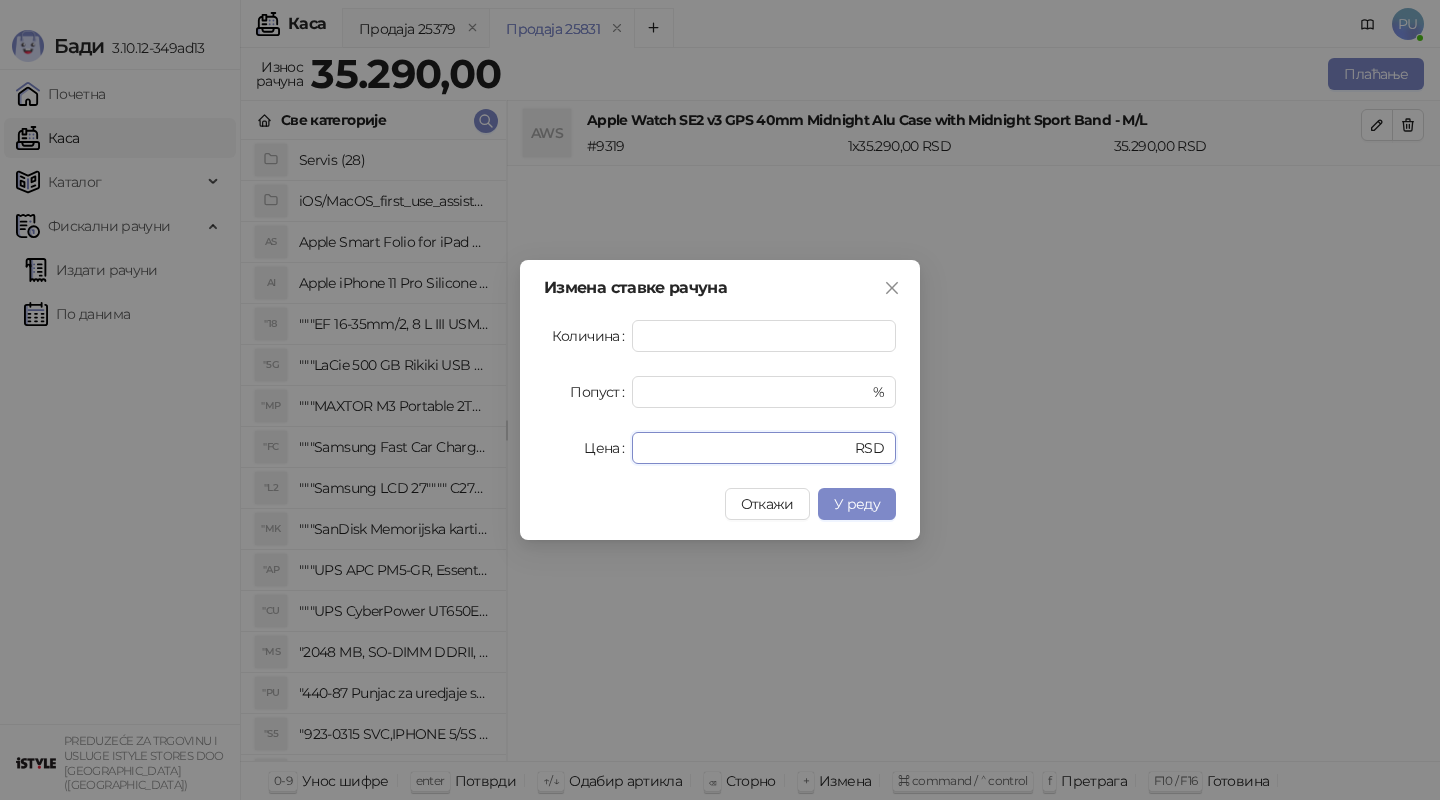 drag, startPoint x: 756, startPoint y: 439, endPoint x: 614, endPoint y: 439, distance: 142 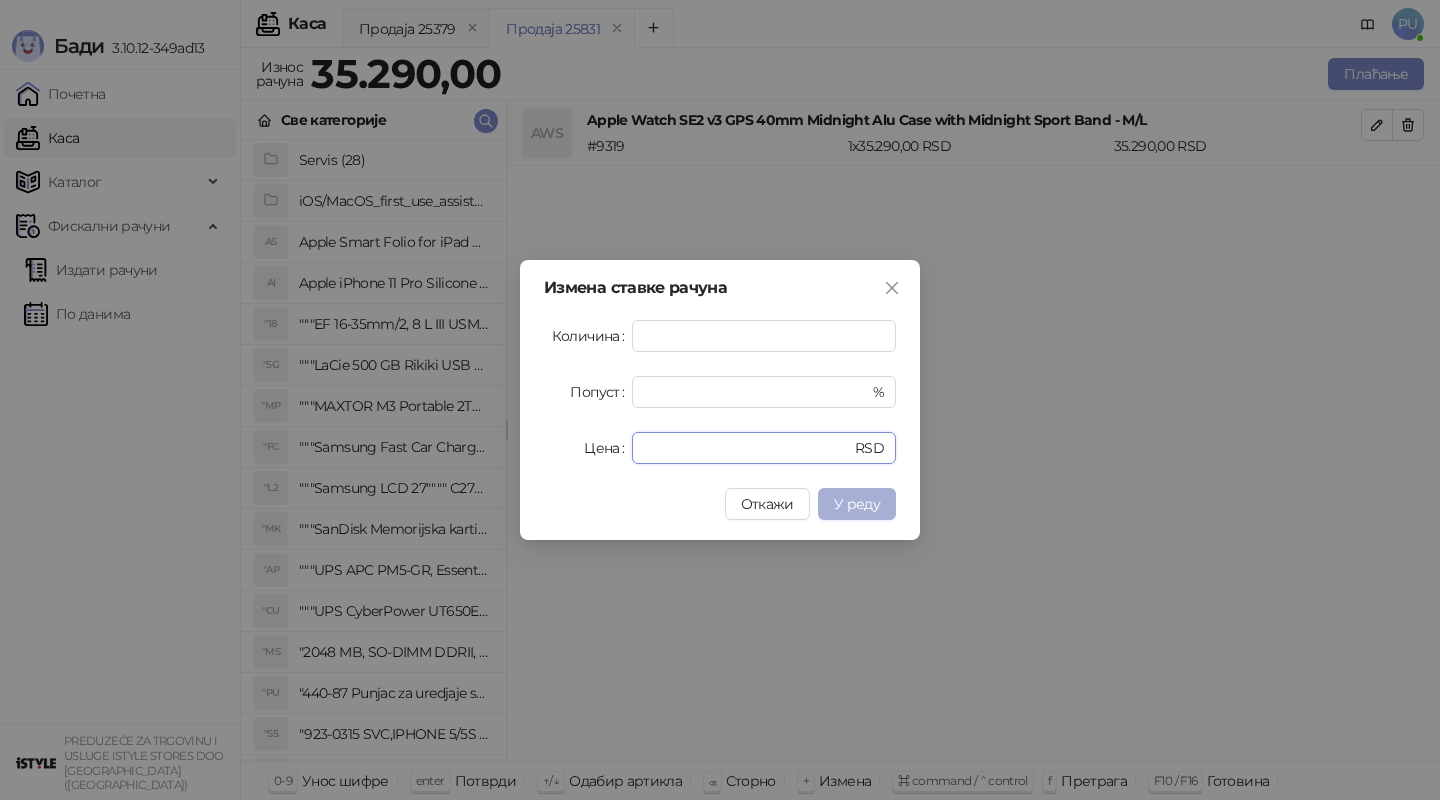 type on "*****" 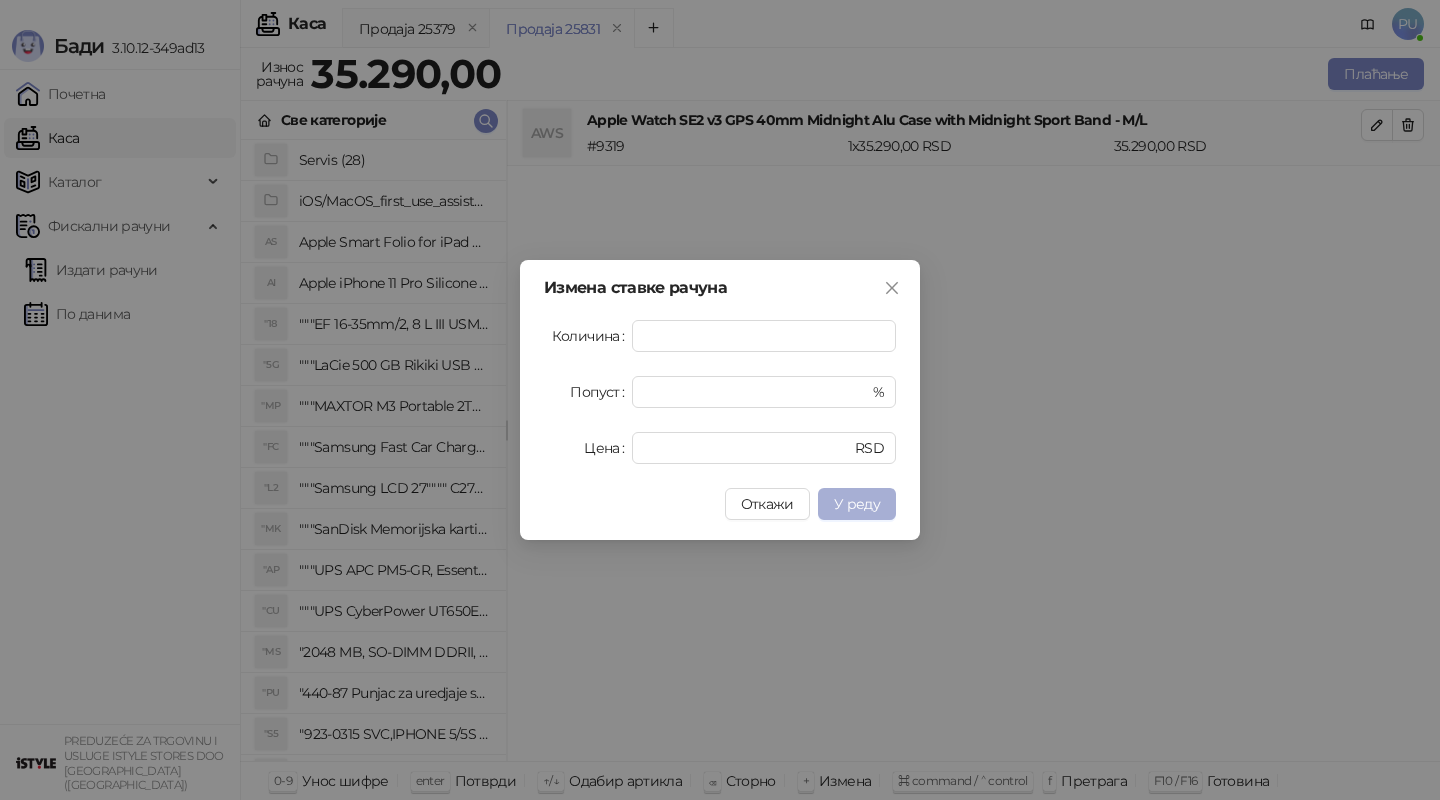 click on "У реду" at bounding box center (857, 504) 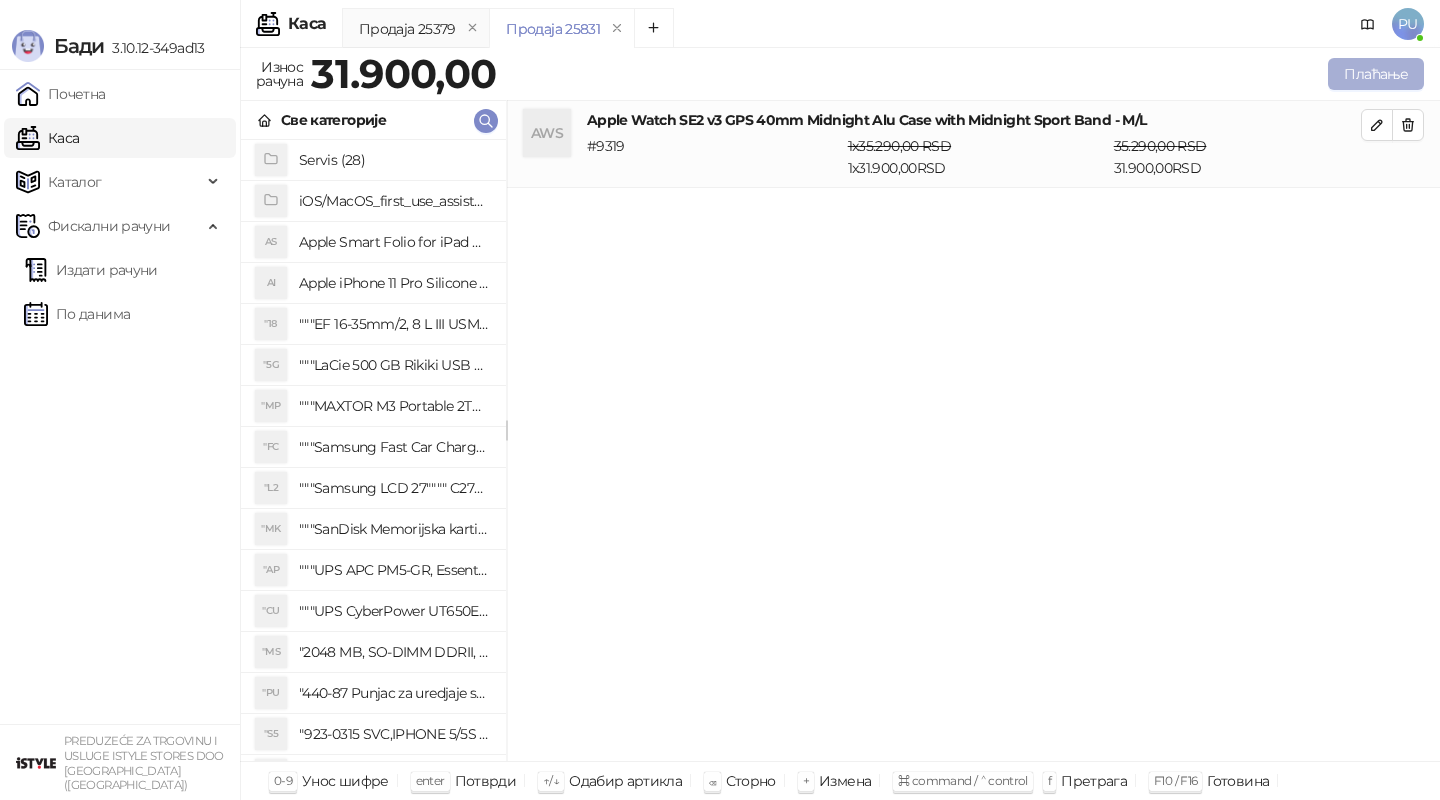 click on "Плаћање" at bounding box center (1376, 74) 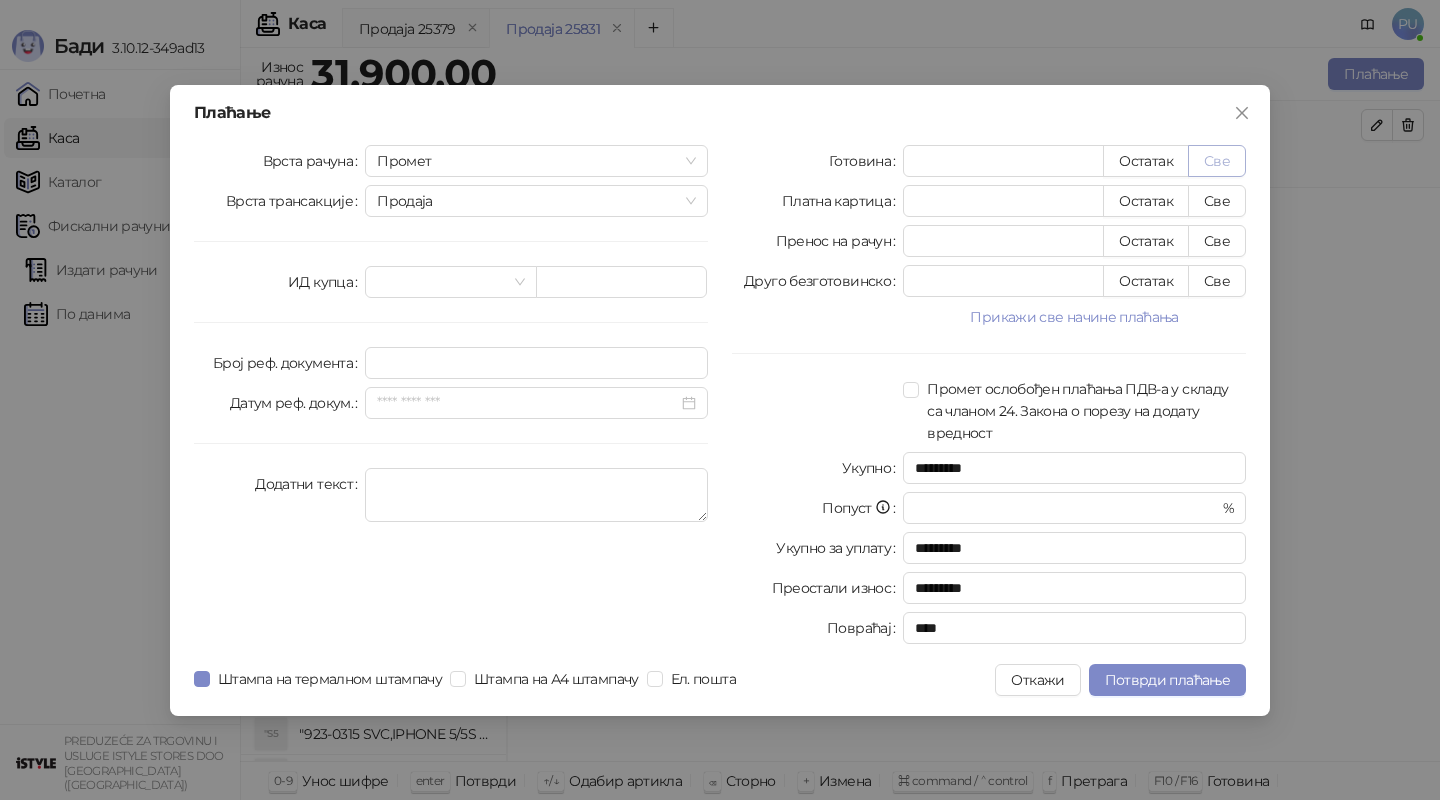 click on "Све" at bounding box center (1217, 161) 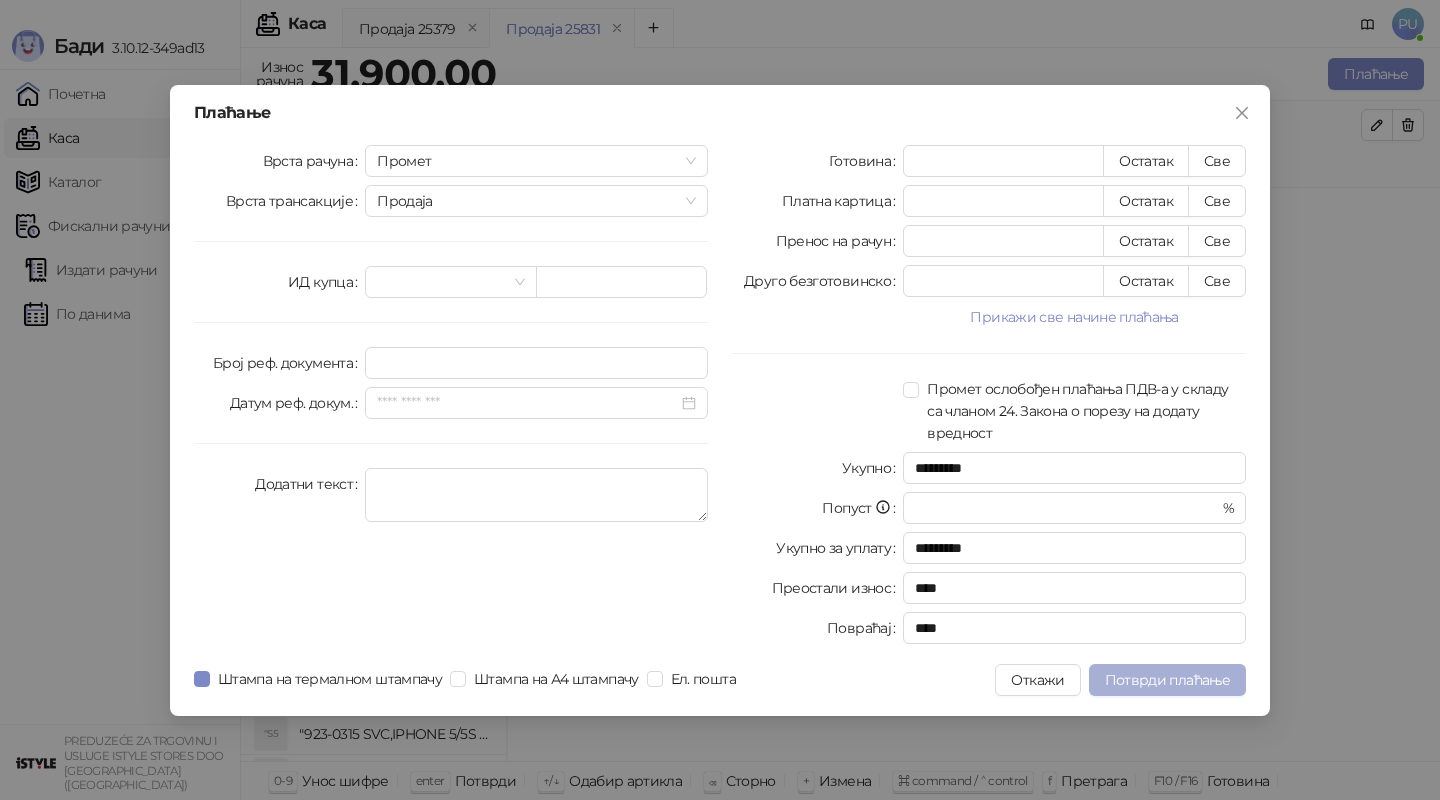 click on "Потврди плаћање" at bounding box center (1167, 680) 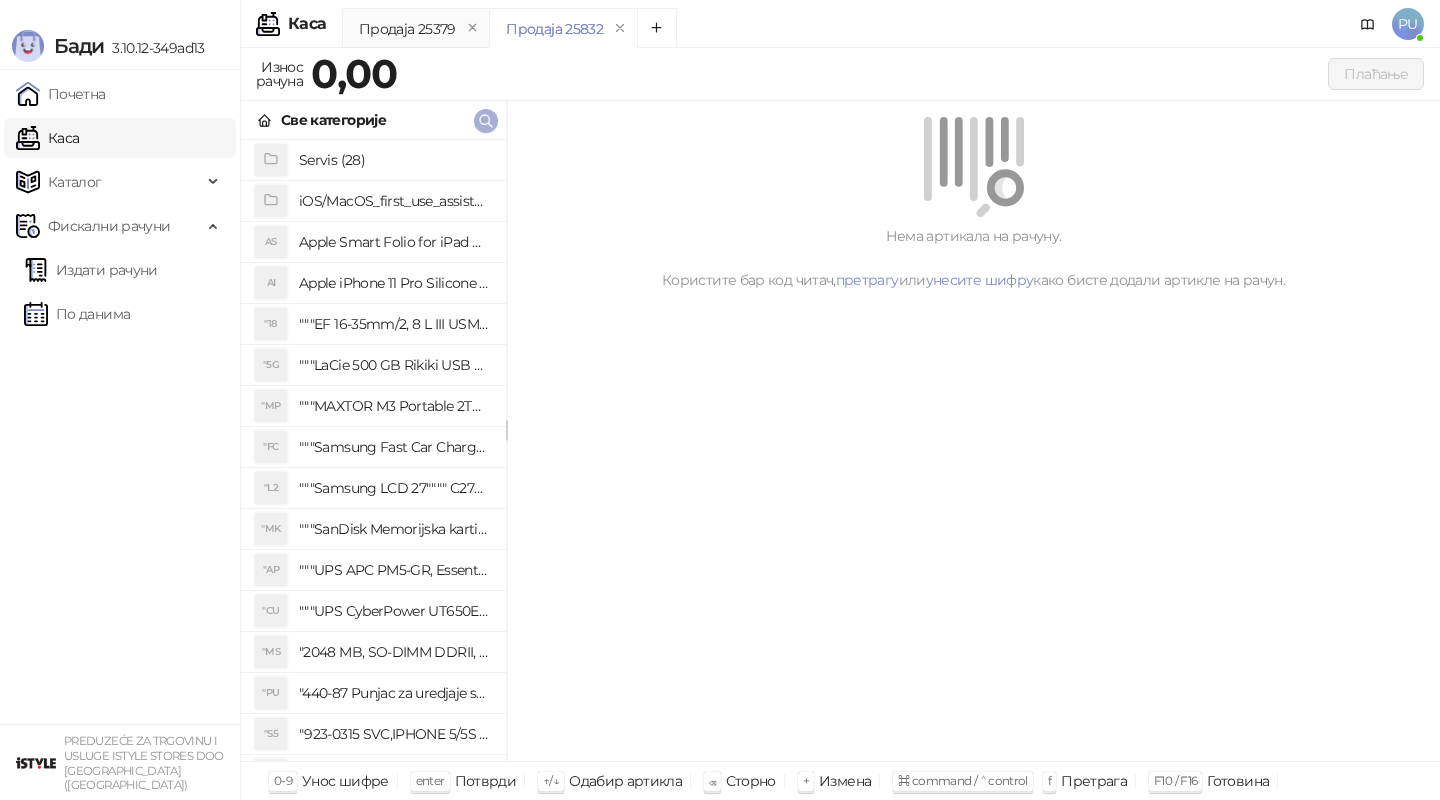 click 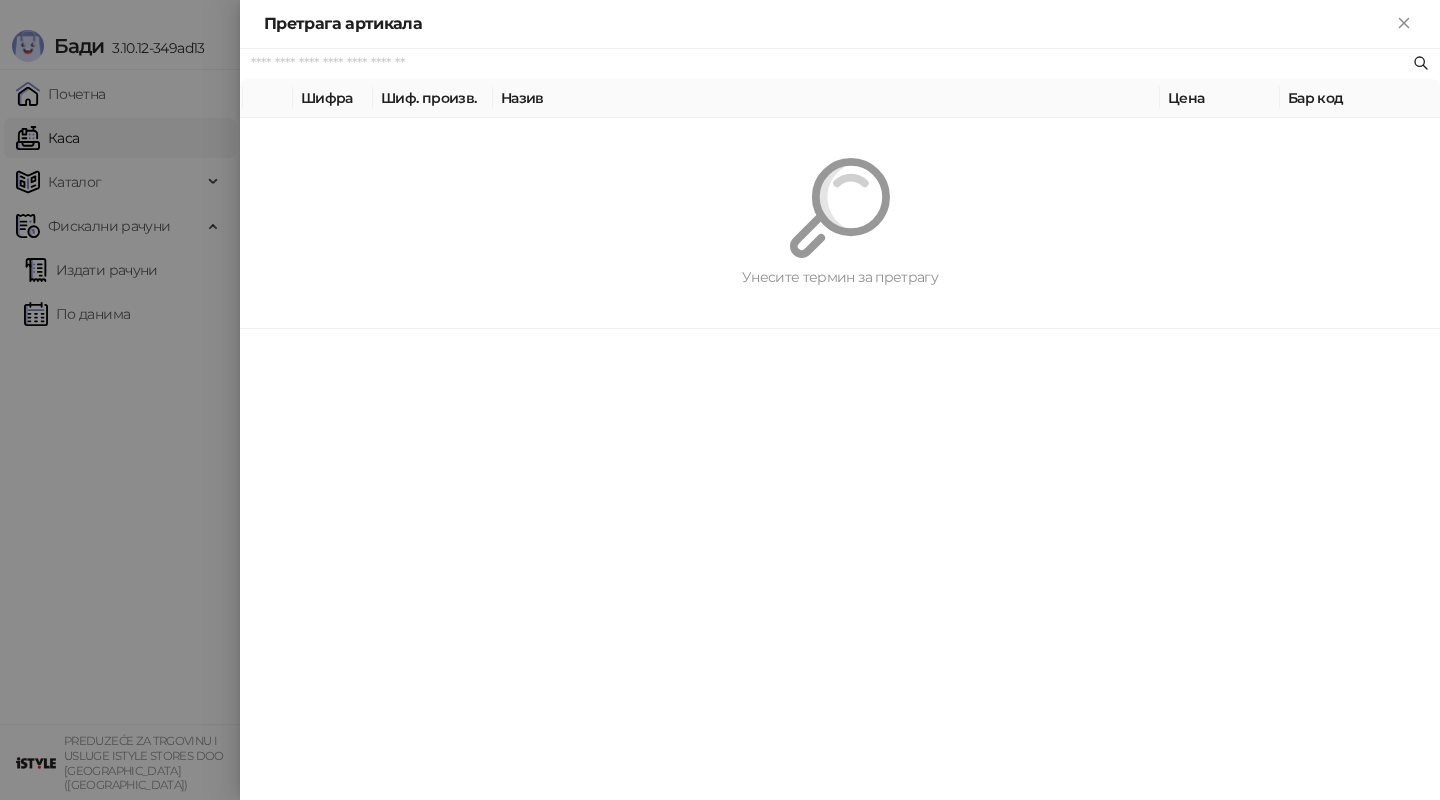 paste on "*********" 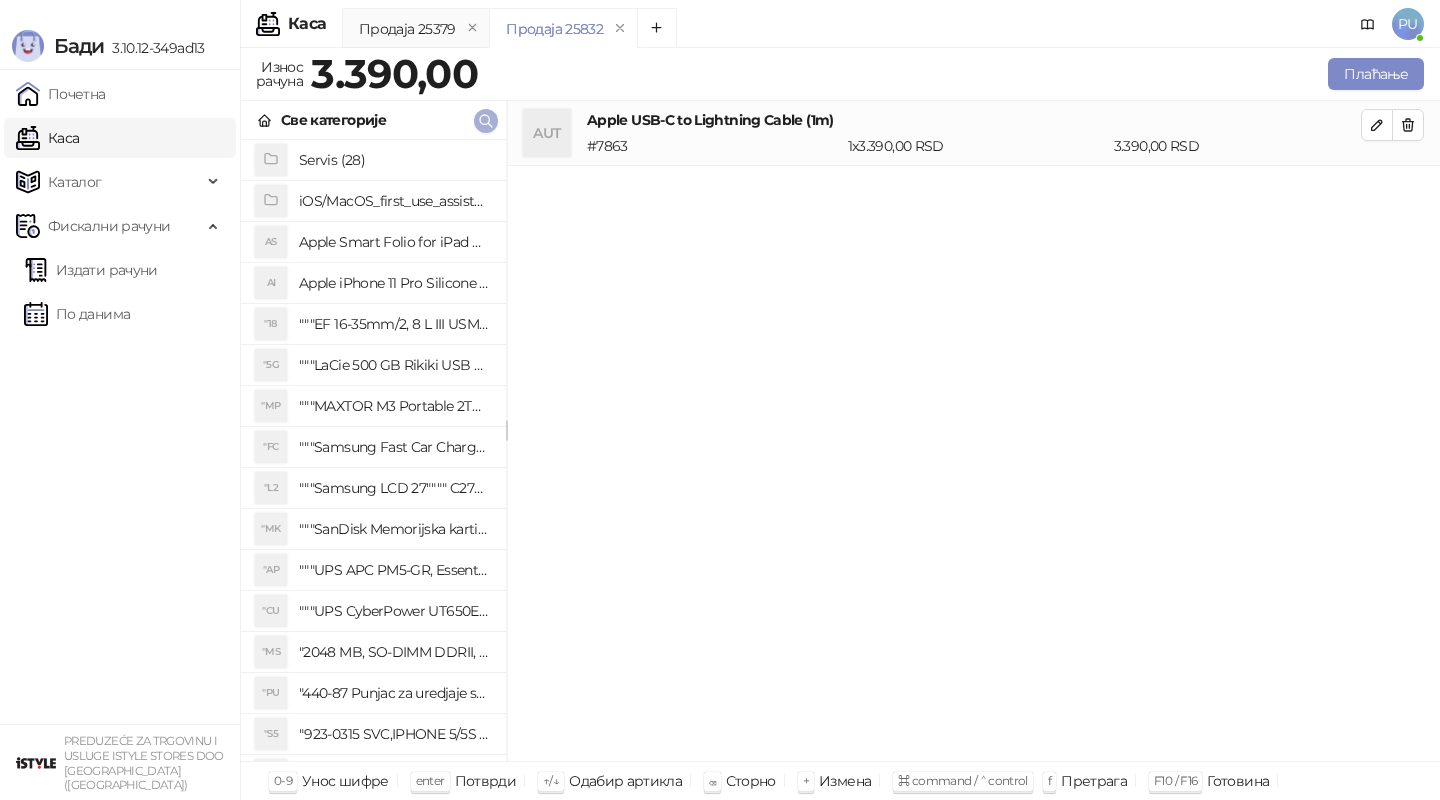 click at bounding box center (486, 120) 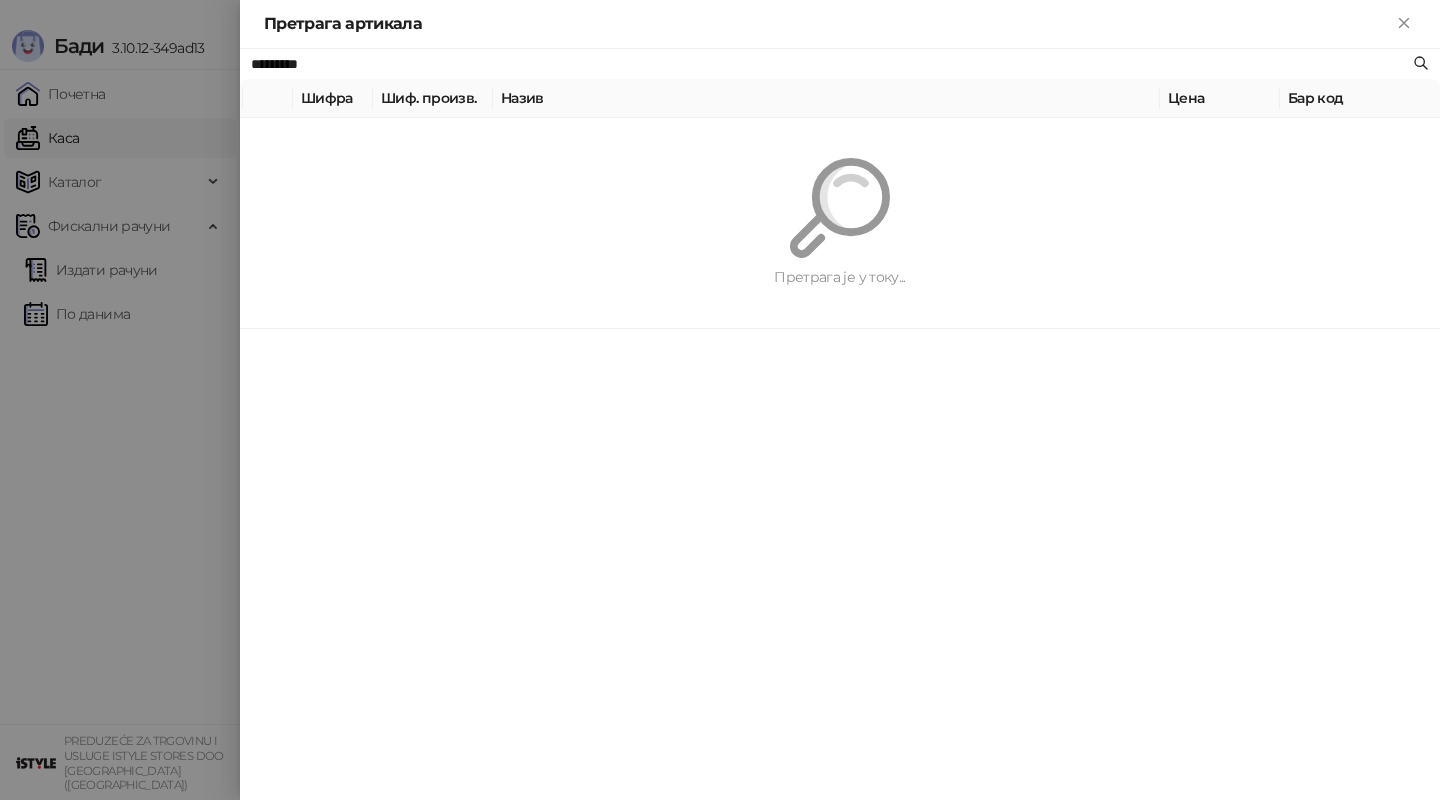 paste on "**********" 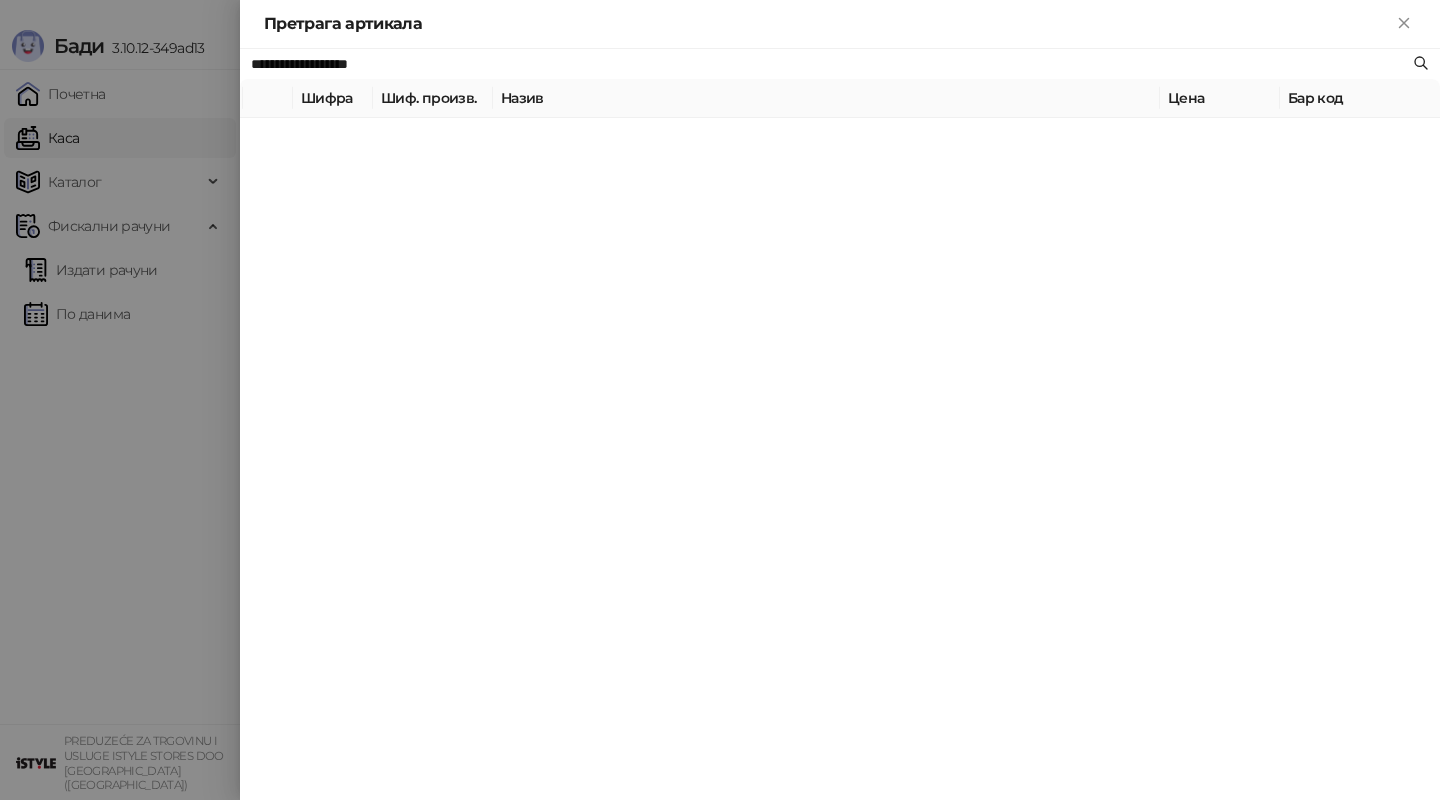 type on "**********" 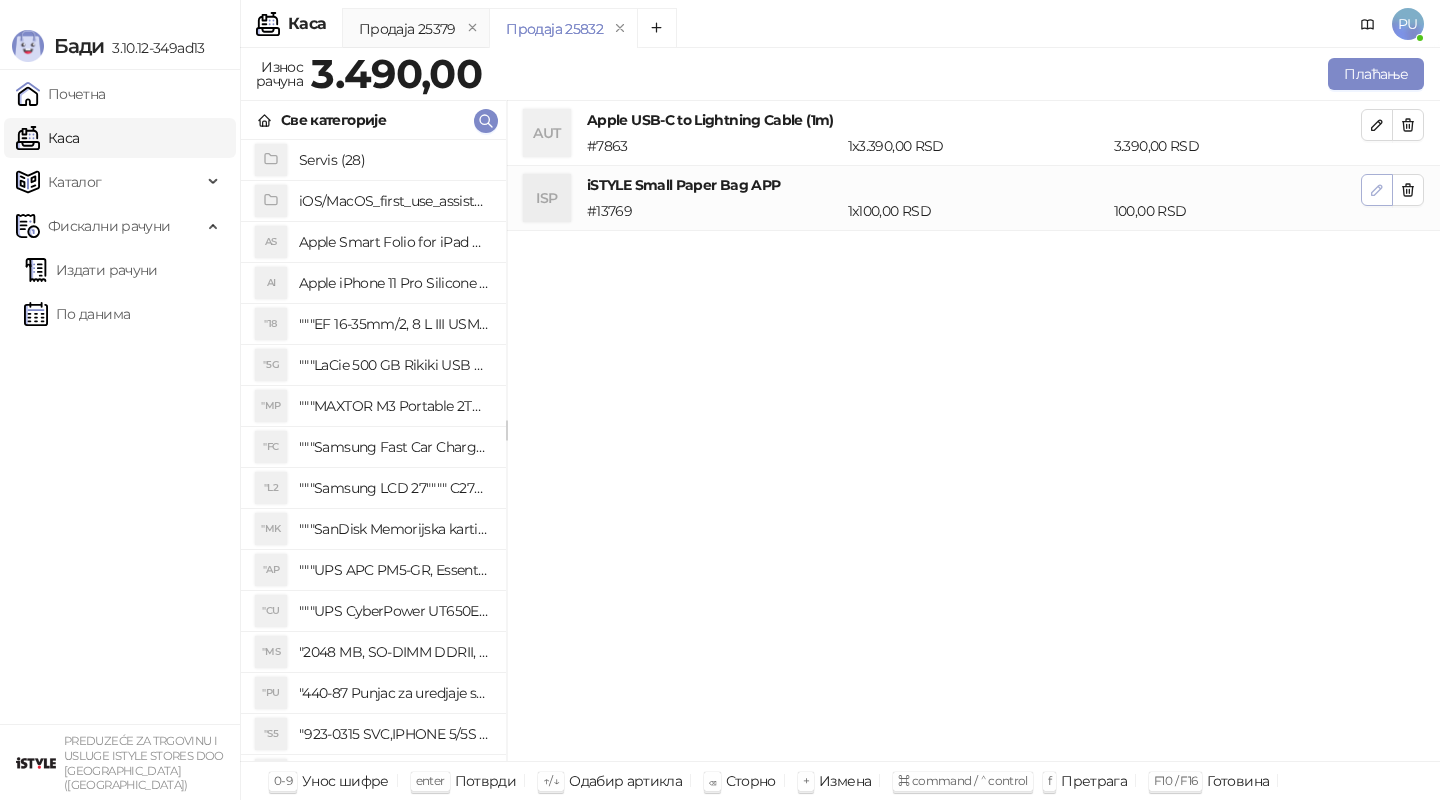 click at bounding box center [1377, 189] 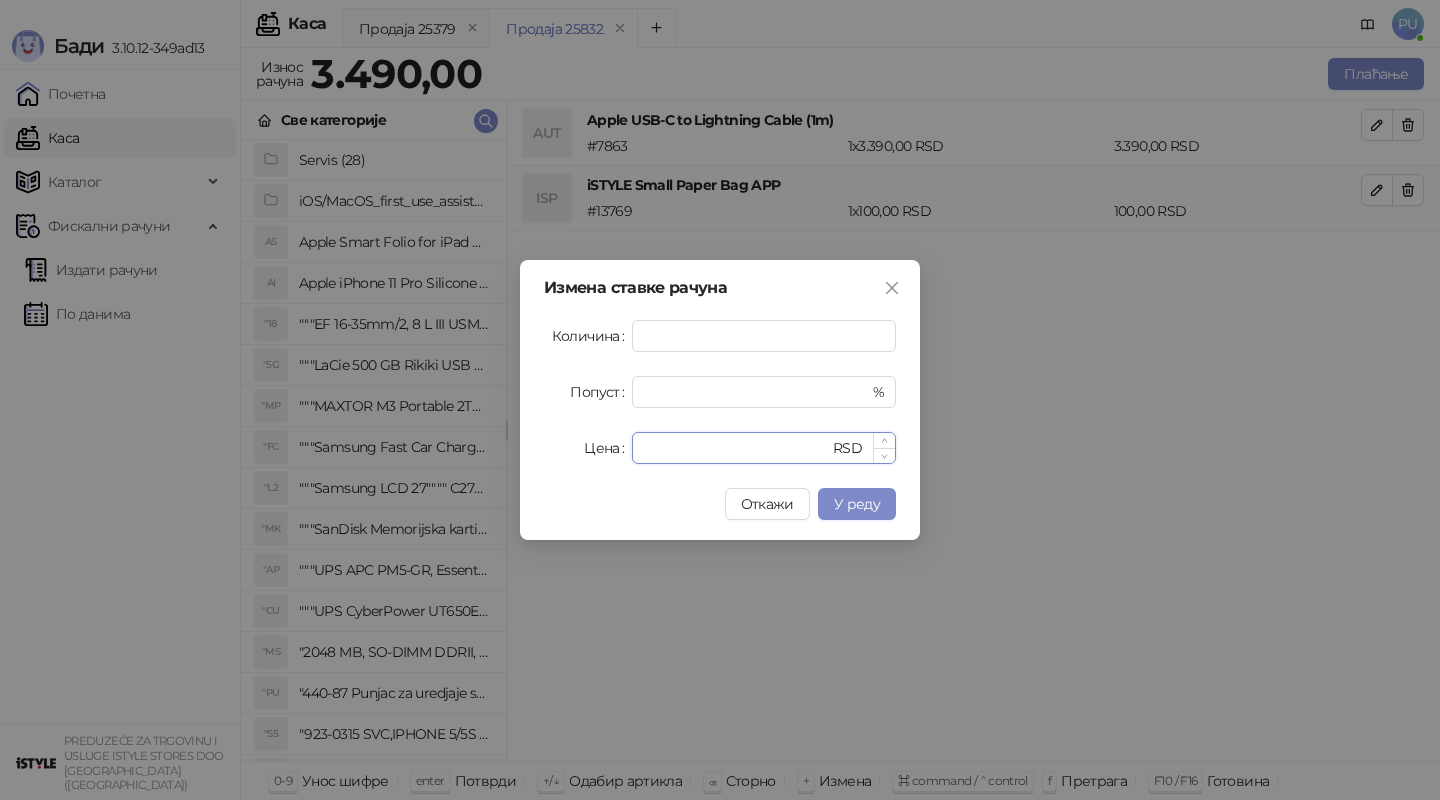 click on "***" at bounding box center (736, 448) 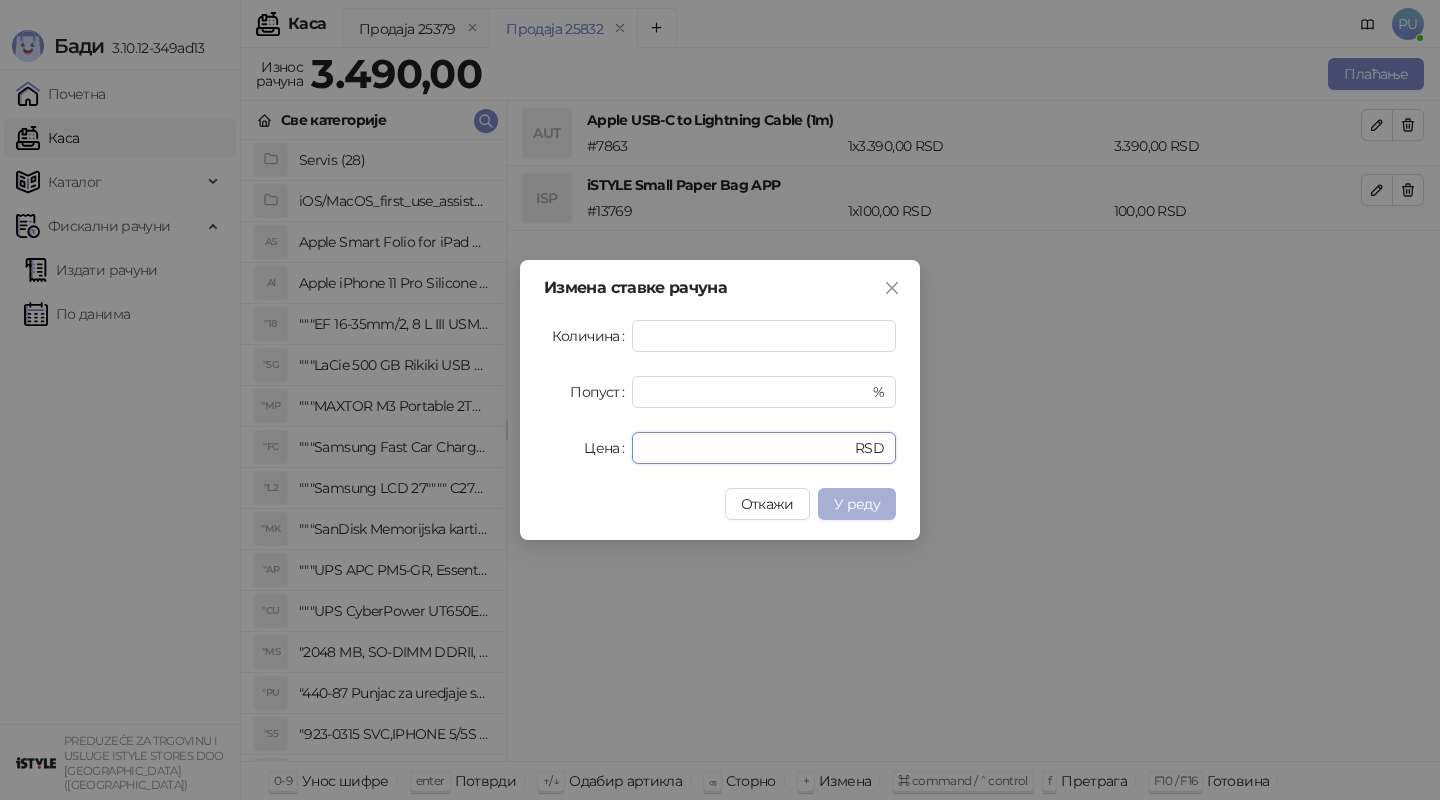 type on "**" 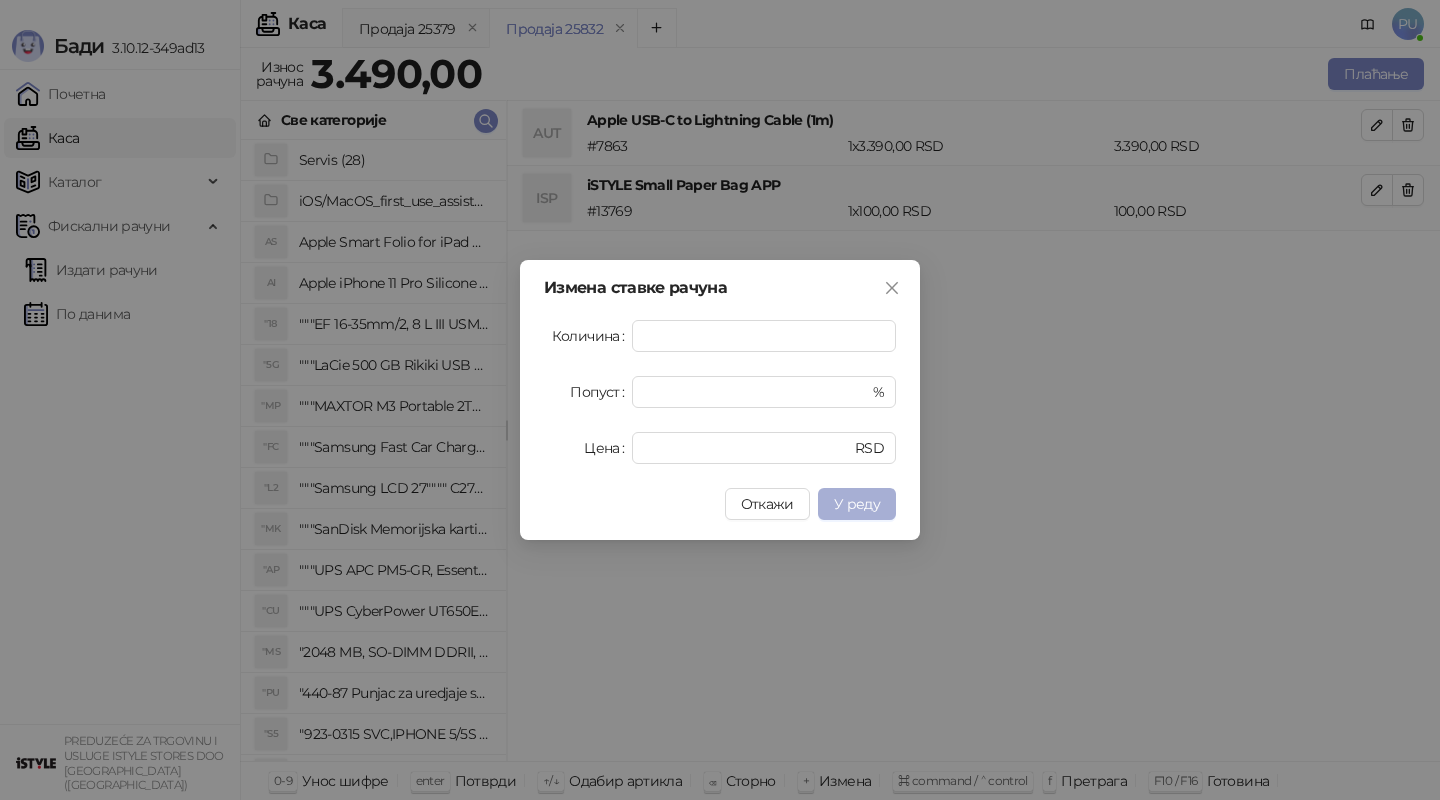 click on "У реду" at bounding box center [857, 504] 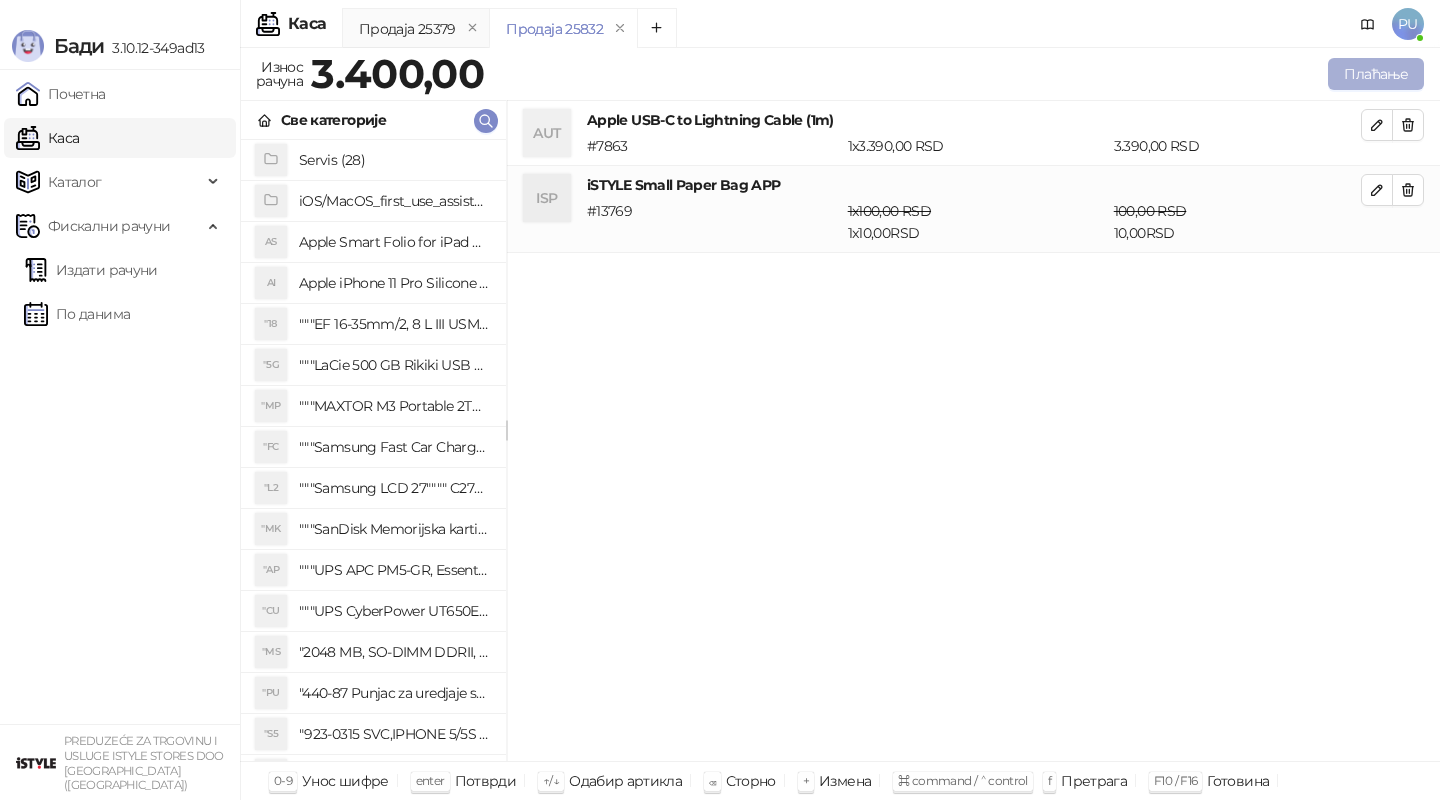 click on "Плаћање" at bounding box center (1376, 74) 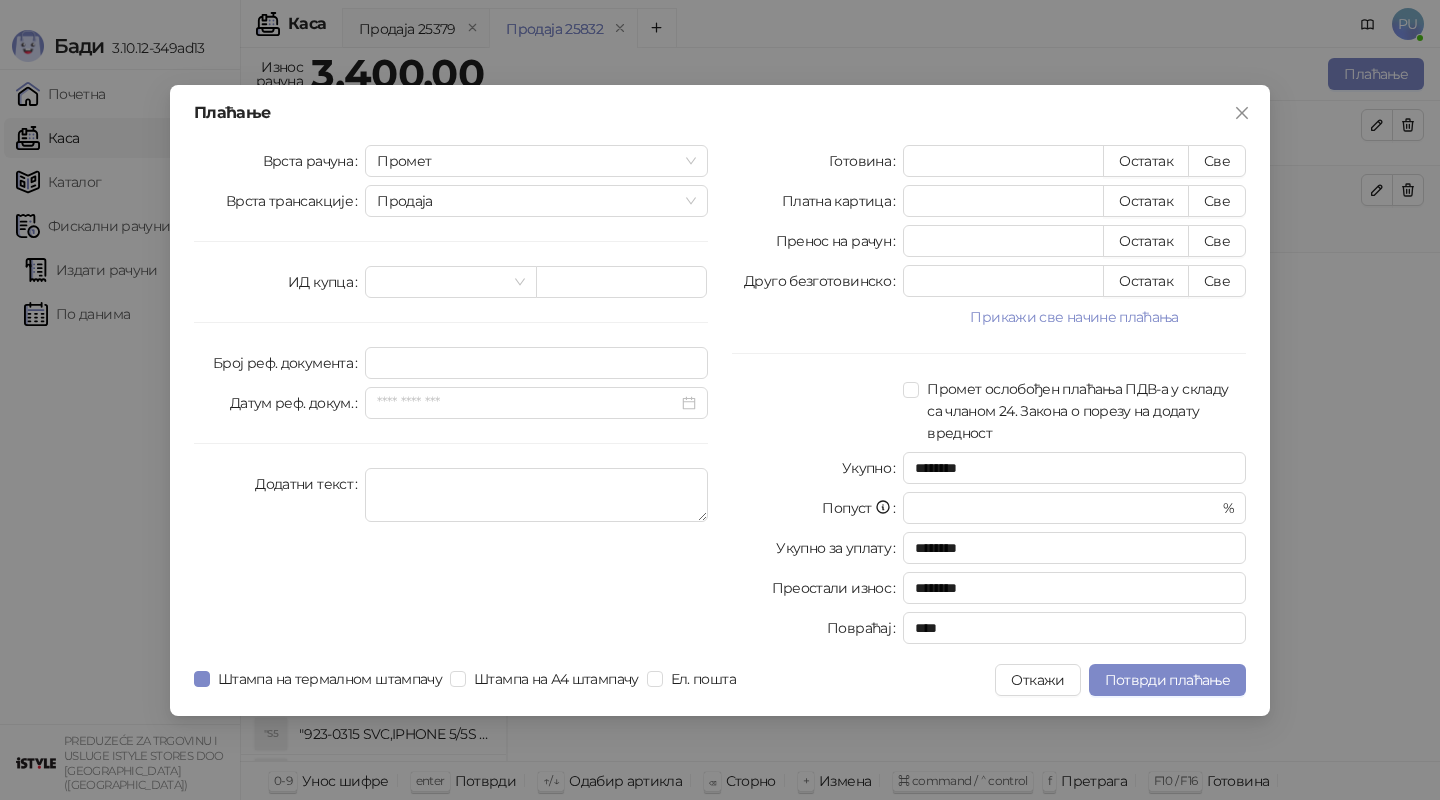 click on "Све" at bounding box center [1217, 161] 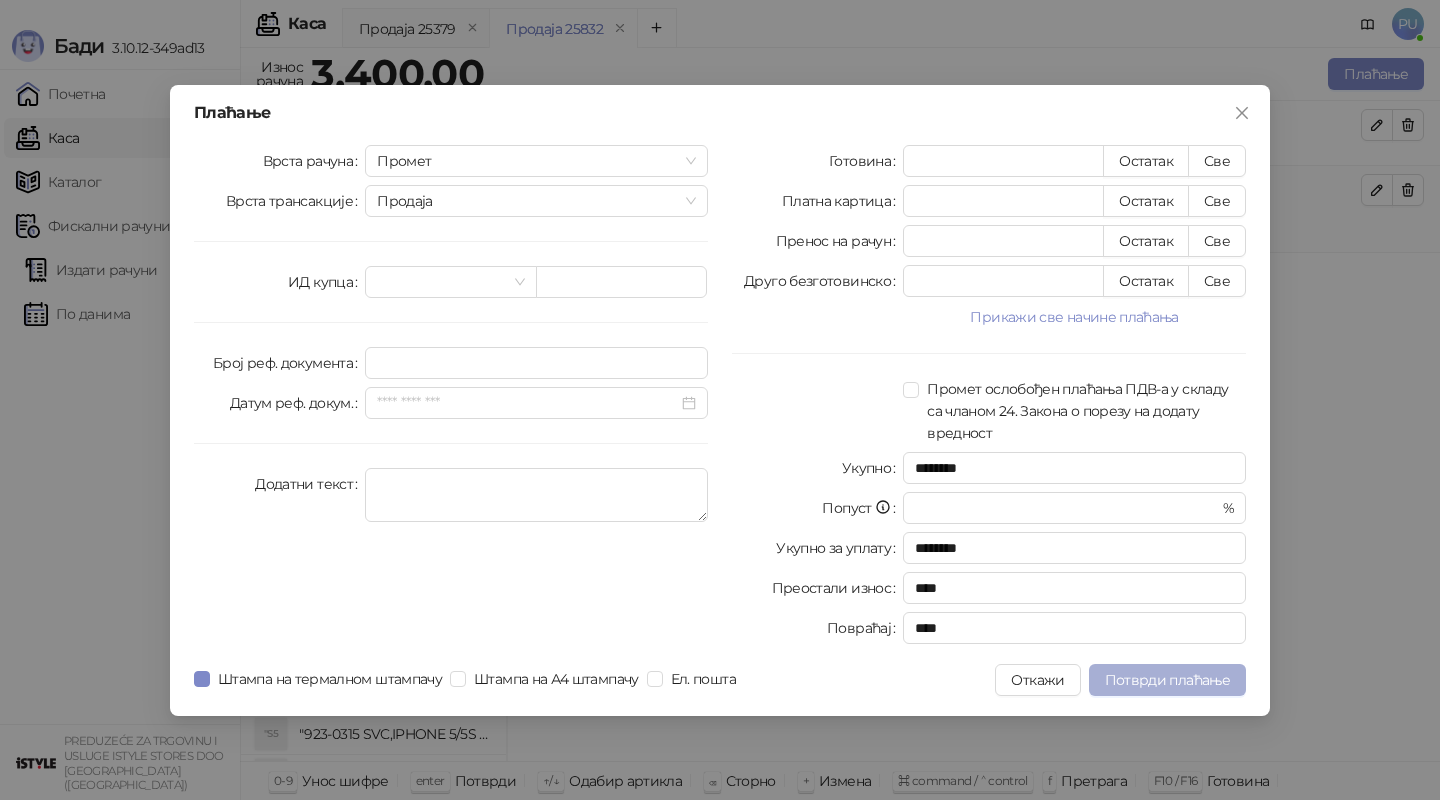 click on "Потврди плаћање" at bounding box center (1167, 680) 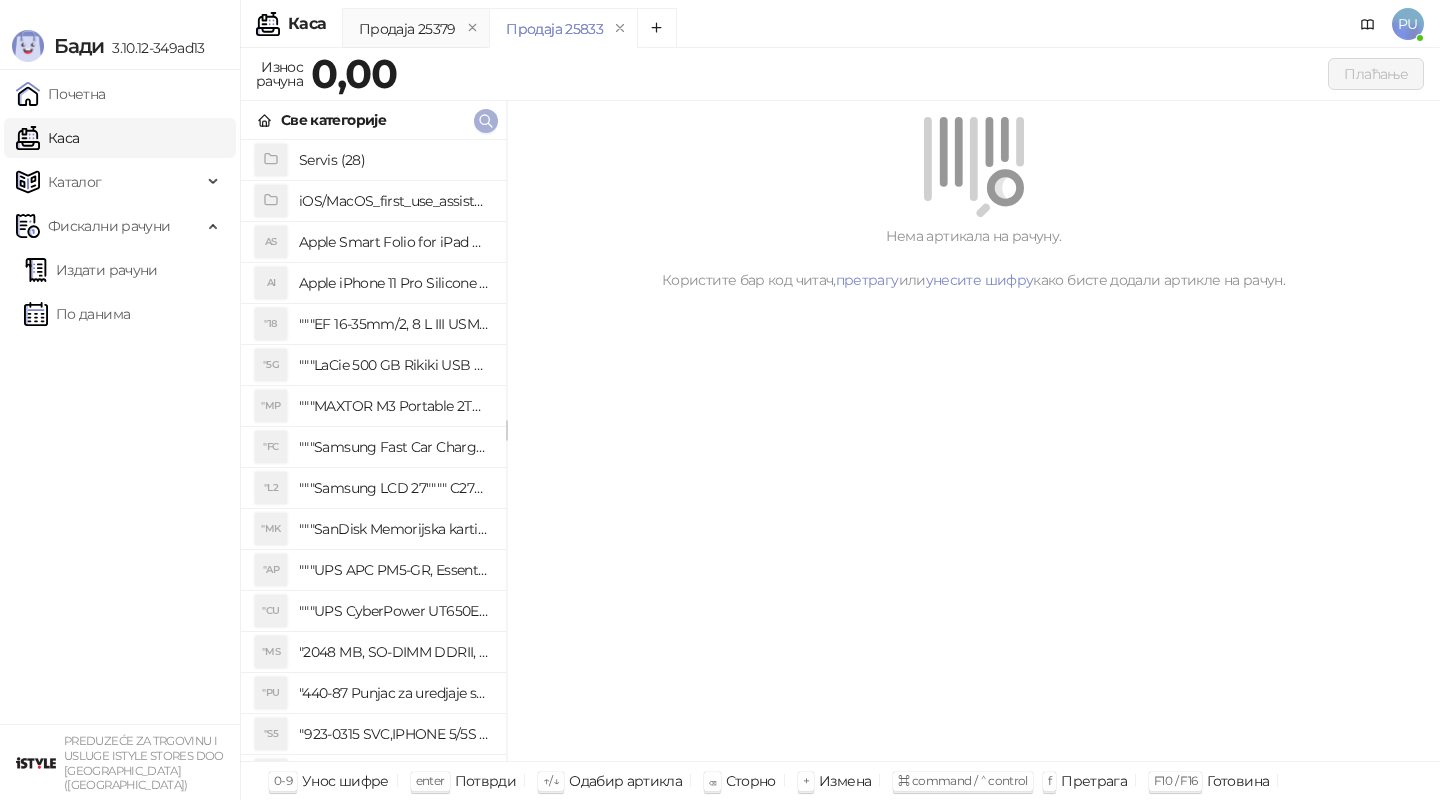 click 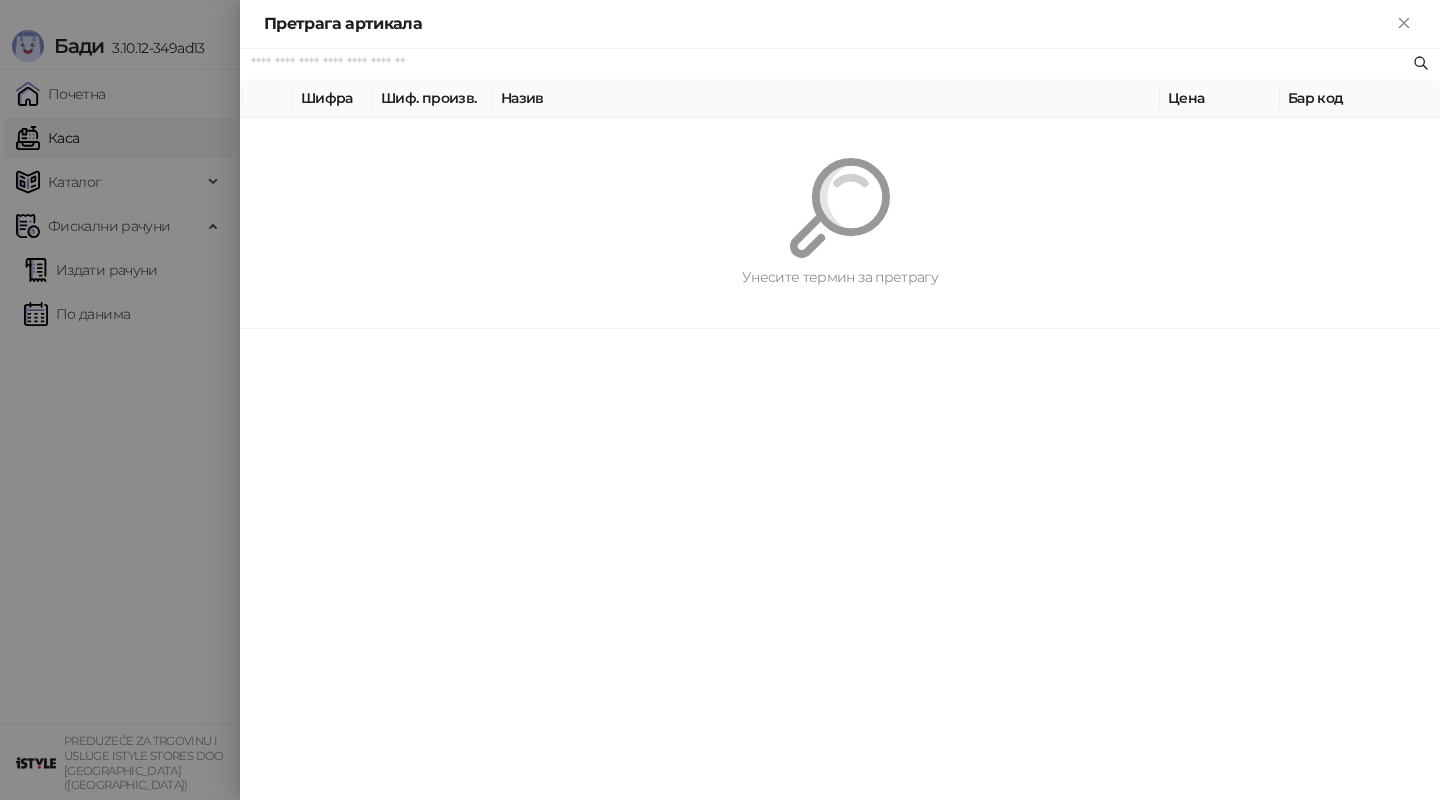 paste on "*********" 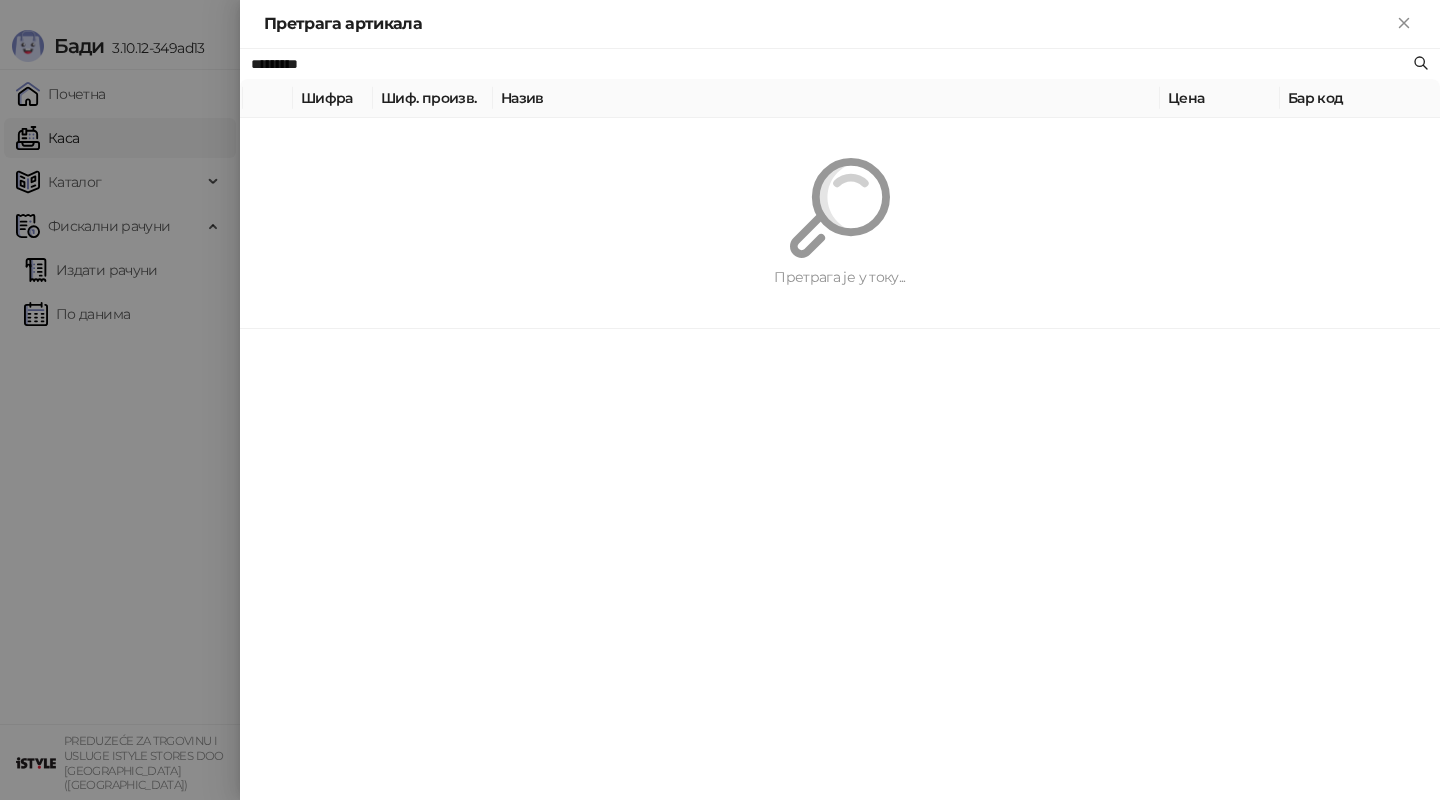 type on "*********" 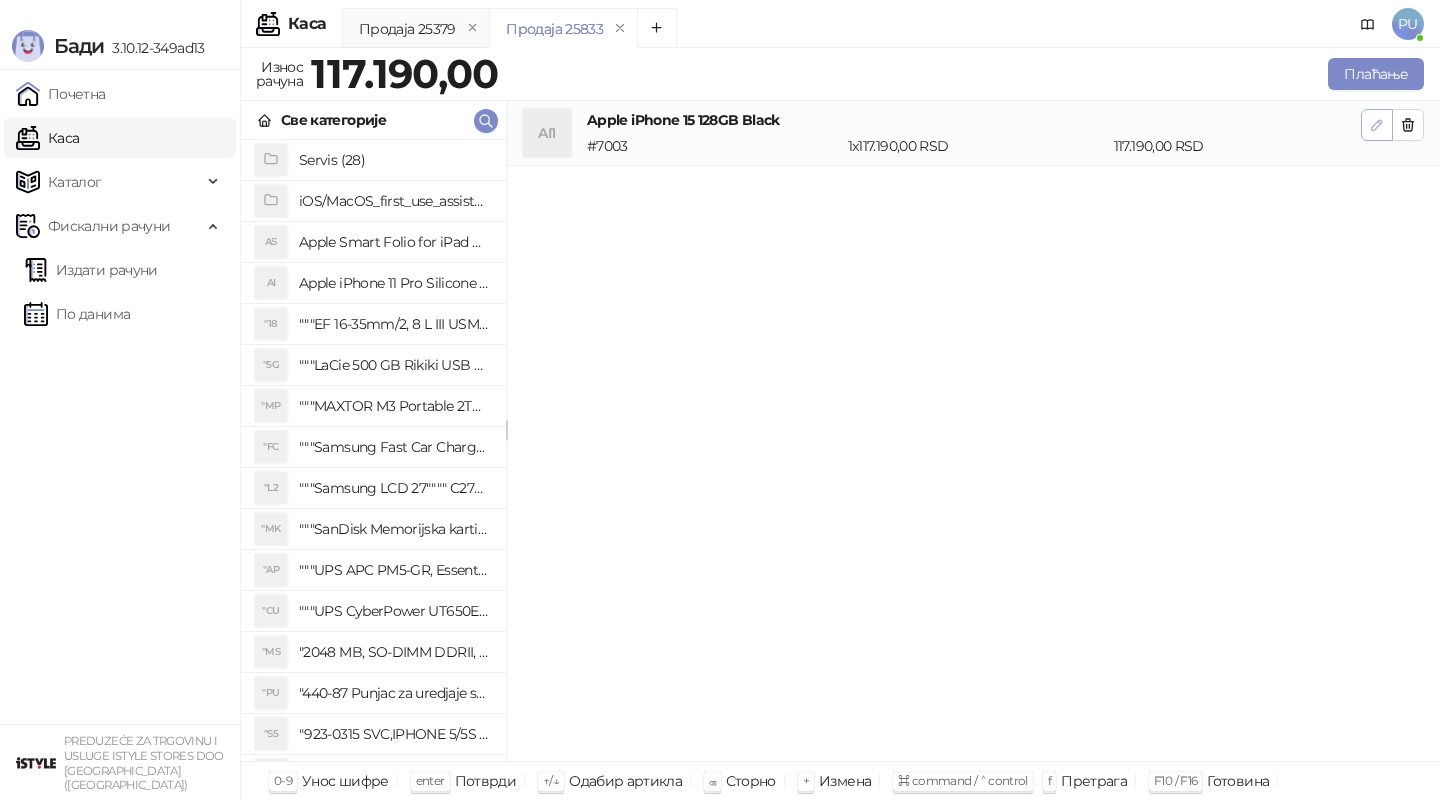 click at bounding box center (1377, 124) 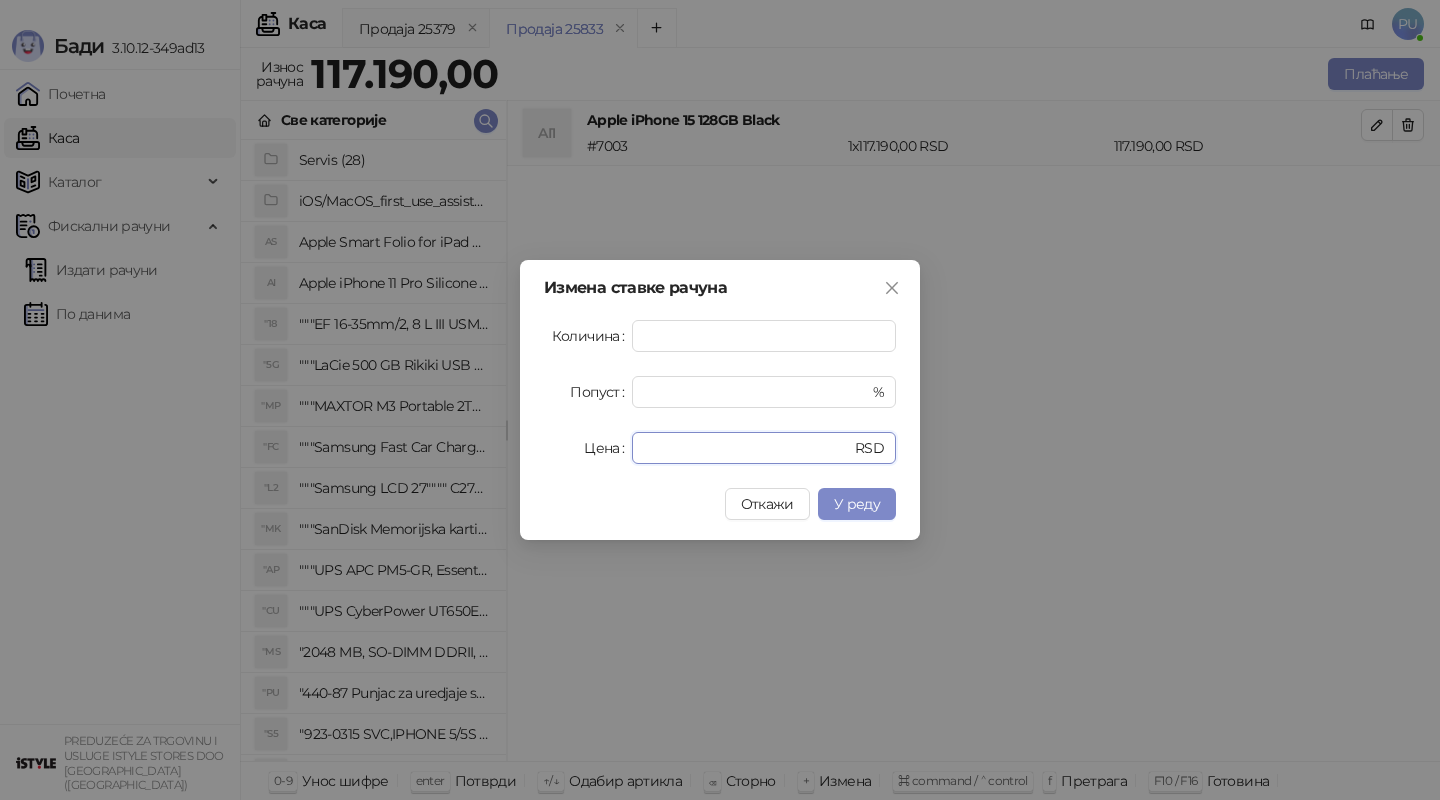 drag, startPoint x: 738, startPoint y: 446, endPoint x: 586, endPoint y: 446, distance: 152 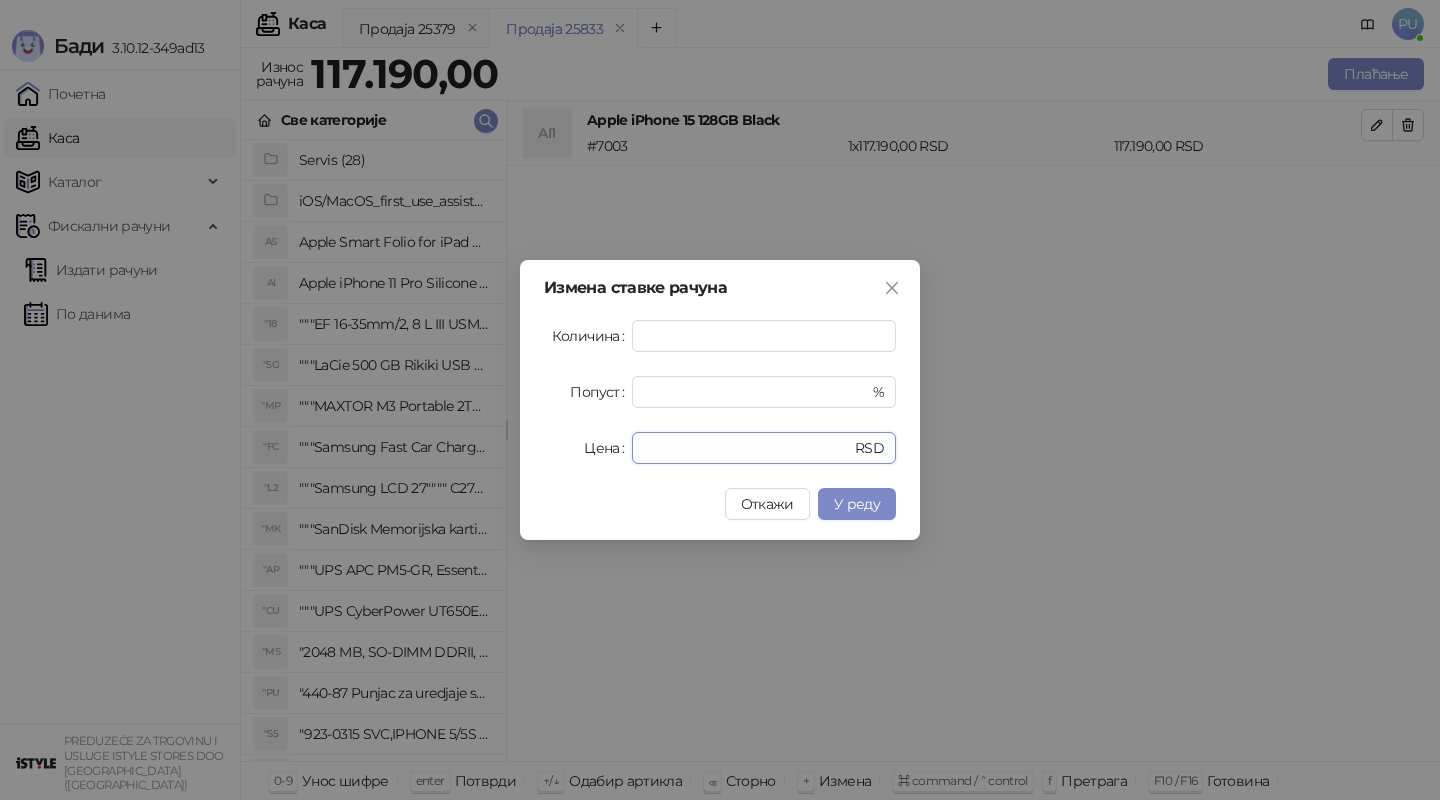 type on "*****" 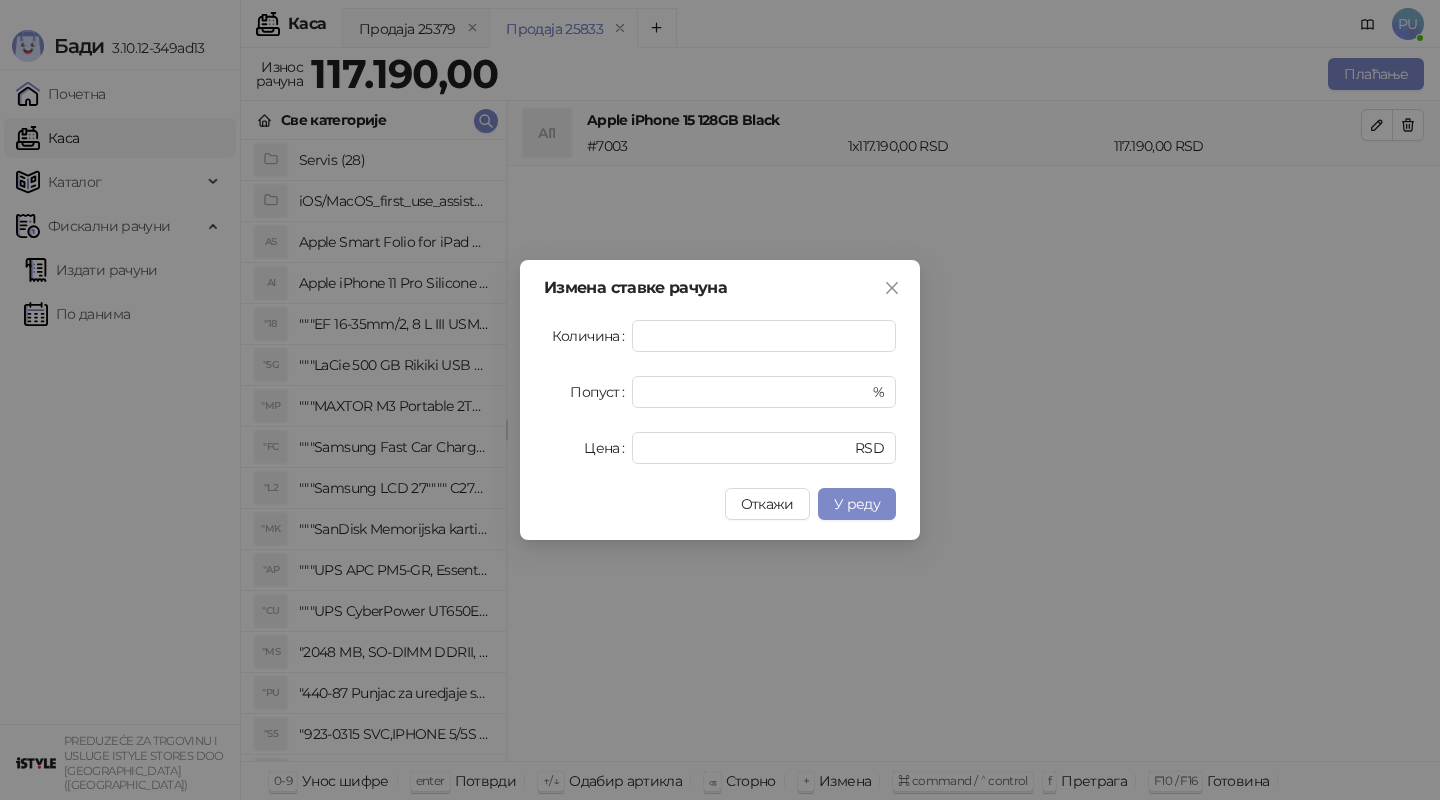 click on "У реду" at bounding box center (857, 504) 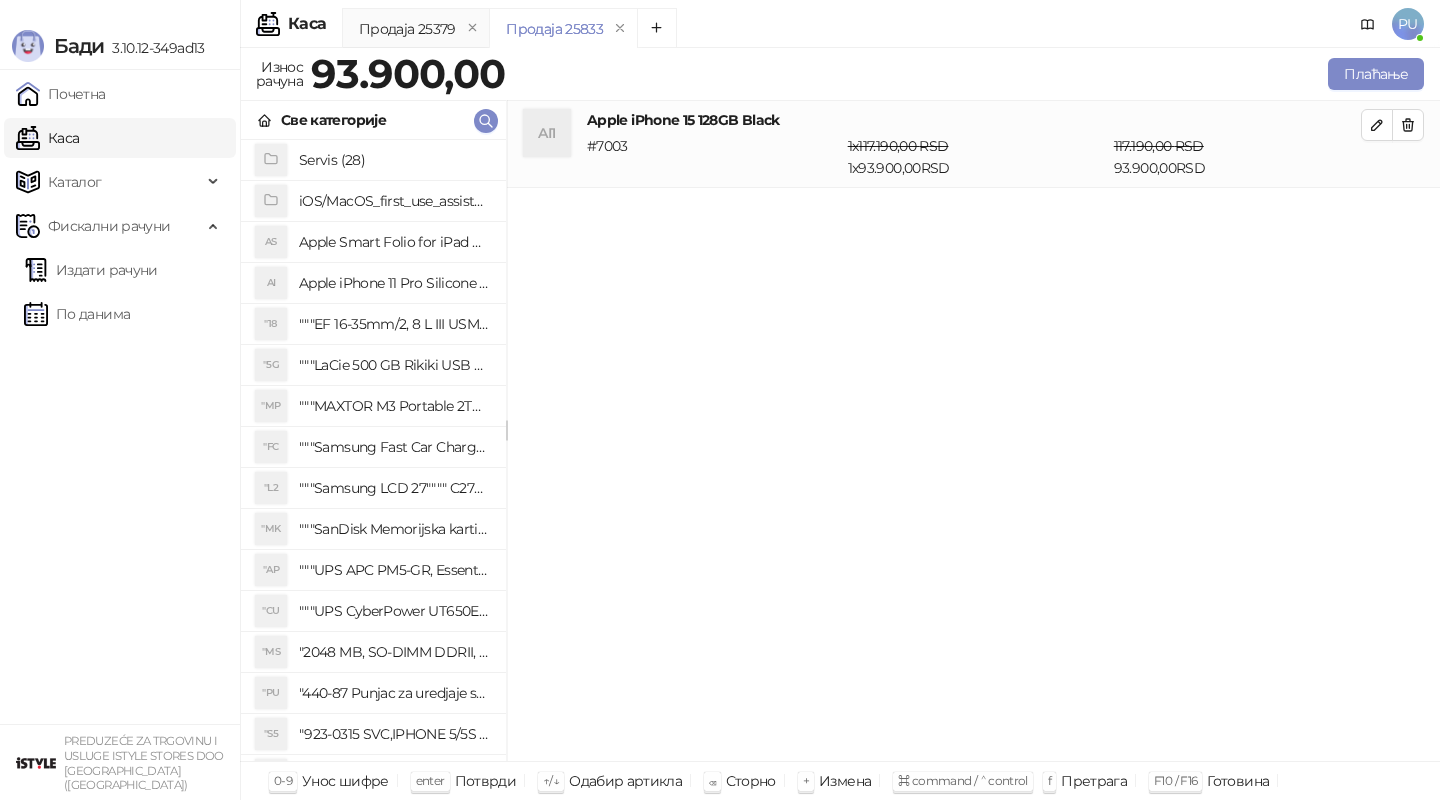click on "Све категорије" at bounding box center [373, 120] 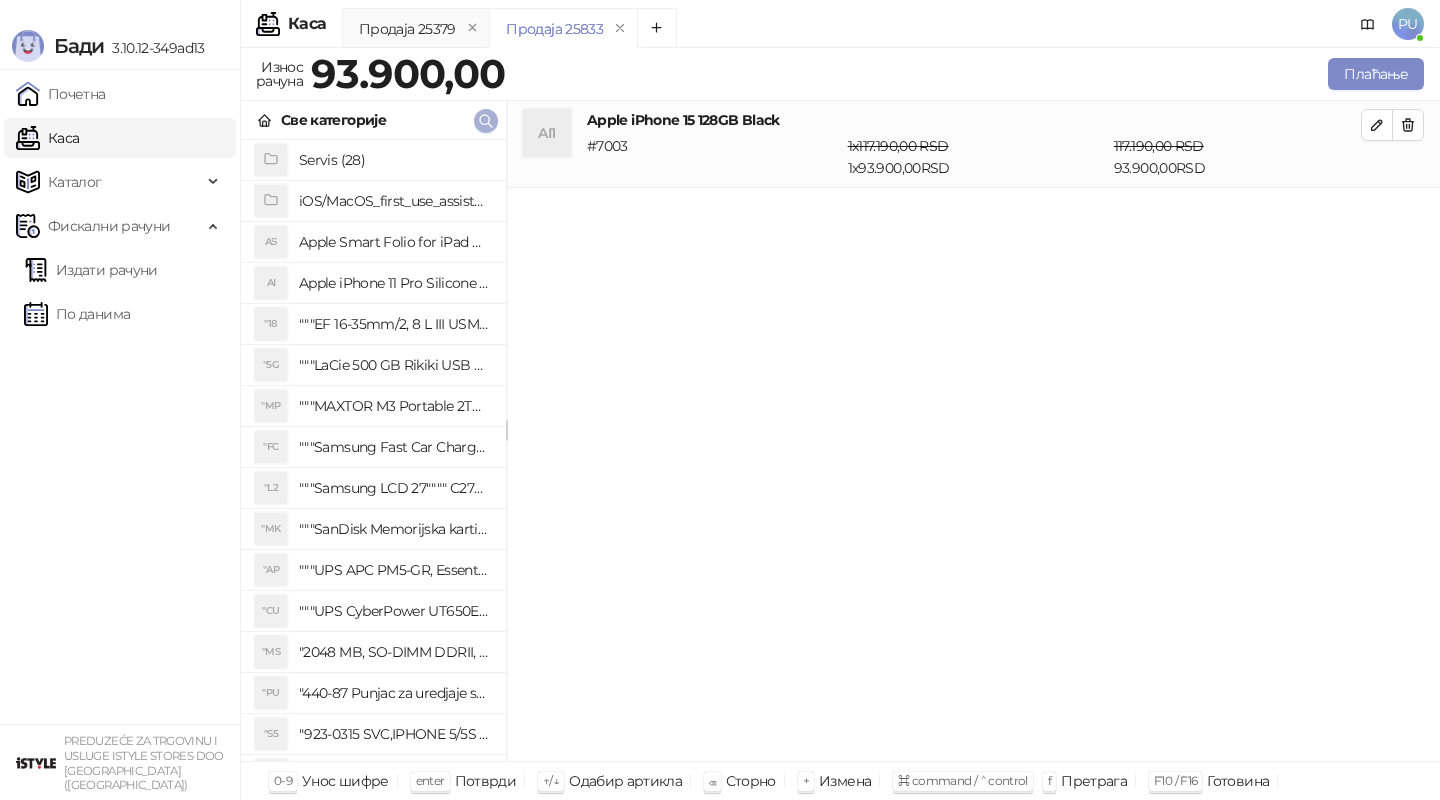 click 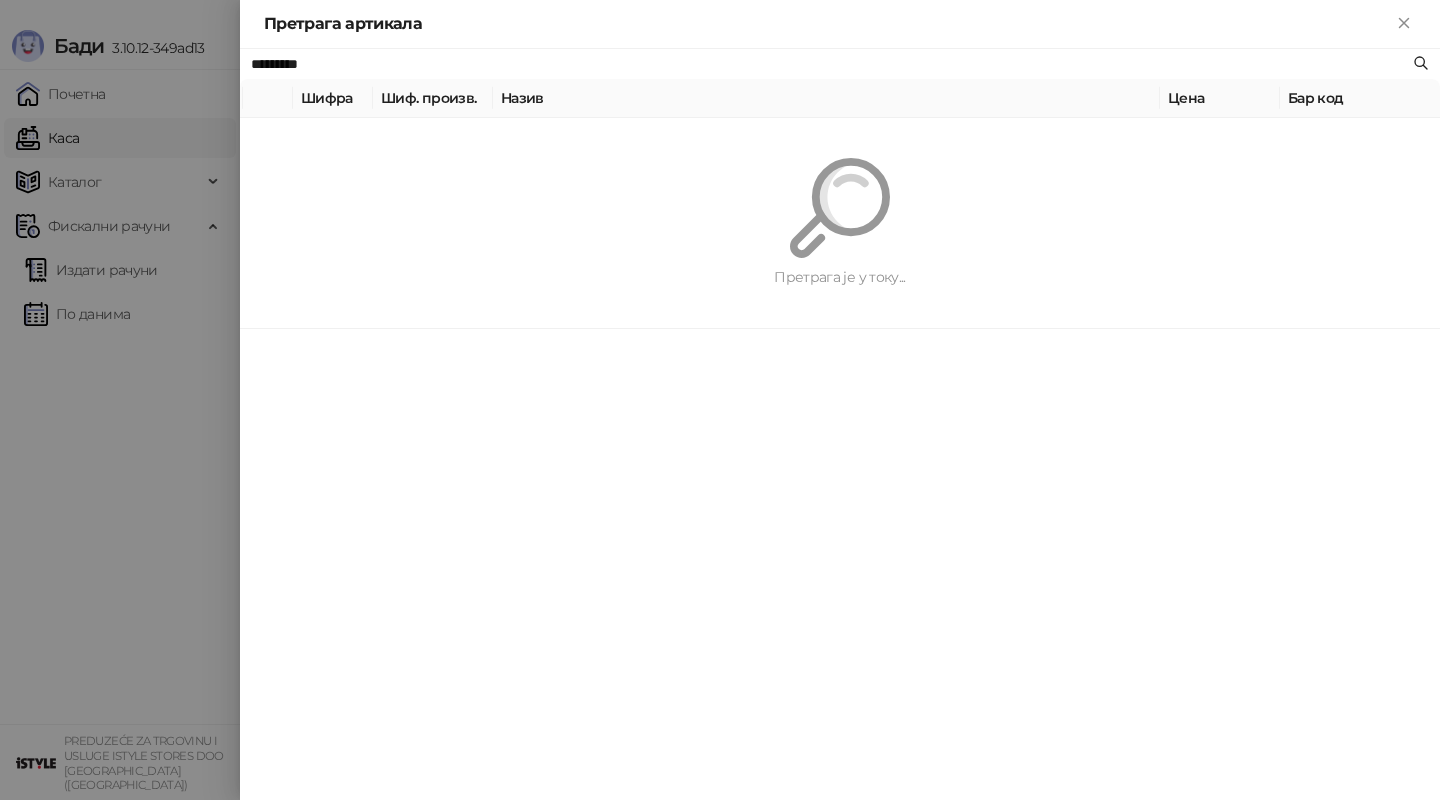 paste on "**********" 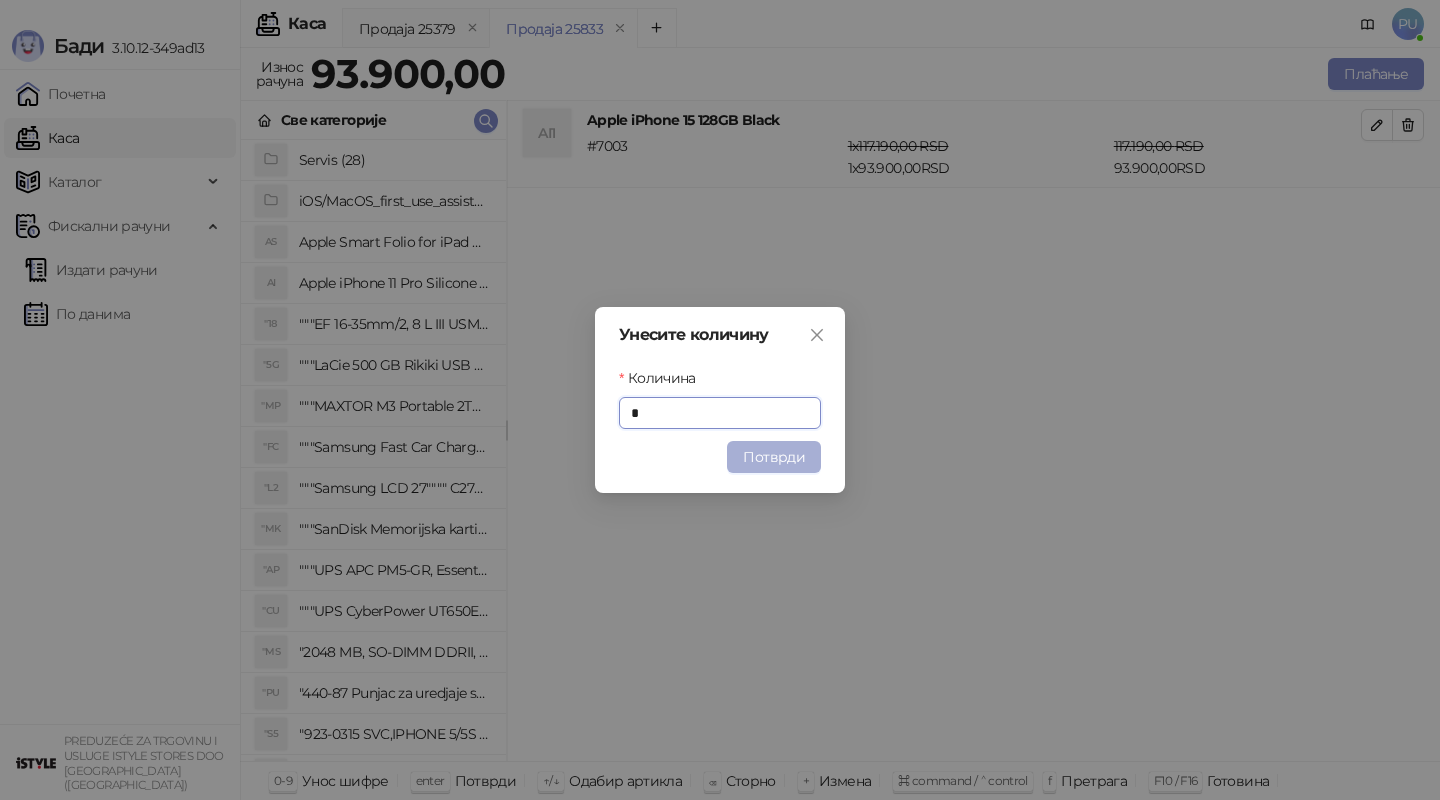 click on "Потврди" at bounding box center [774, 457] 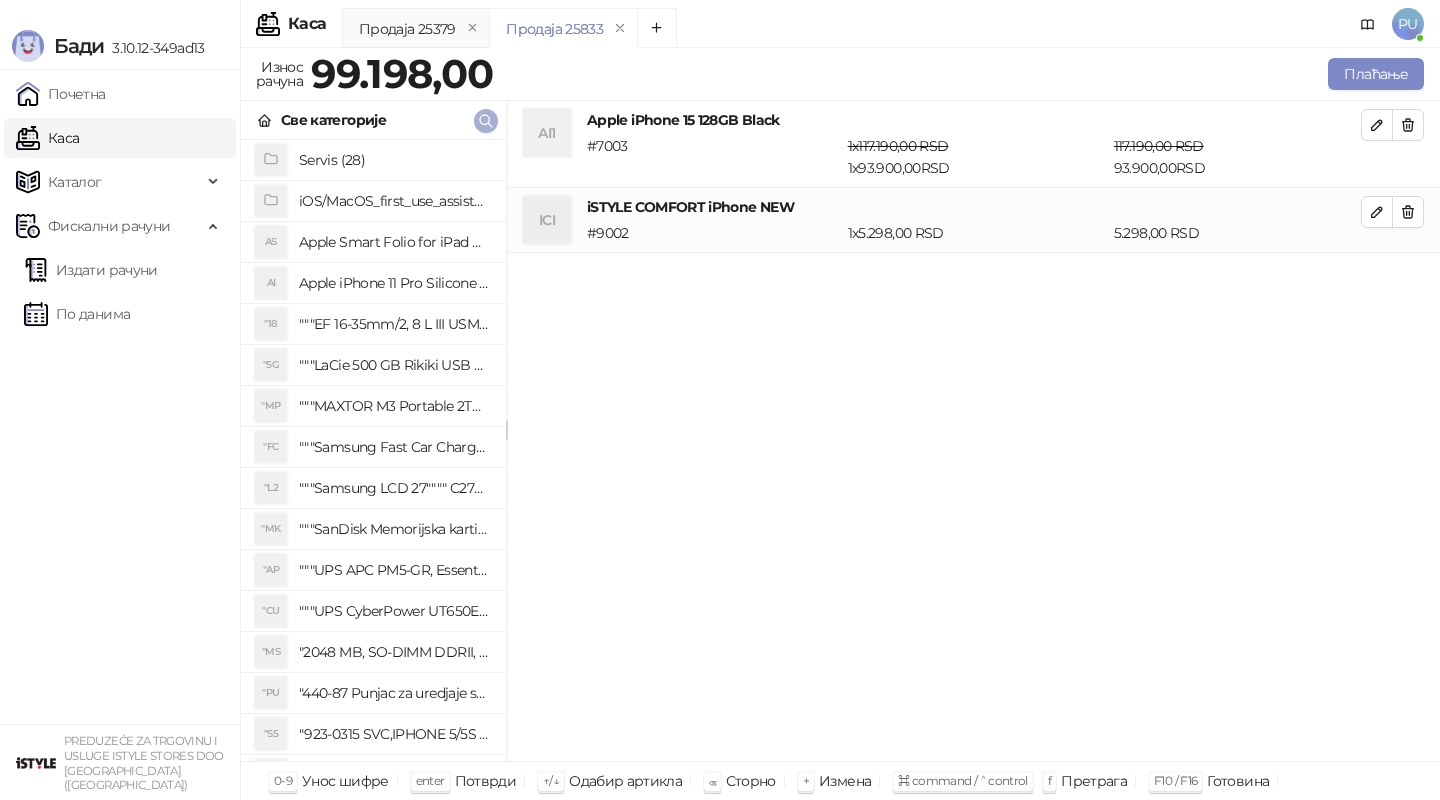 click 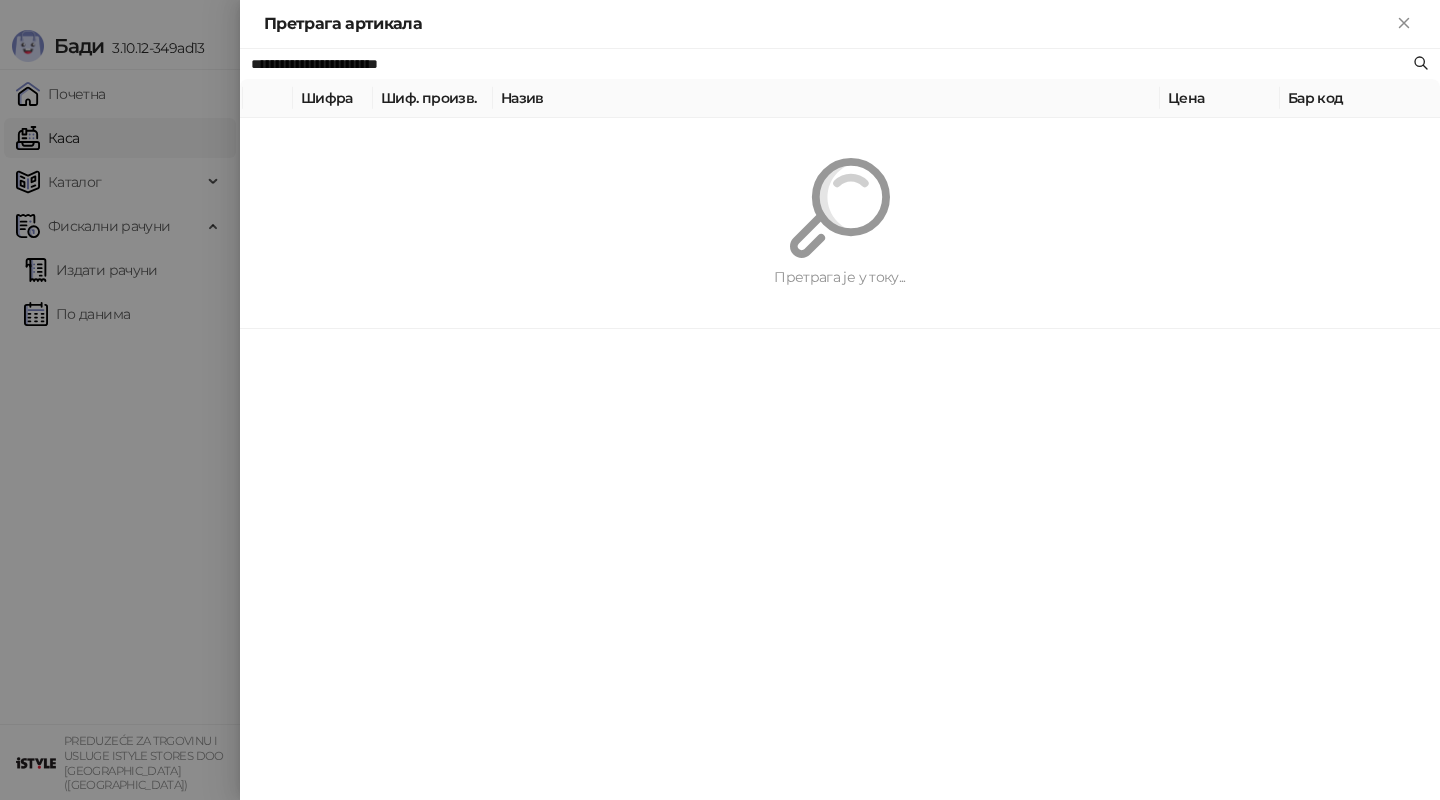 paste 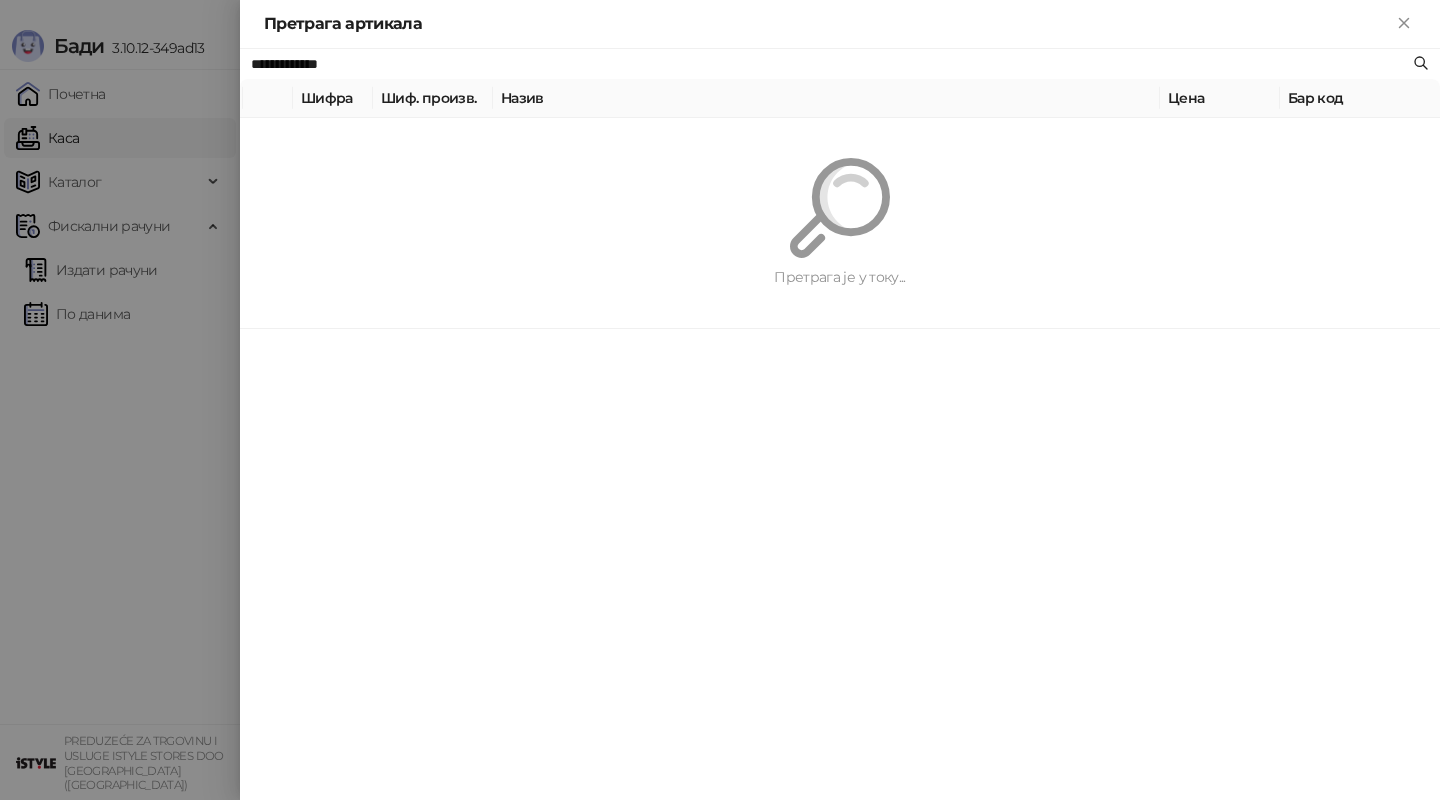 type on "**********" 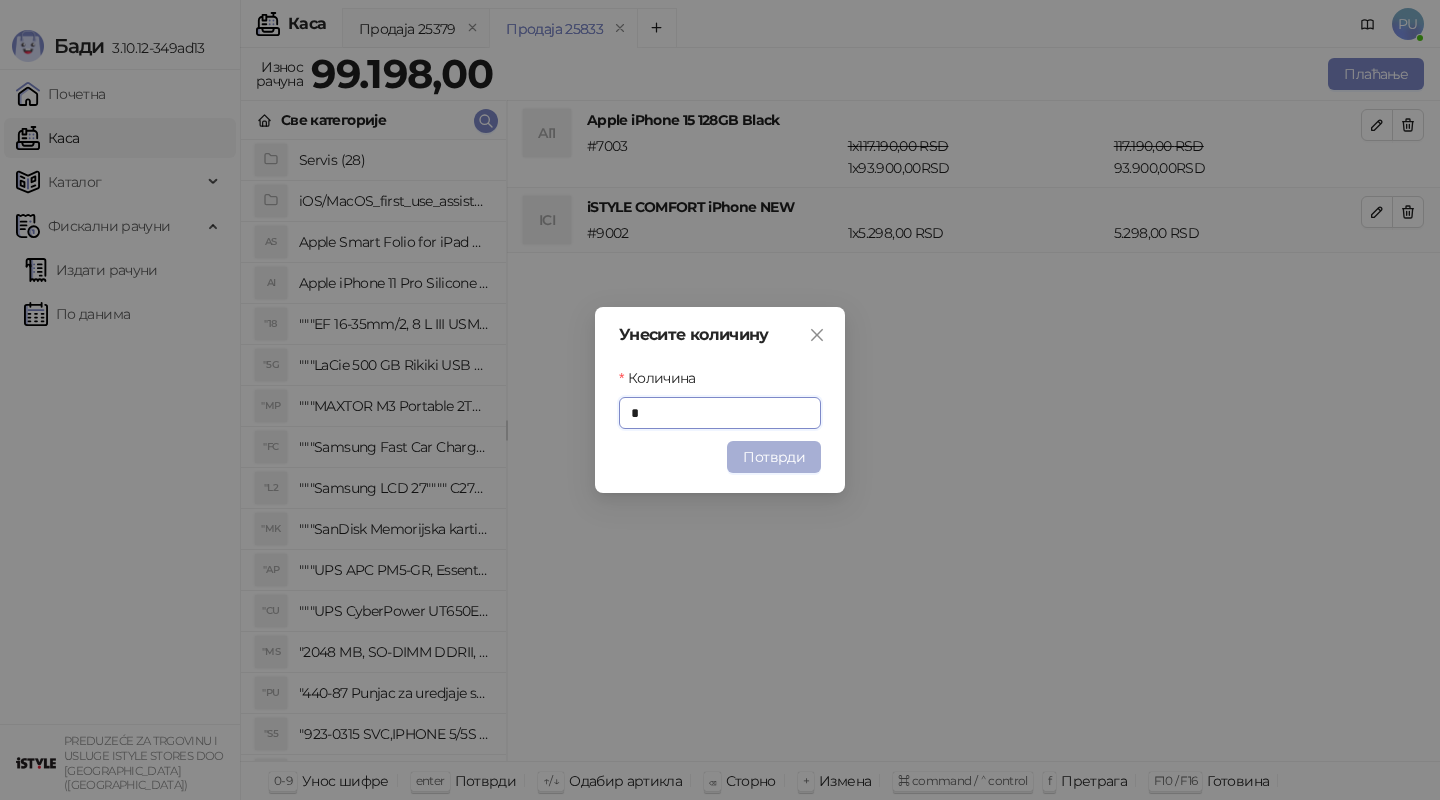 click on "Потврди" at bounding box center (774, 457) 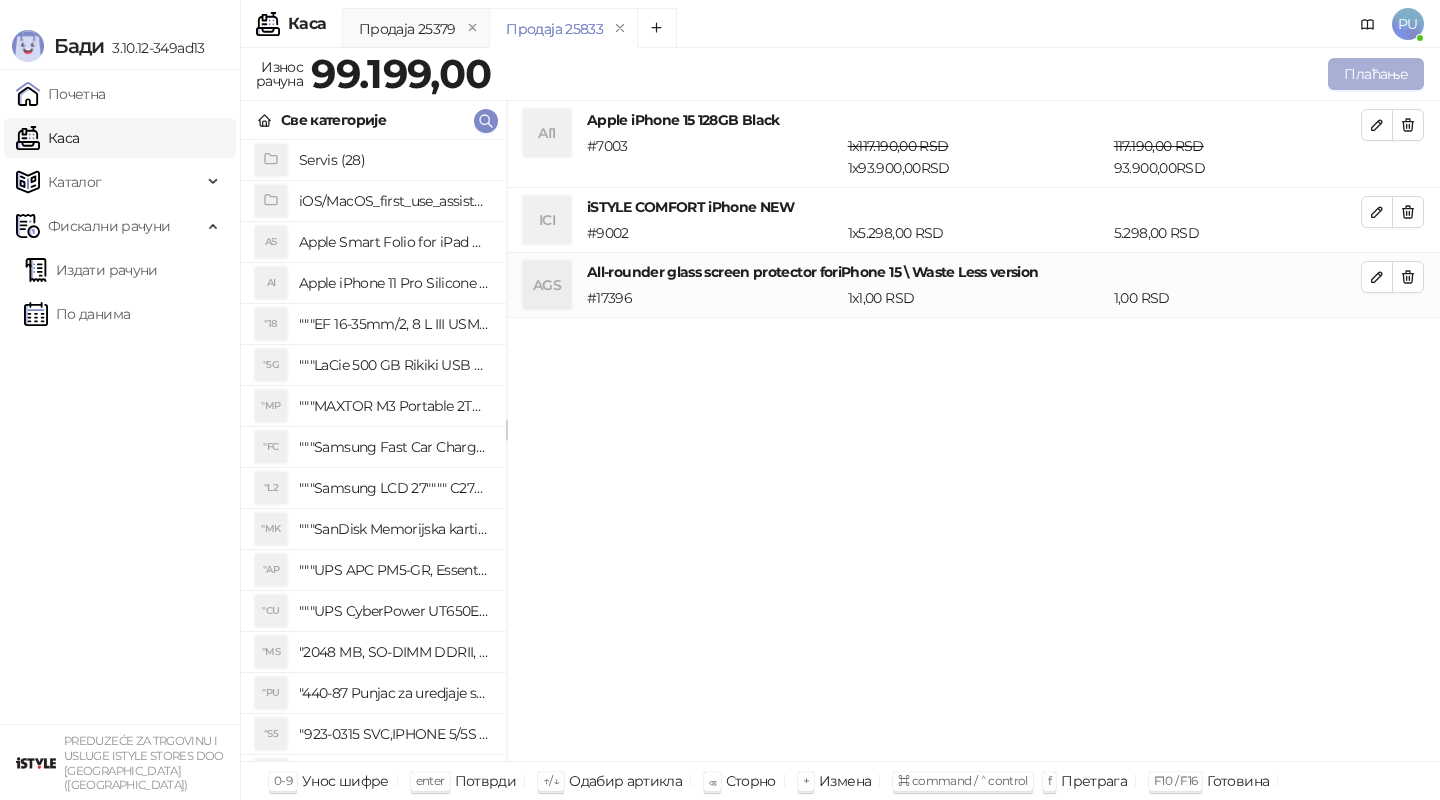 click on "Плаћање" at bounding box center [1376, 74] 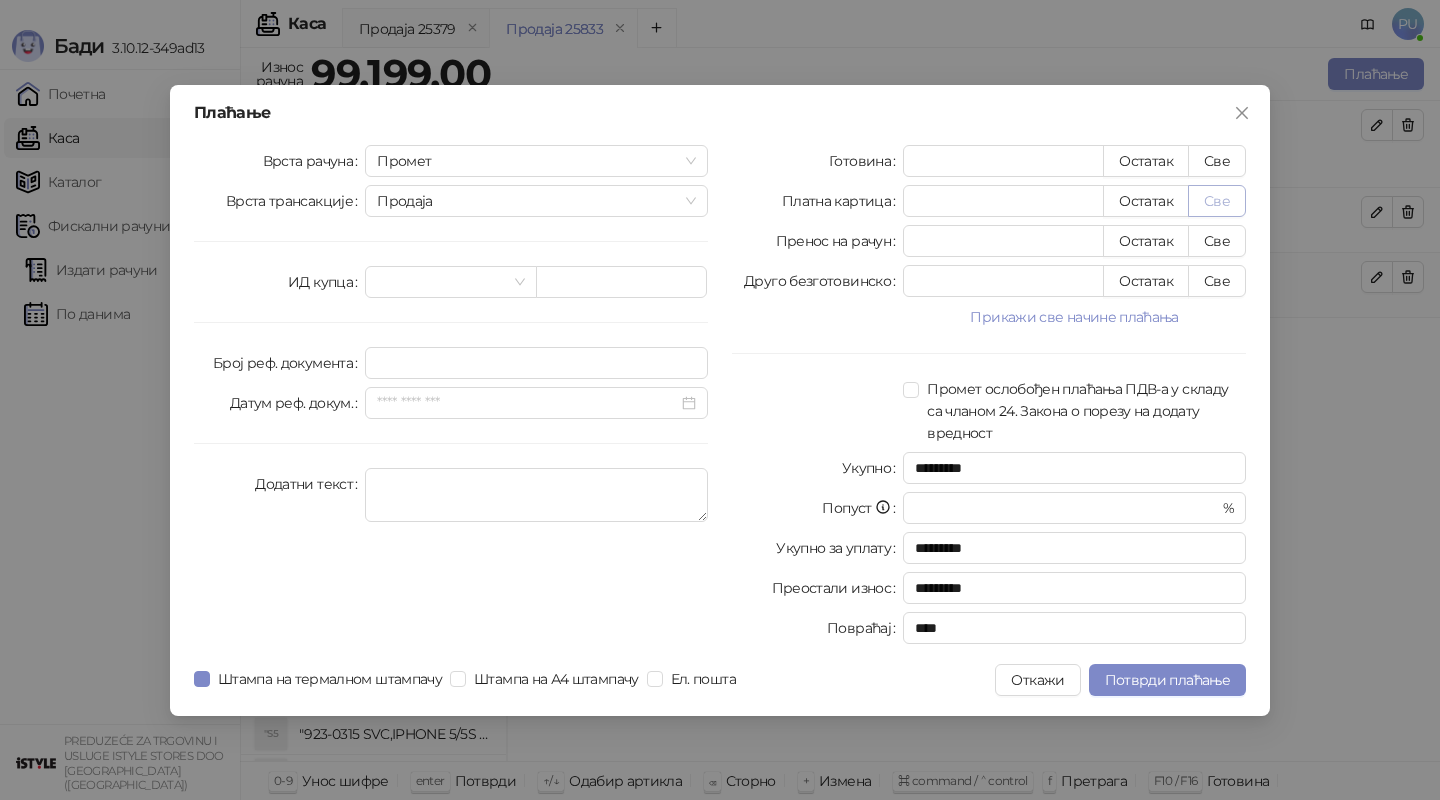 click on "Све" at bounding box center (1217, 201) 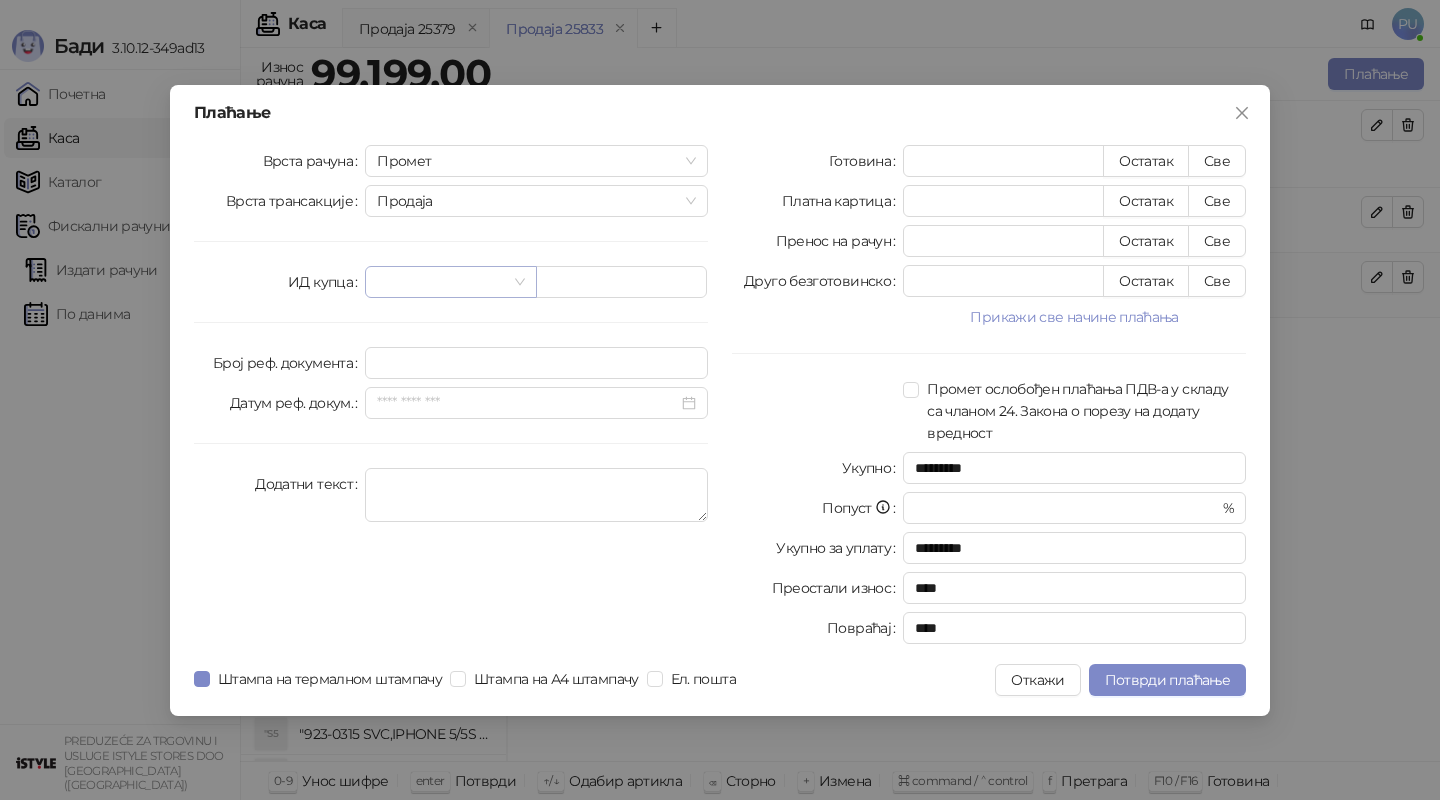 click at bounding box center (441, 282) 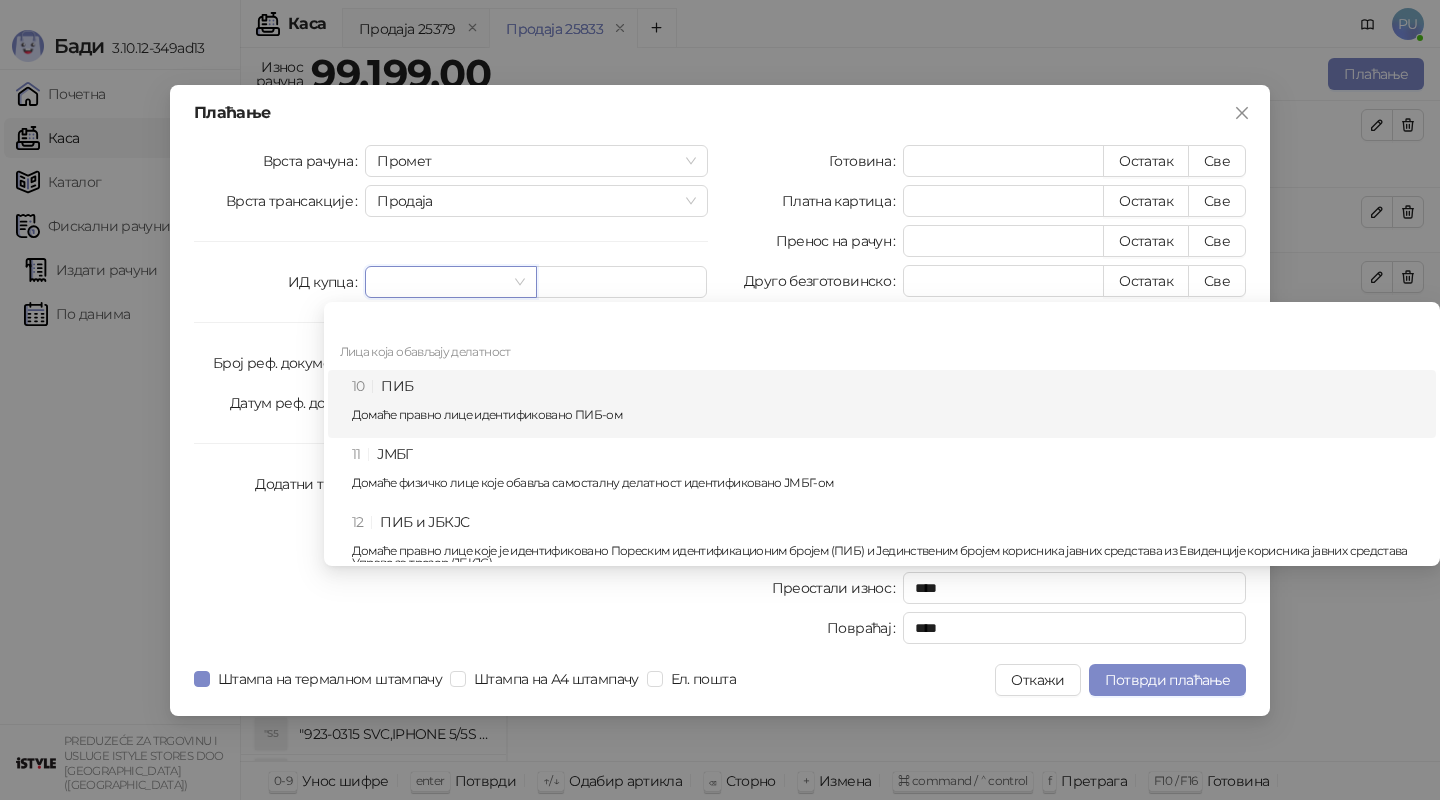 click on "10 ПИБ Домаће правно лице идентификовано ПИБ-ом" at bounding box center [882, 404] 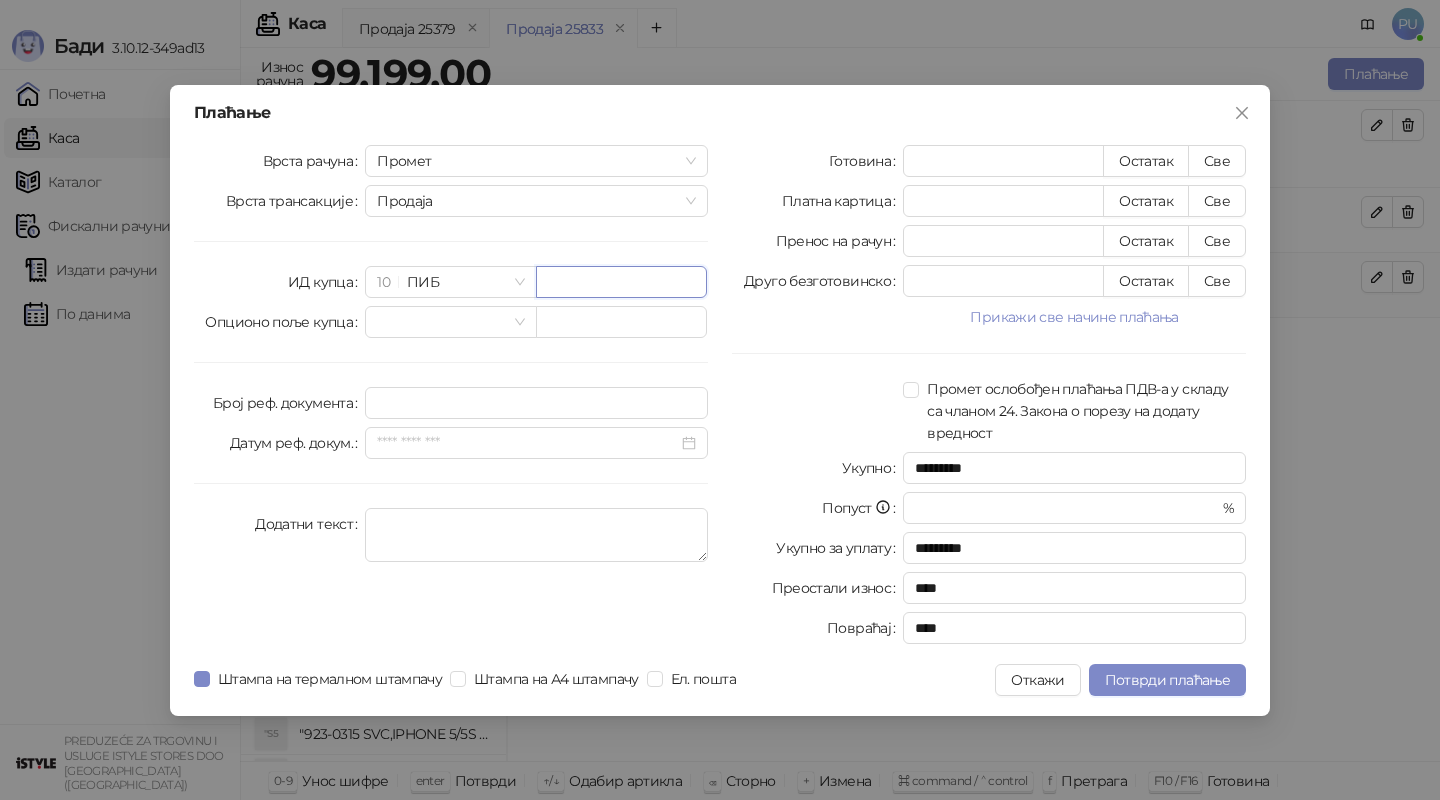 paste on "*********" 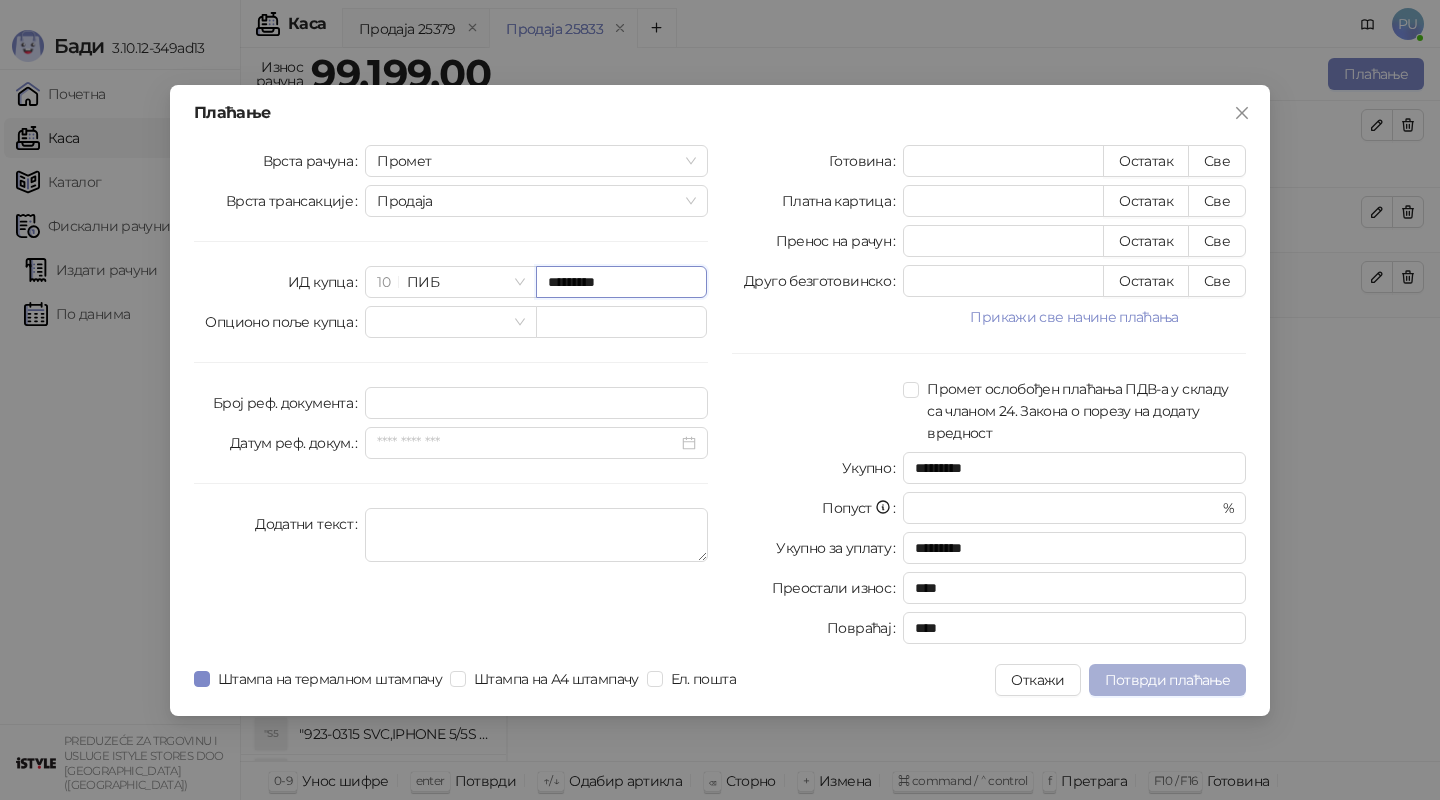 type on "*********" 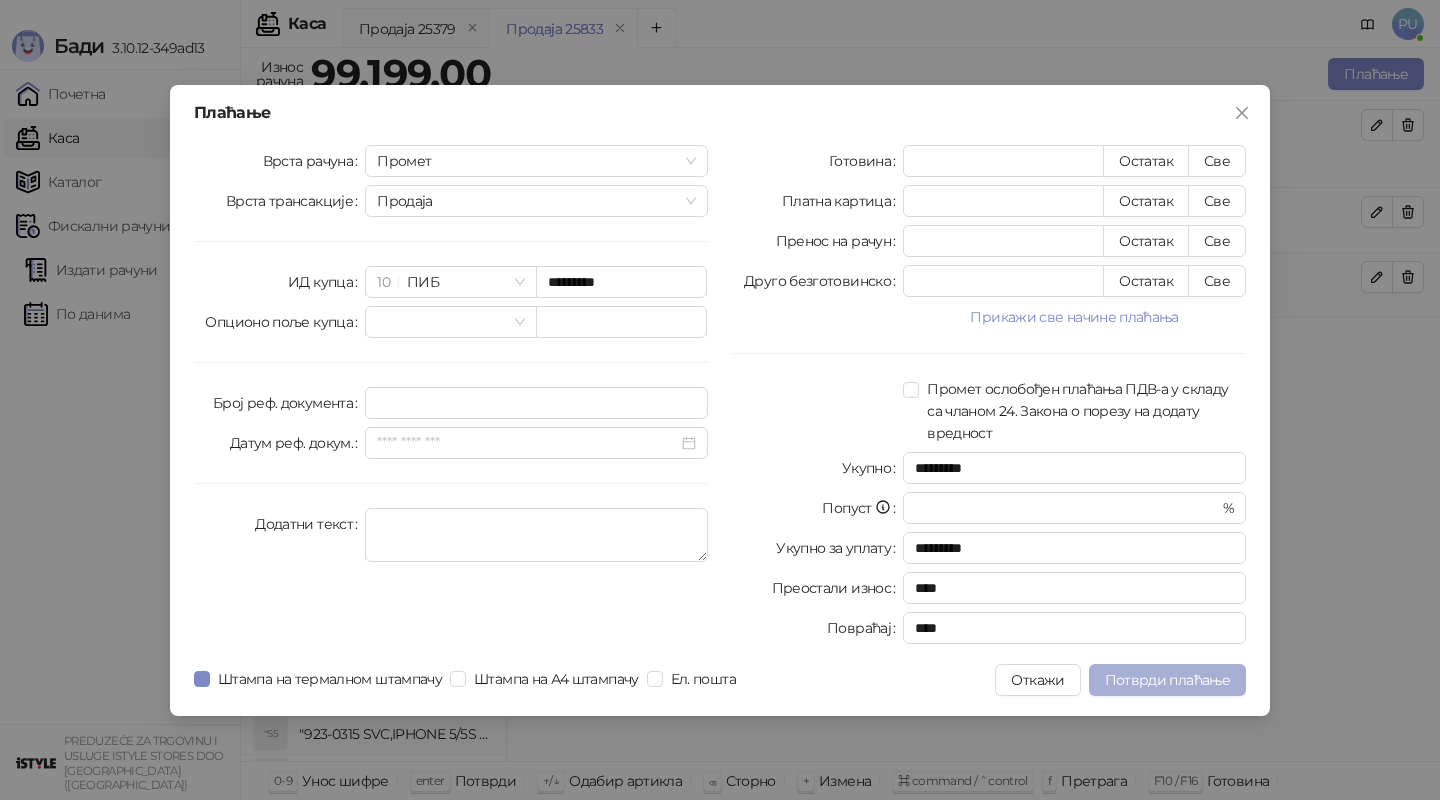 click on "Потврди плаћање" at bounding box center (1167, 680) 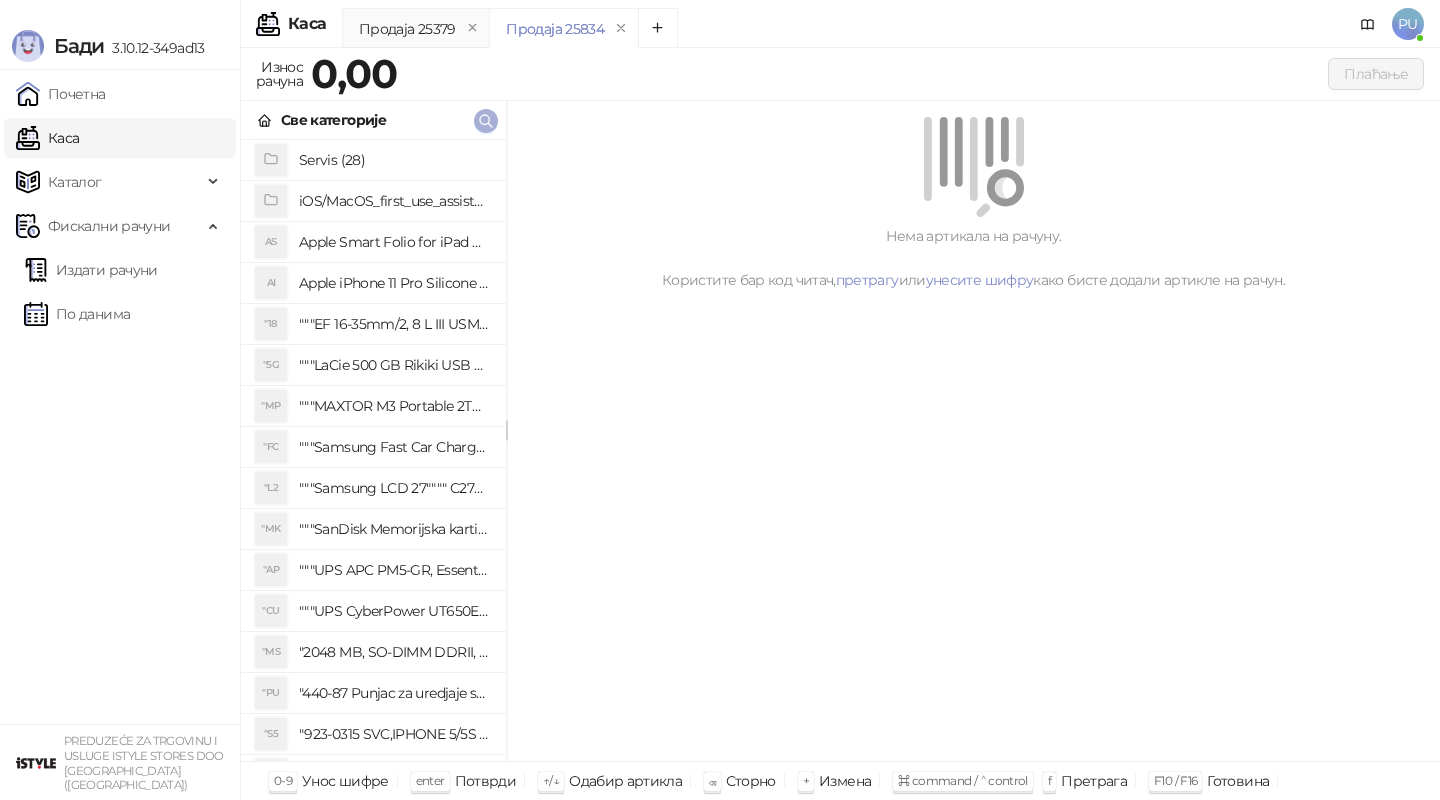 click 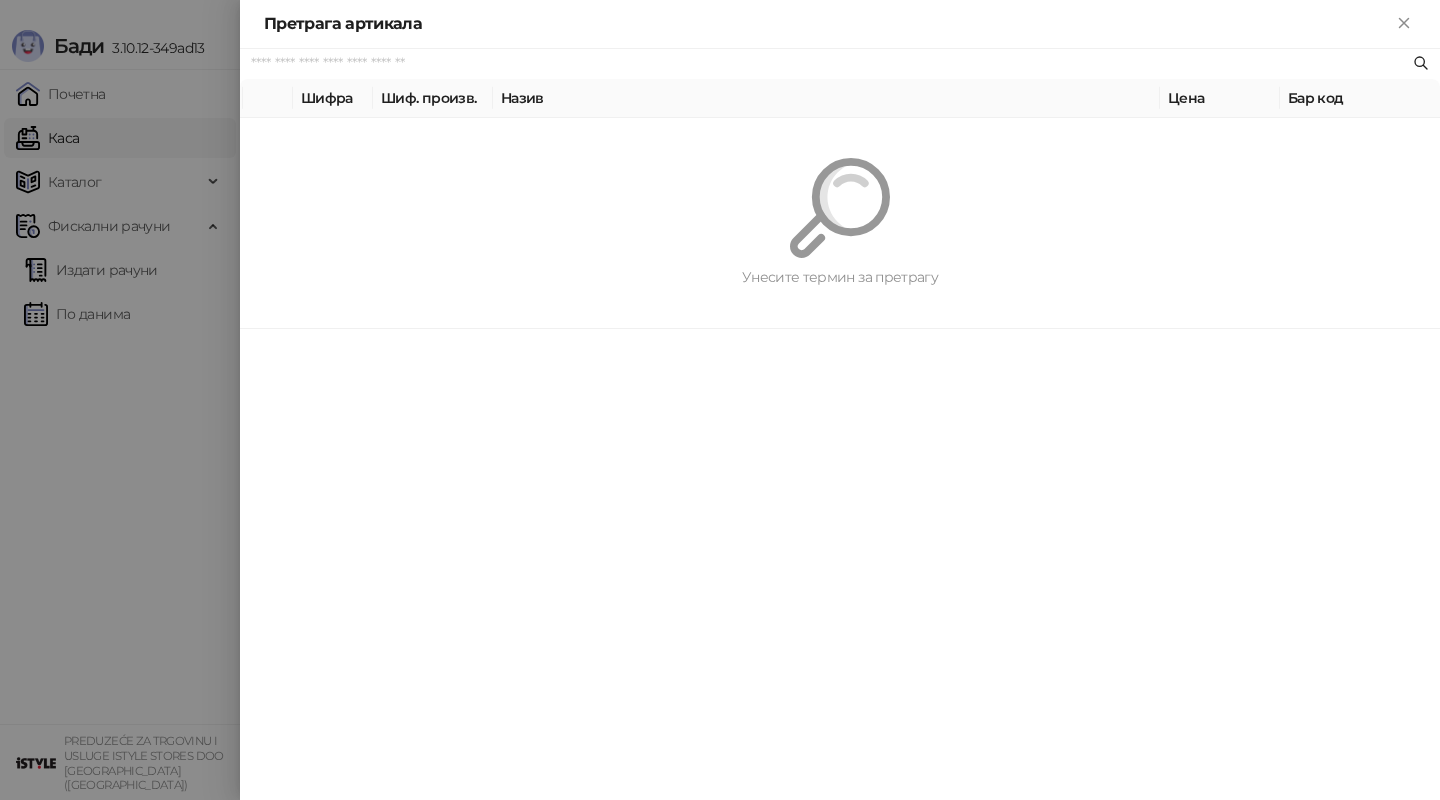paste on "*********" 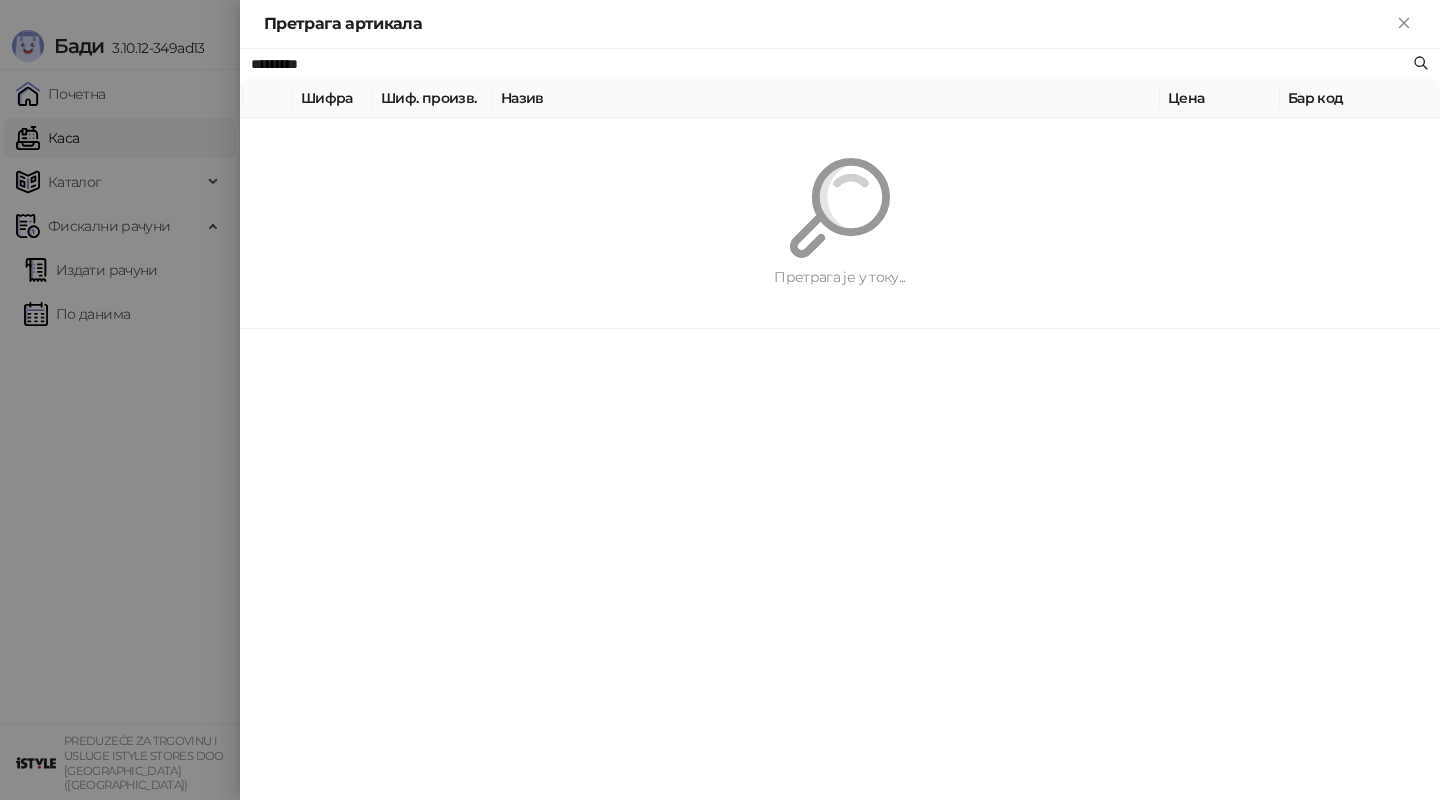 type on "*********" 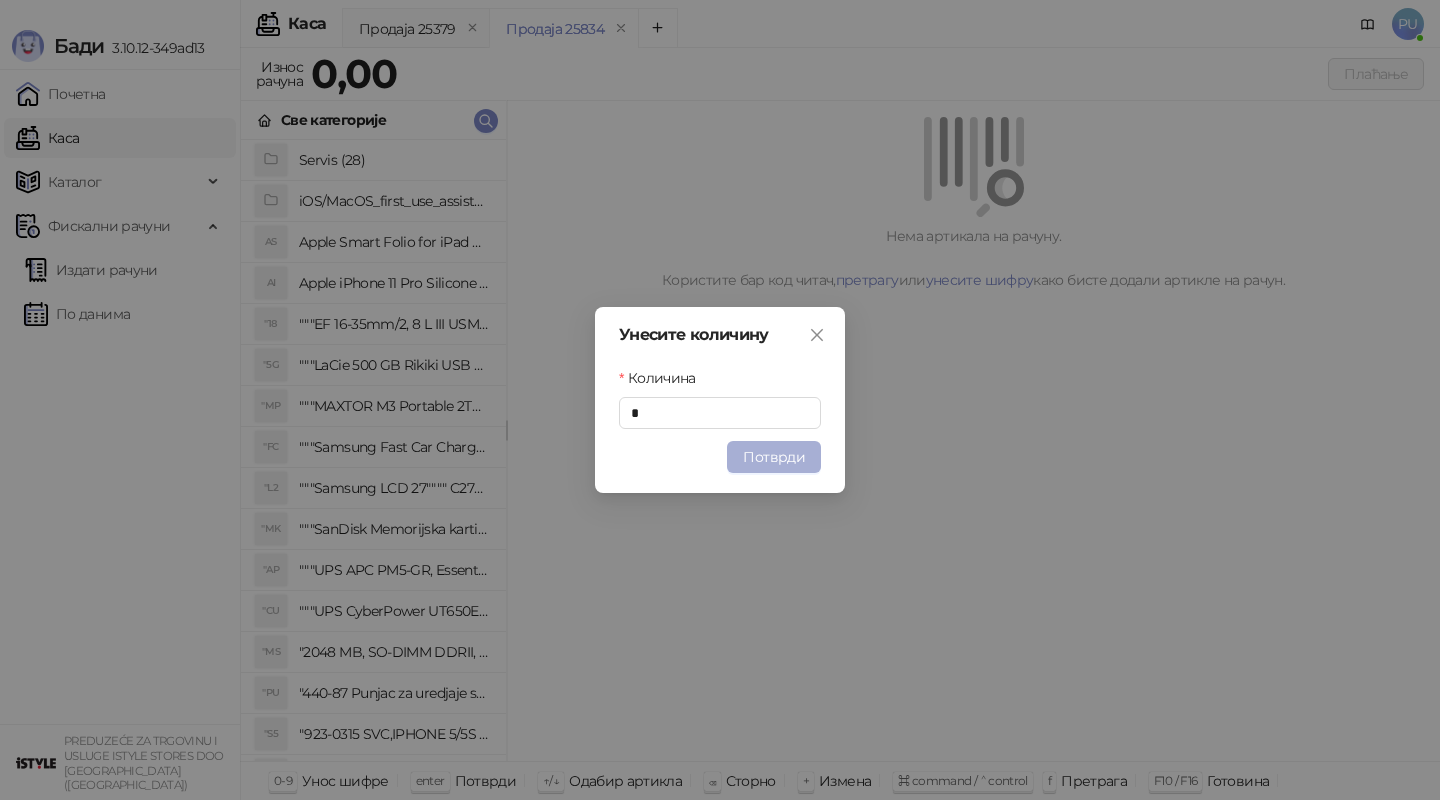 click on "Потврди" at bounding box center (774, 457) 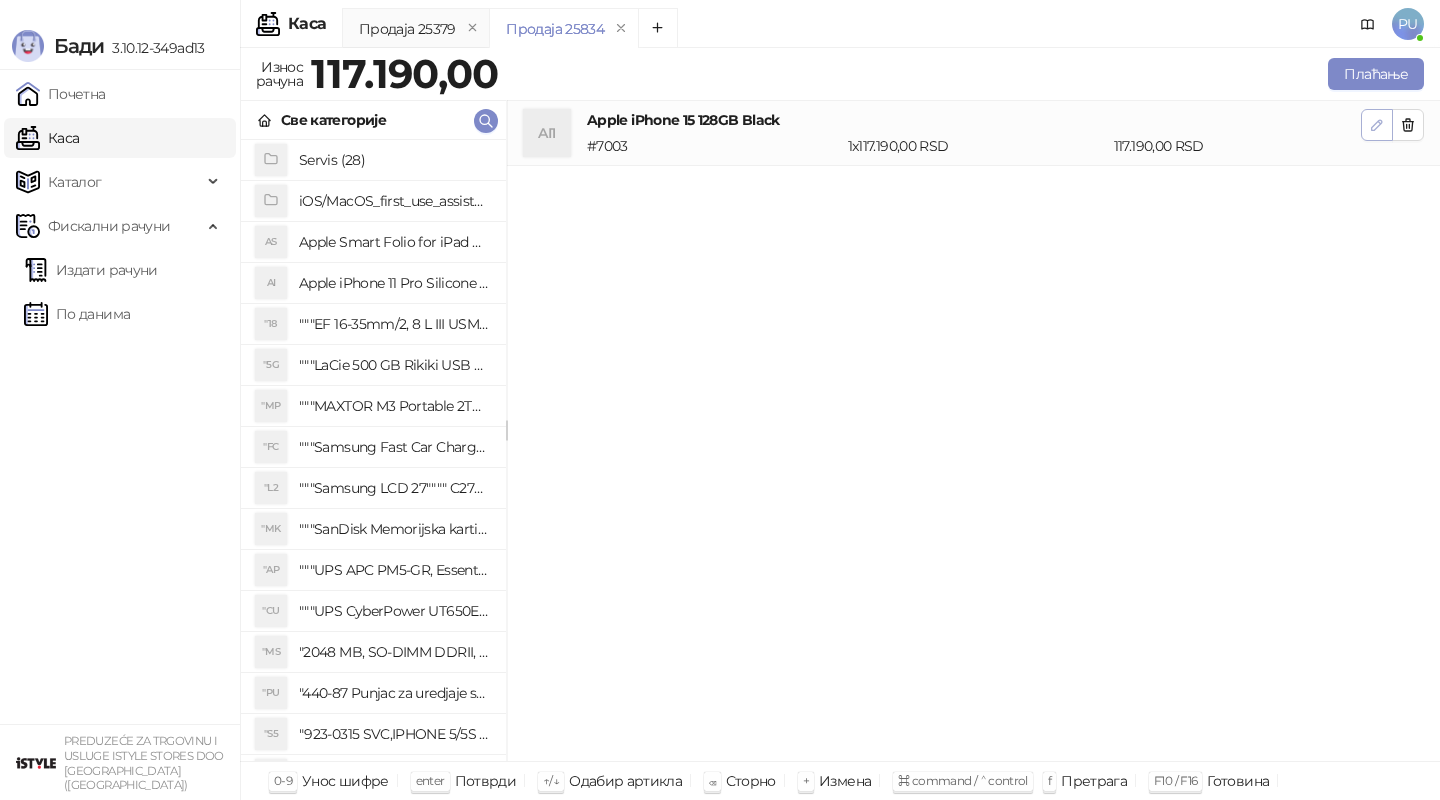 click 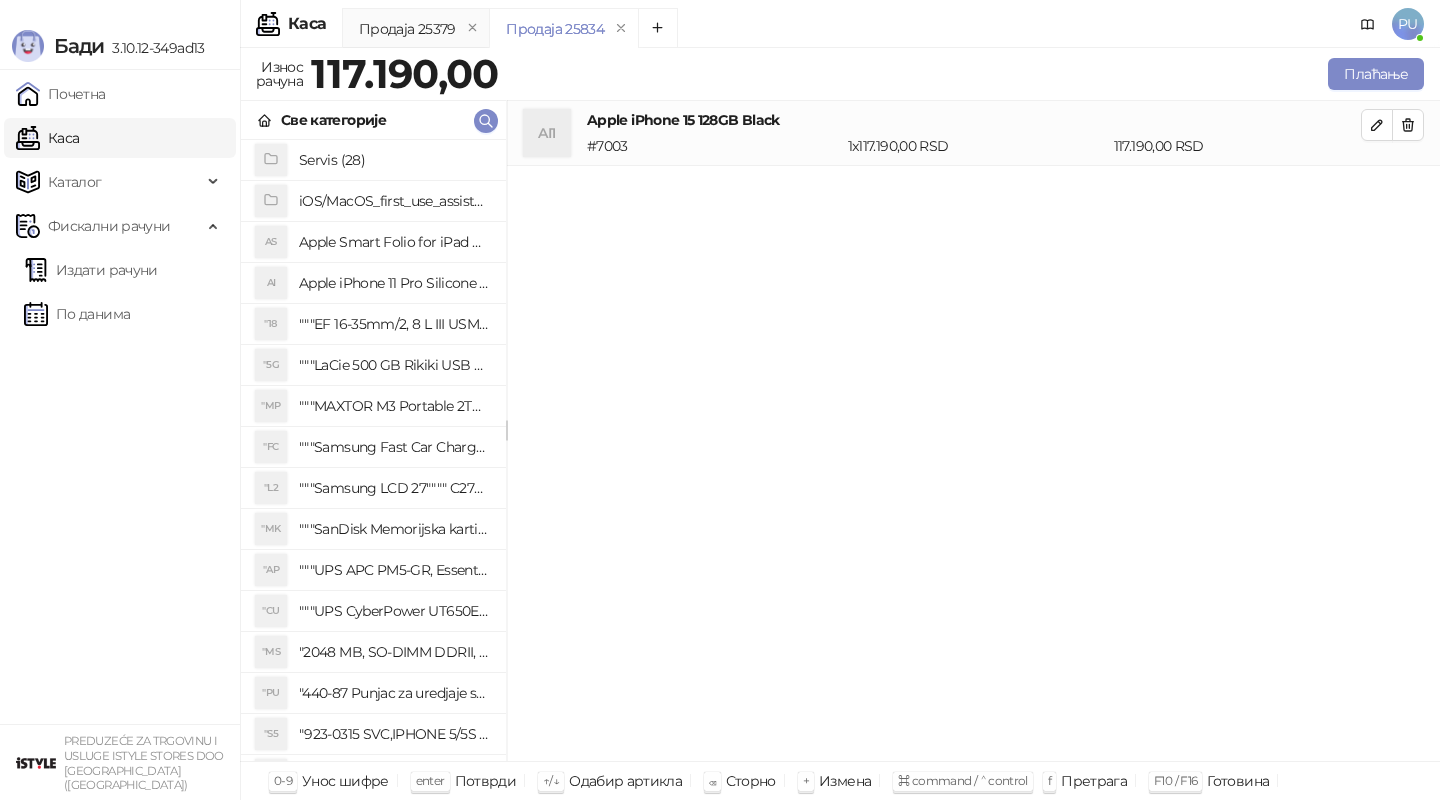 type on "*" 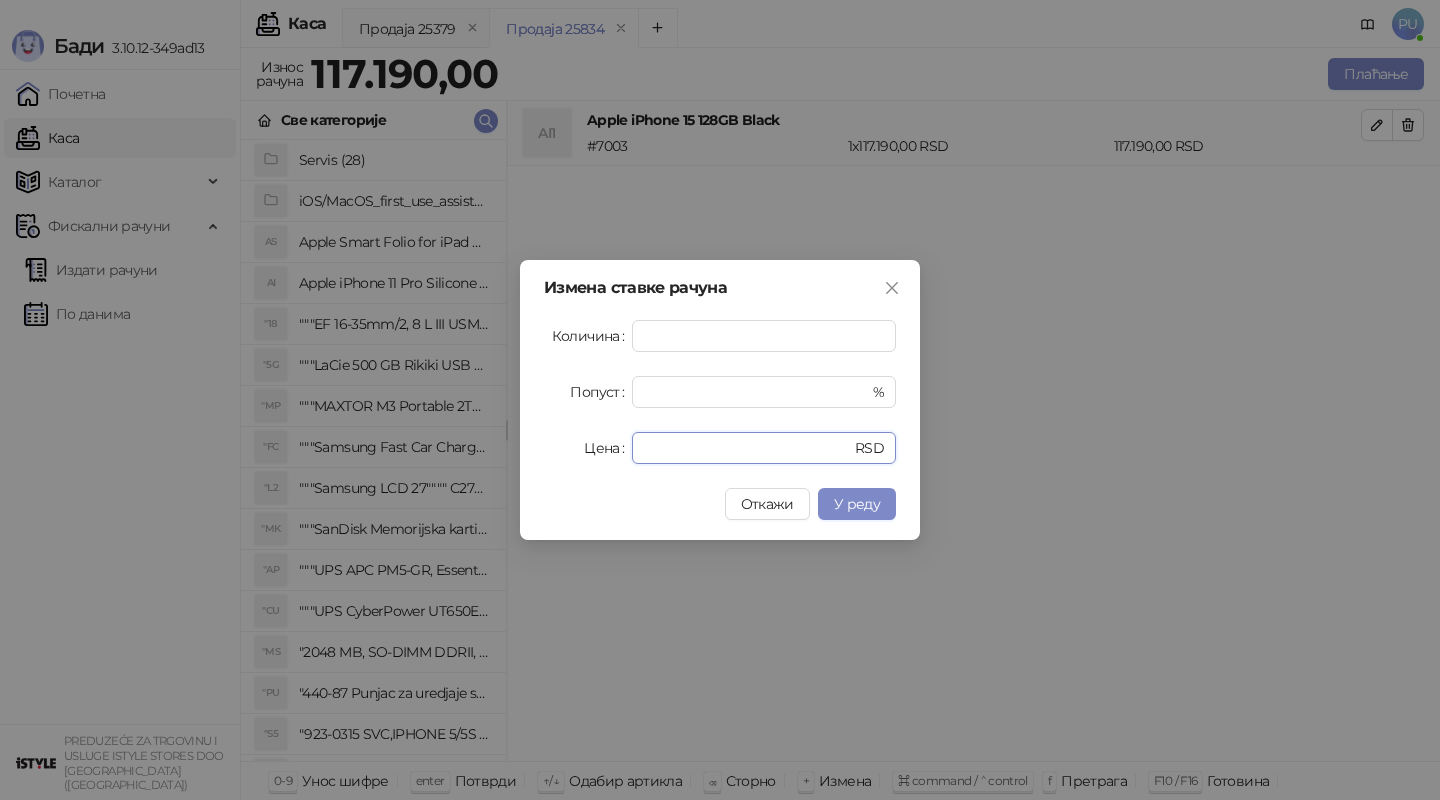 drag, startPoint x: 709, startPoint y: 446, endPoint x: 285, endPoint y: 446, distance: 424 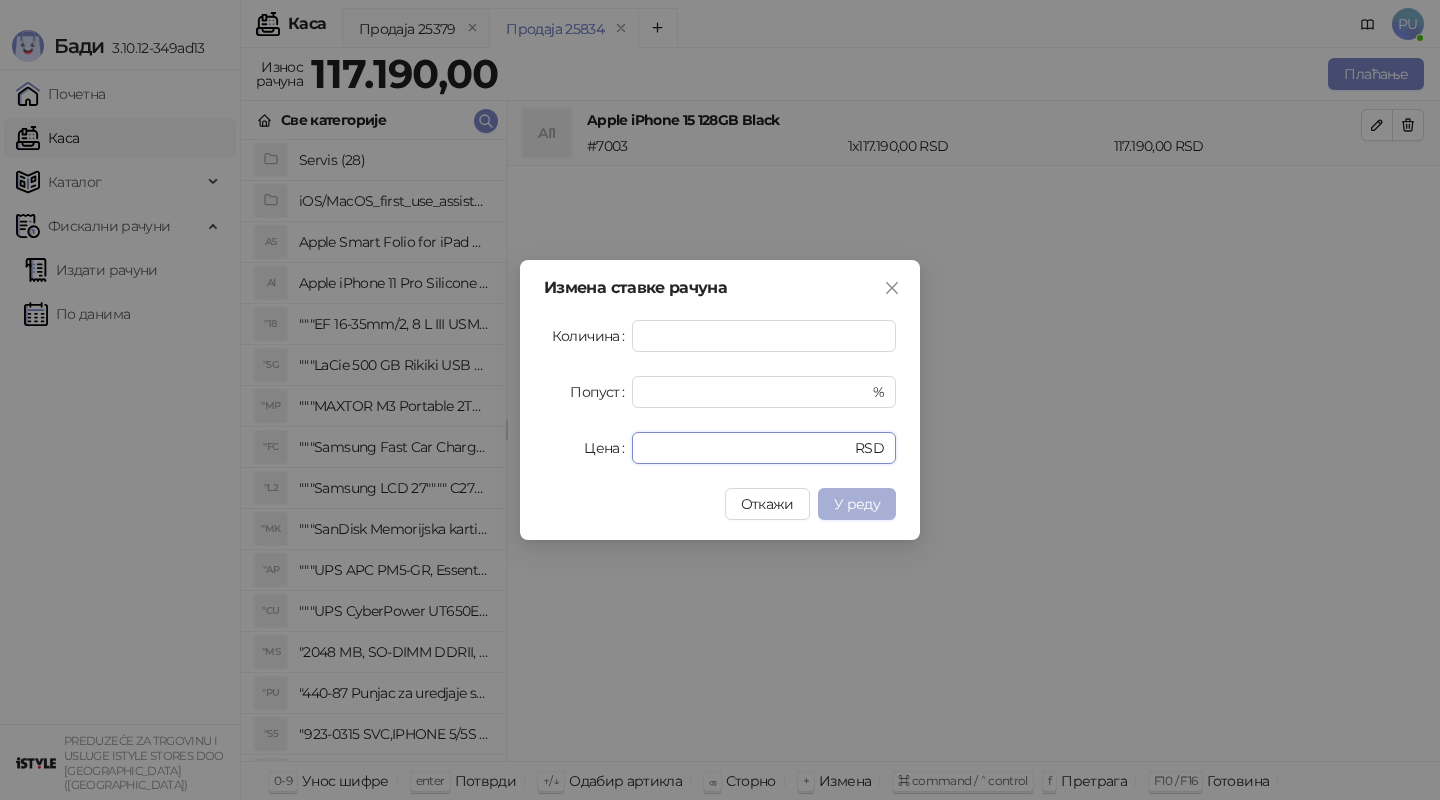 type on "*****" 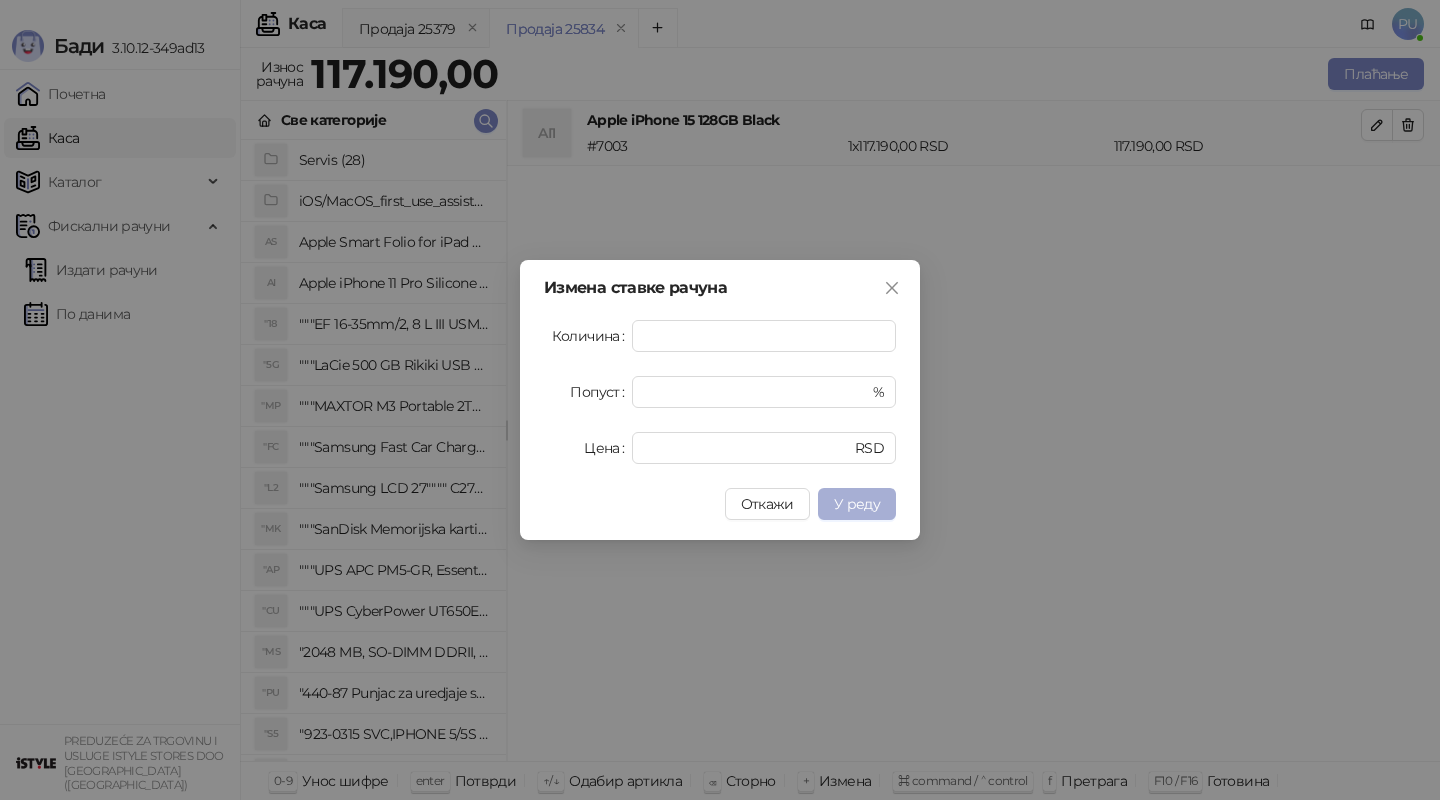 click on "У реду" at bounding box center (857, 504) 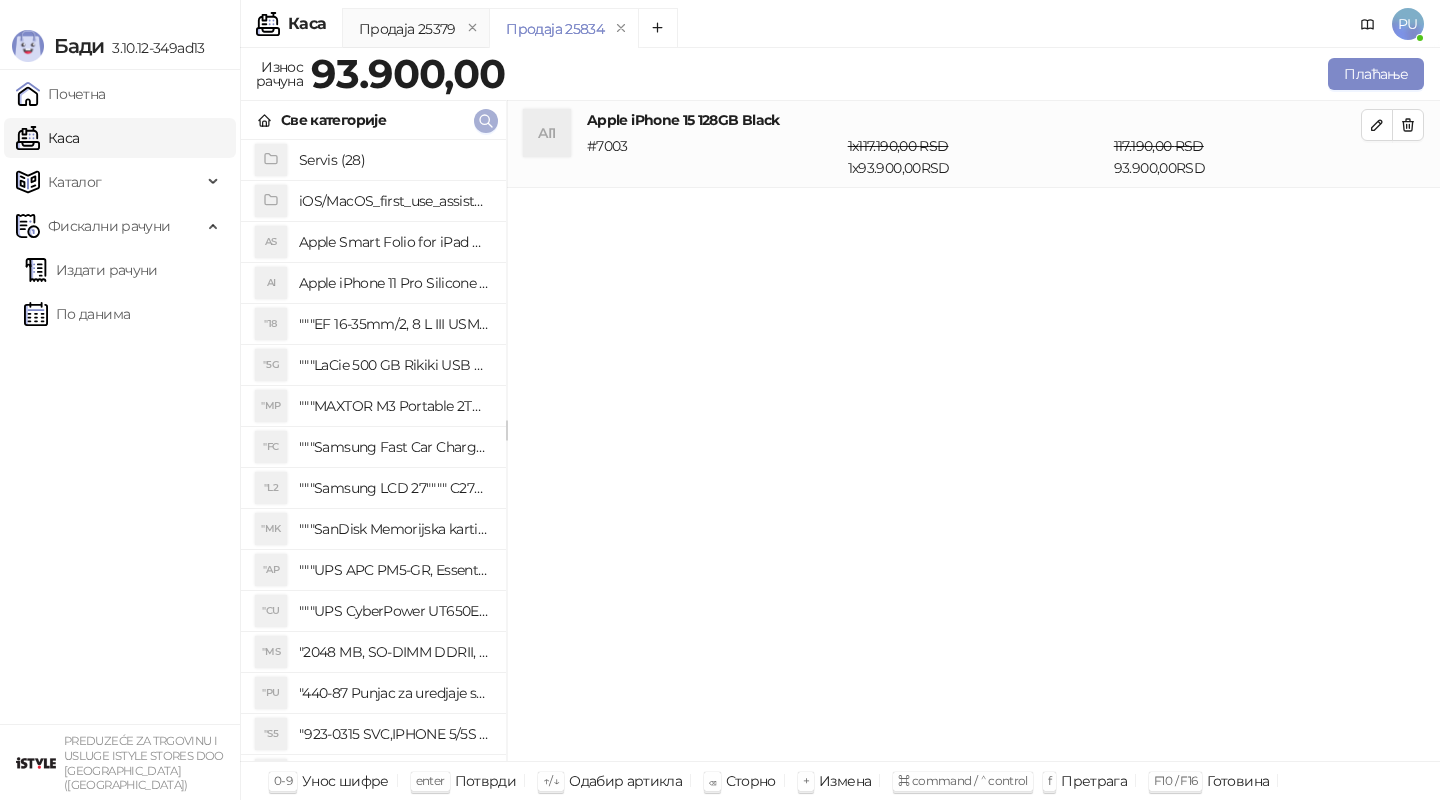 click 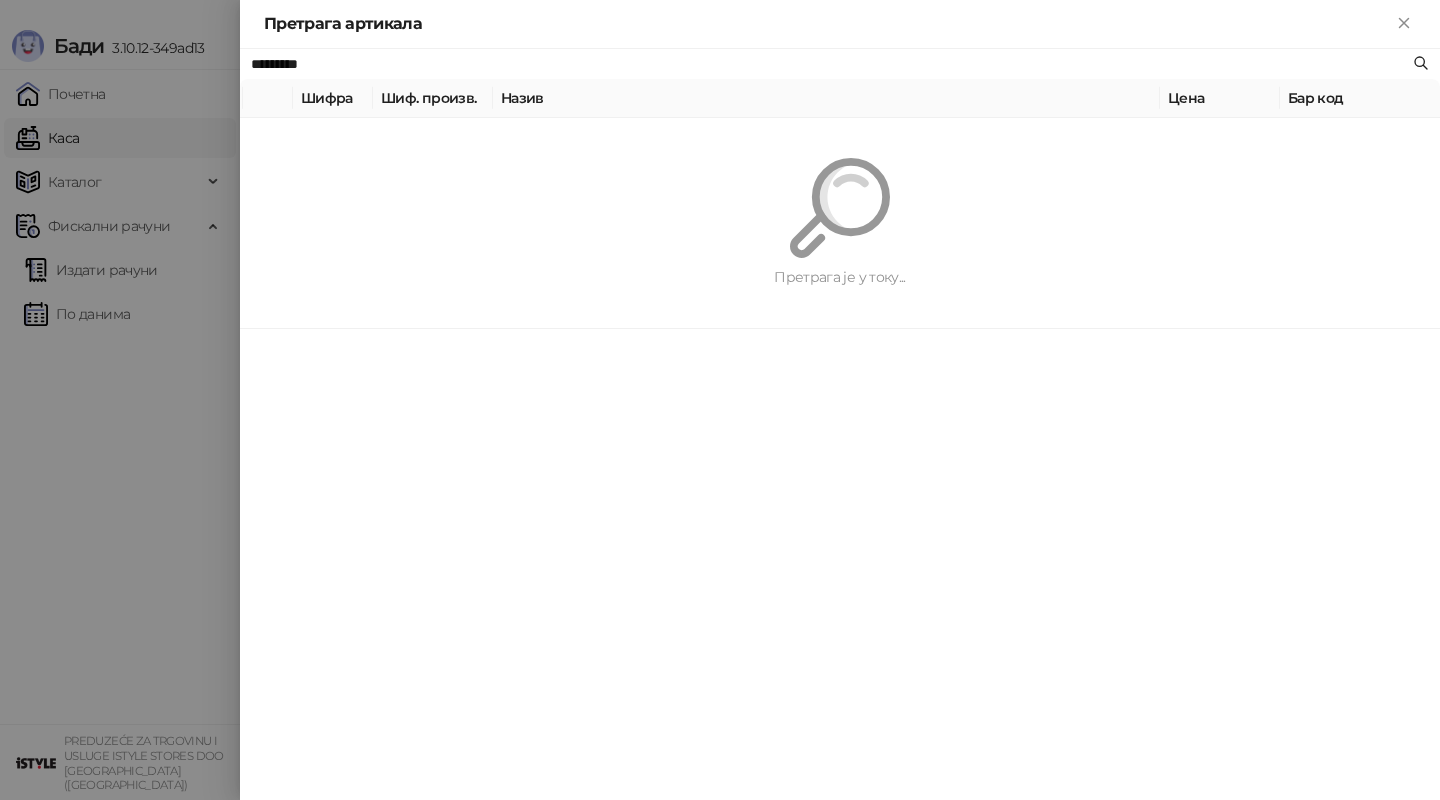 paste 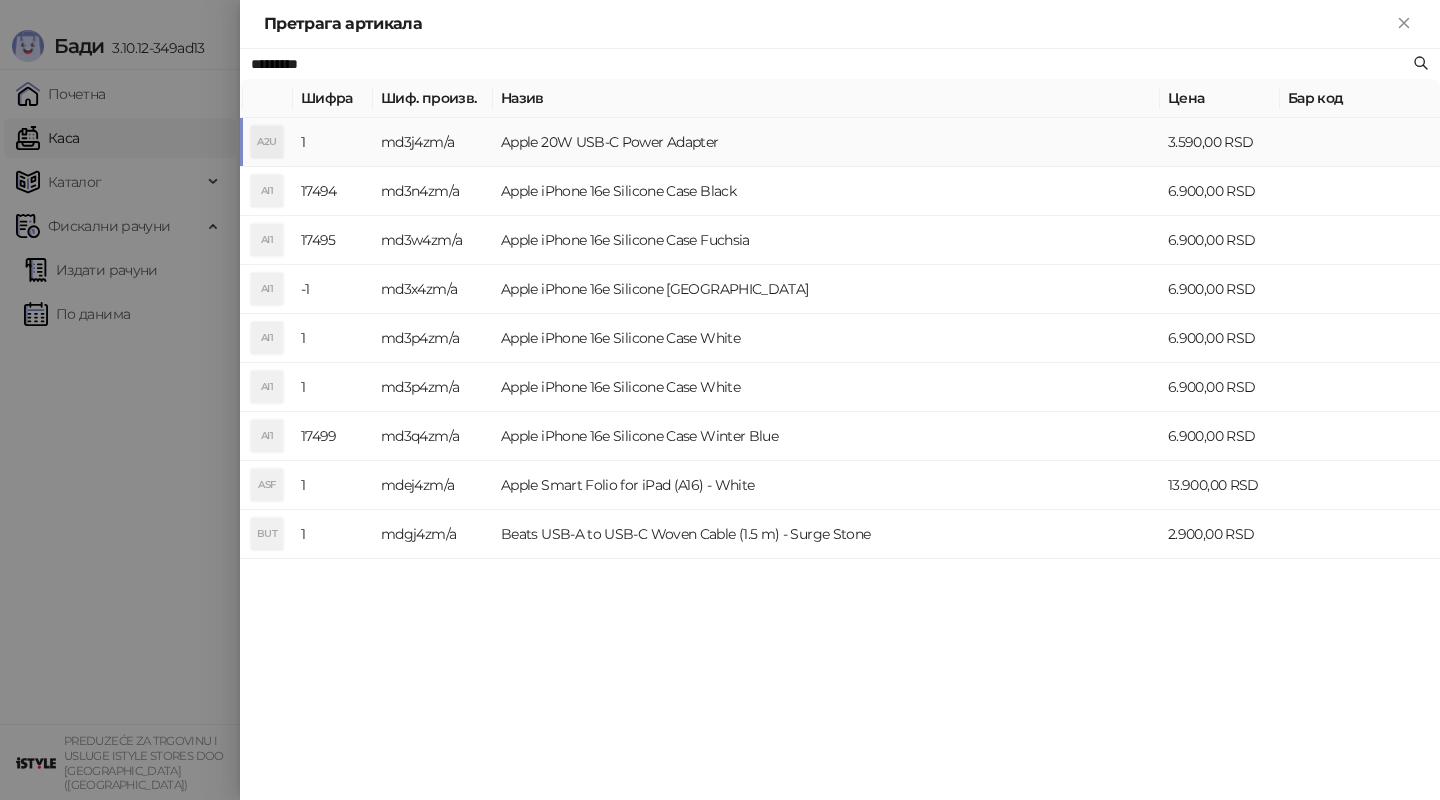 type on "*********" 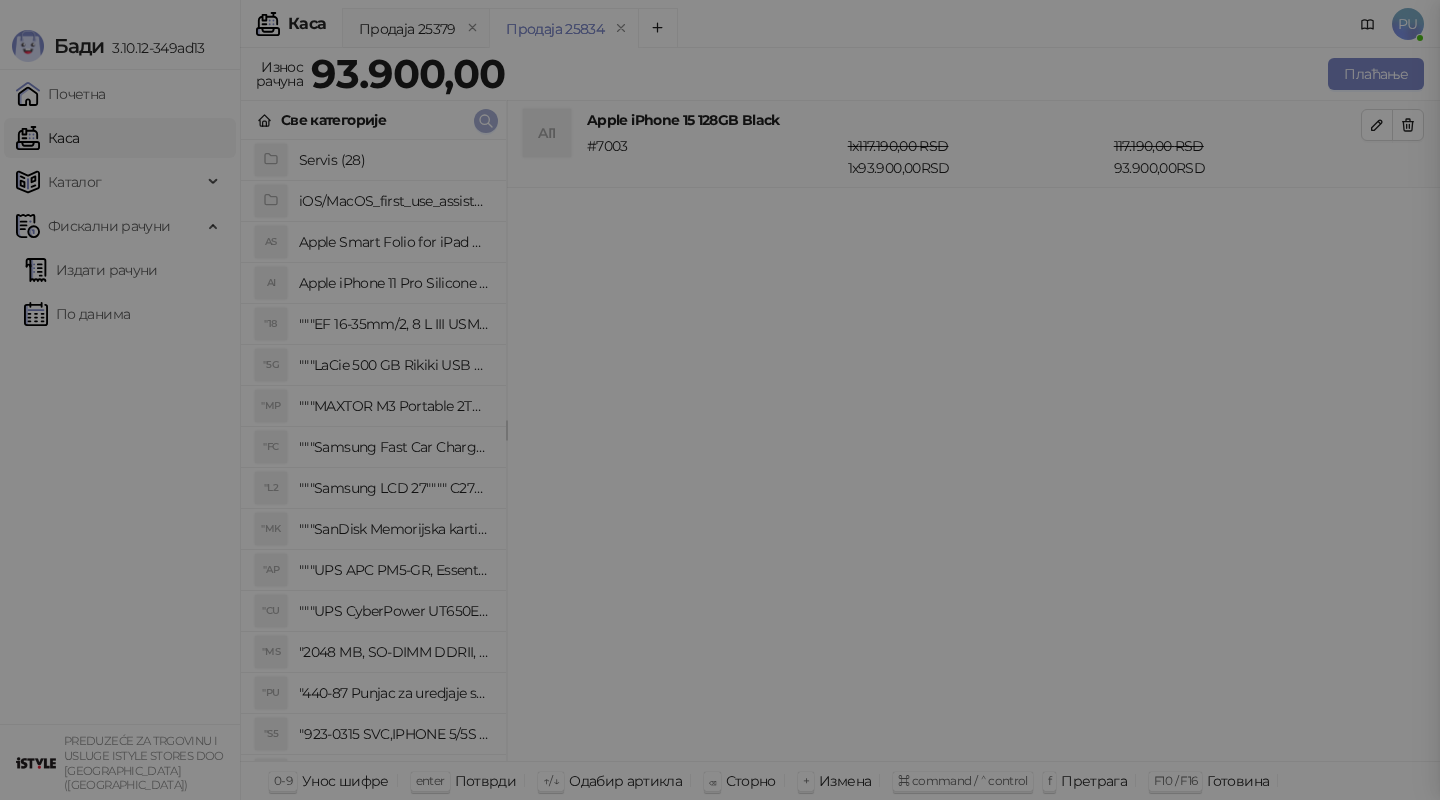 type 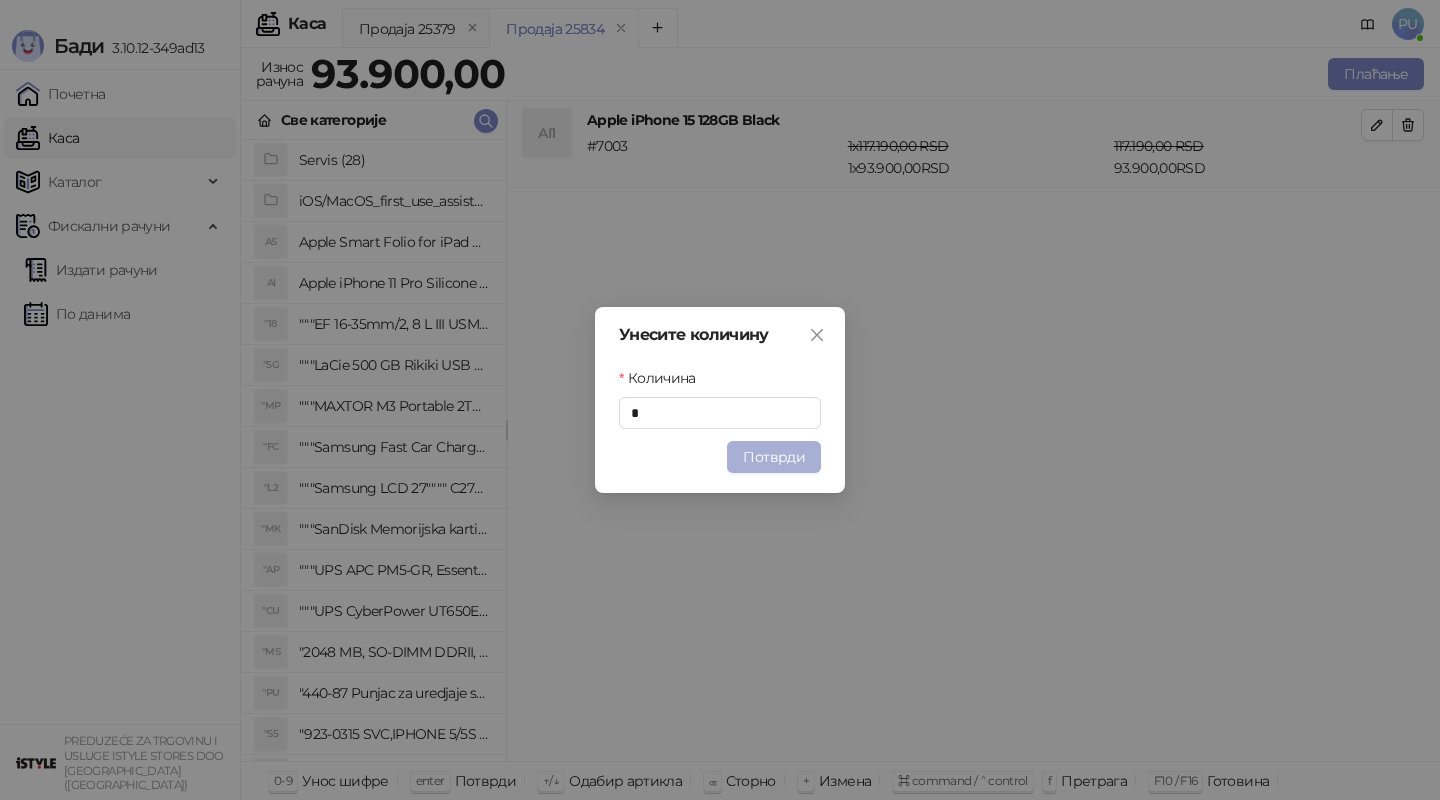 click on "Потврди" at bounding box center (774, 457) 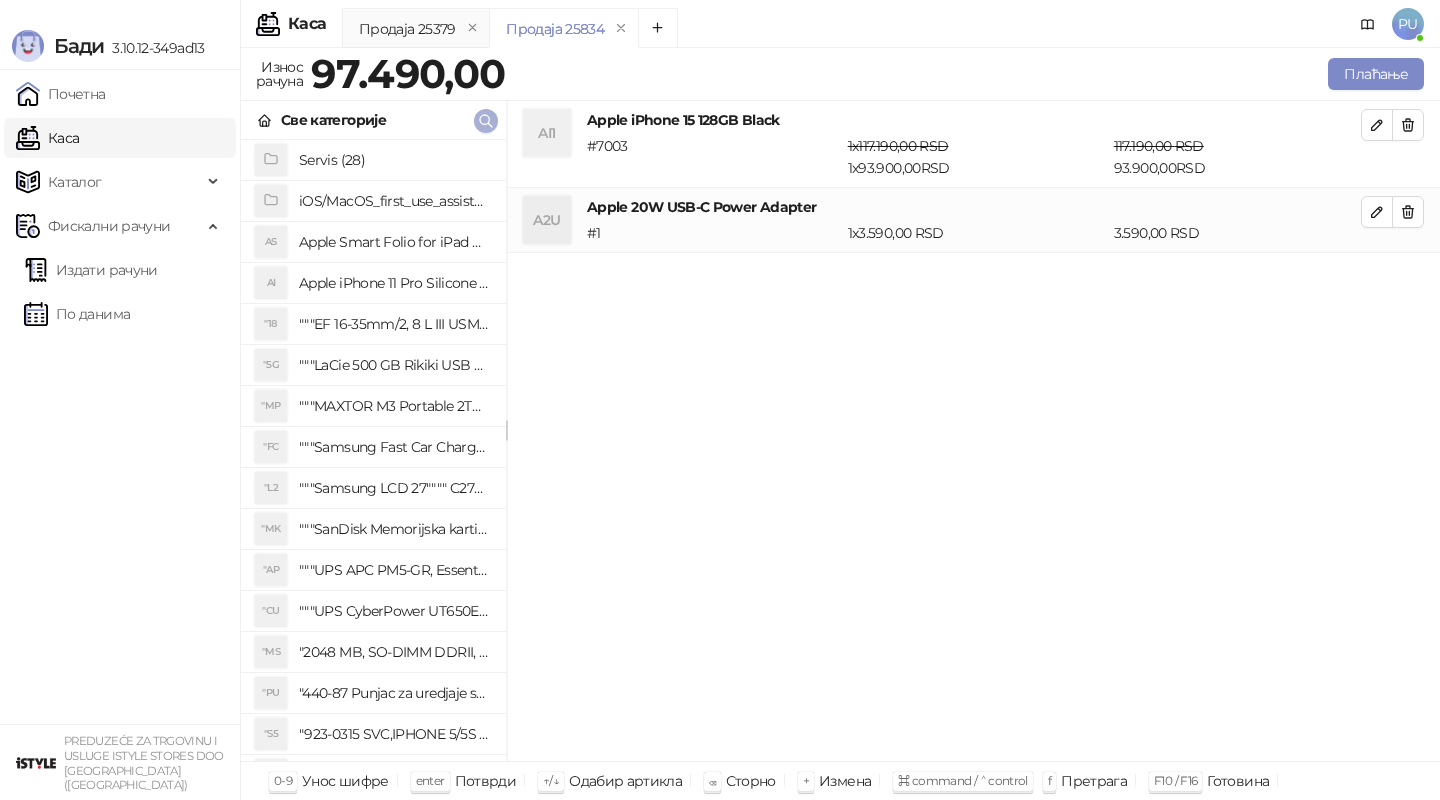 click 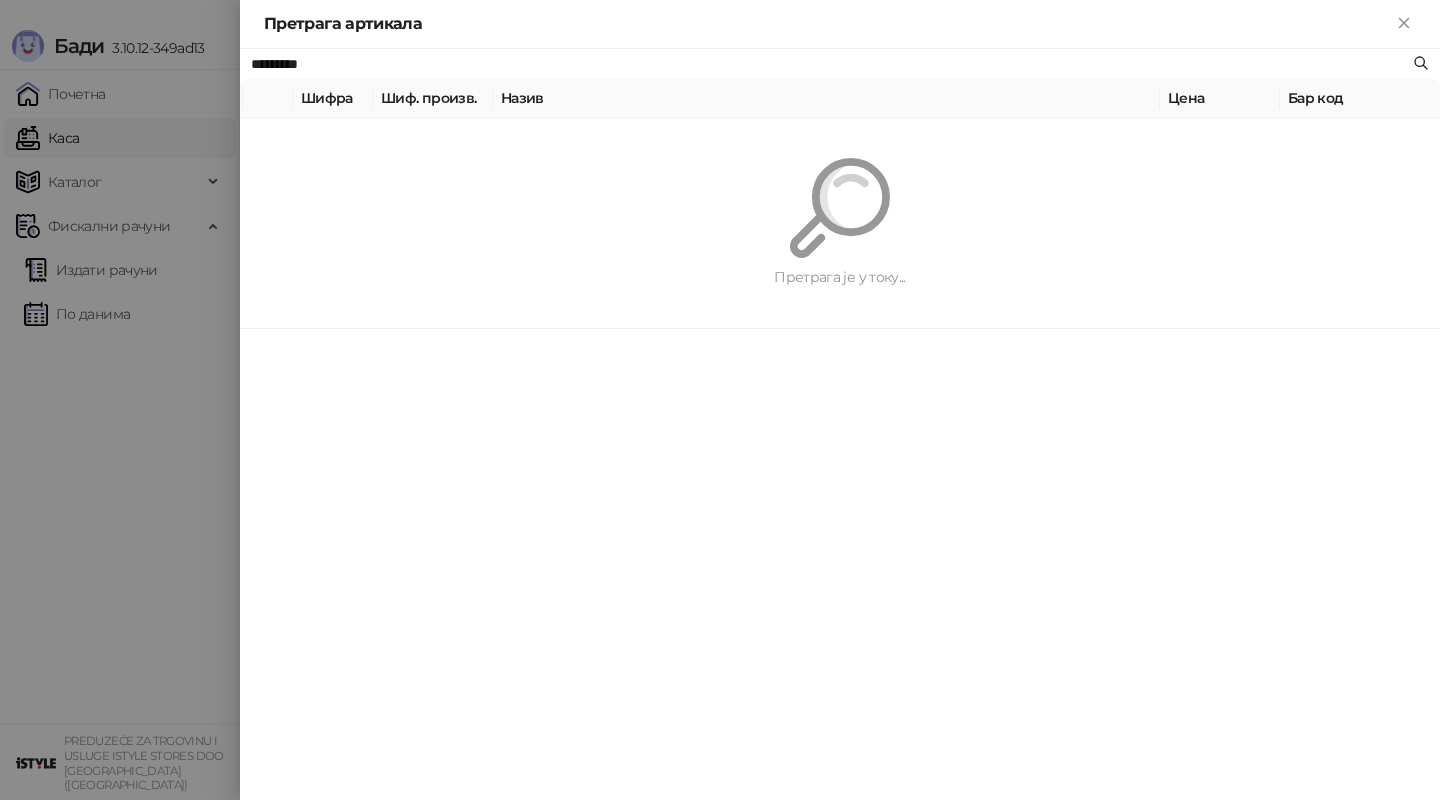 paste on "**********" 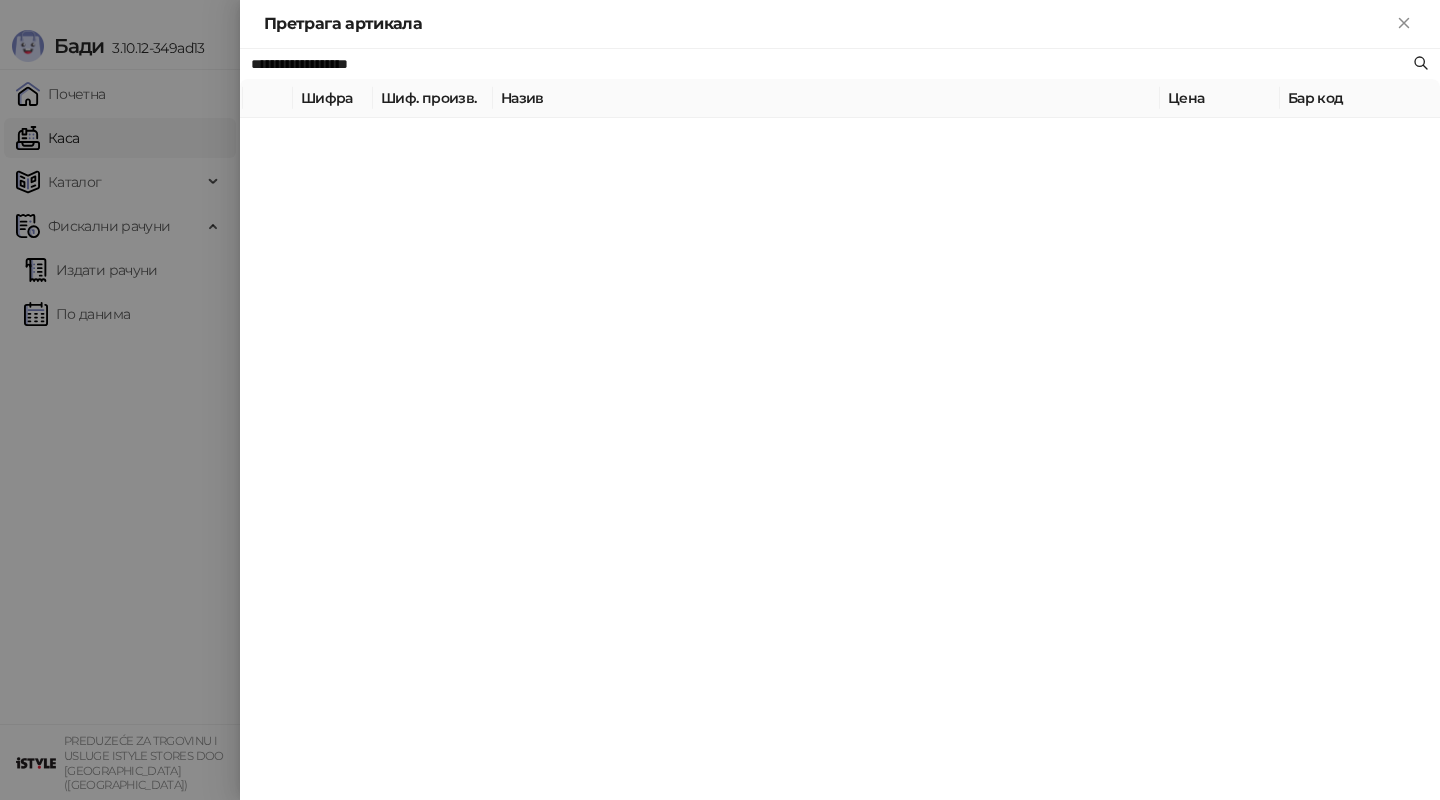 type on "**********" 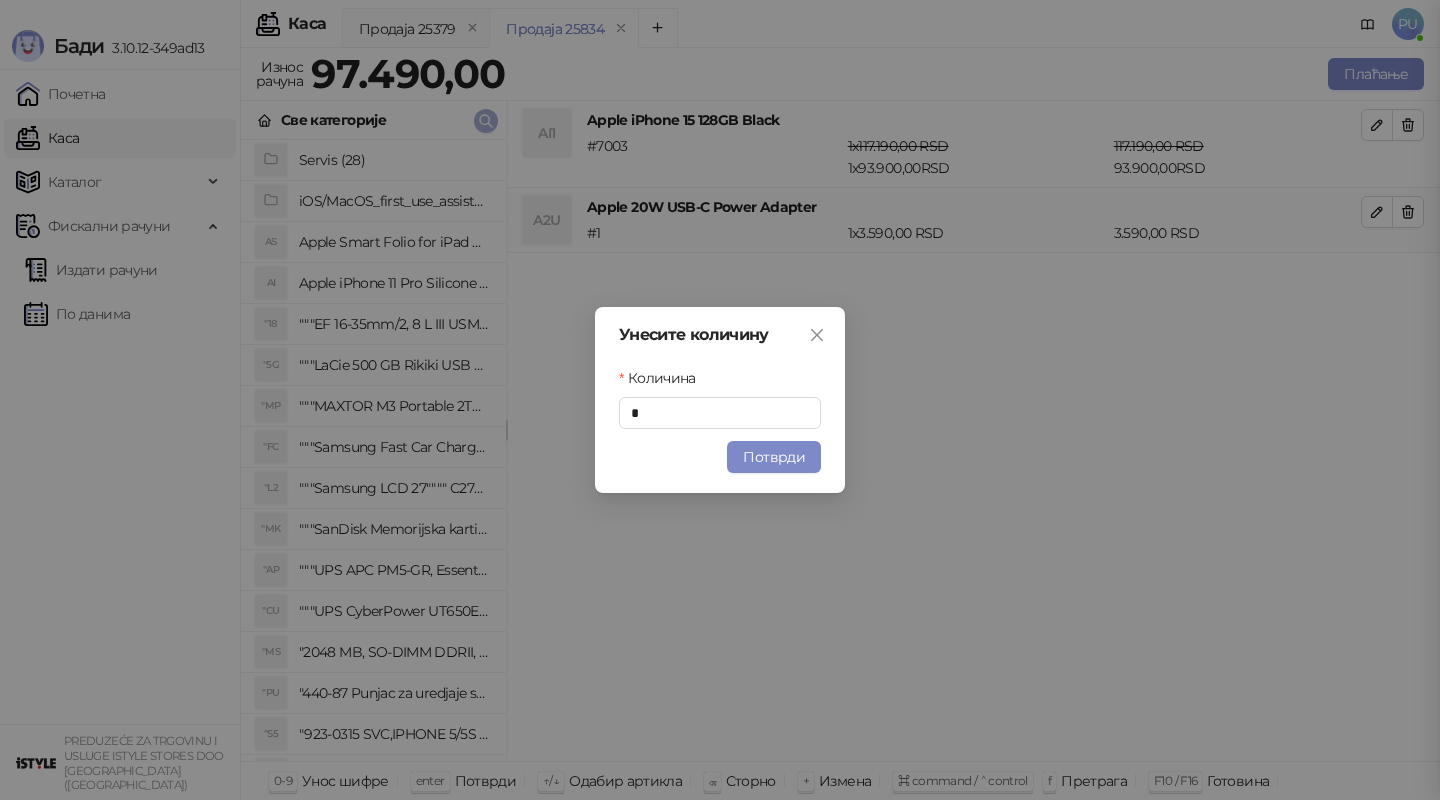 click at bounding box center (486, 121) 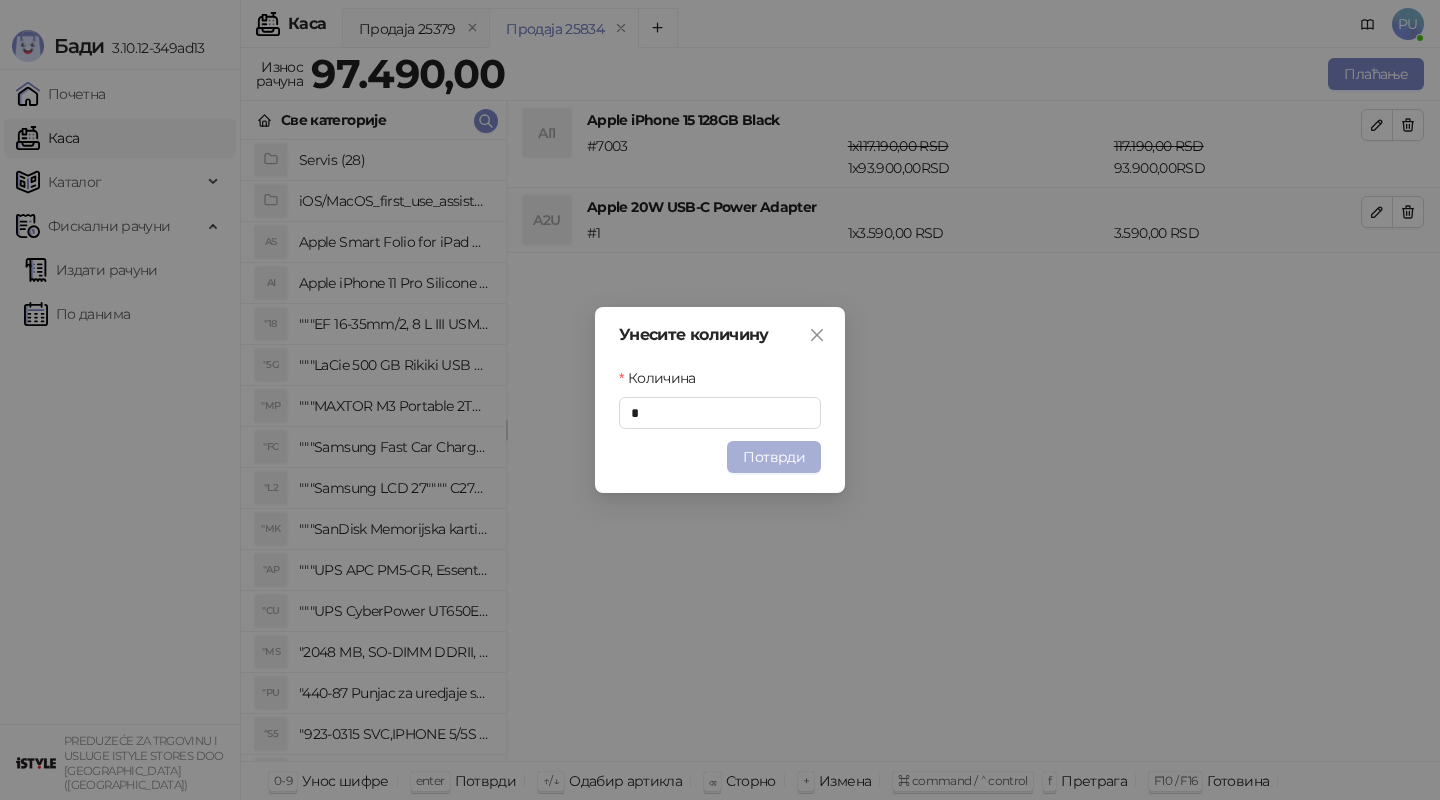 click on "Потврди" at bounding box center [774, 457] 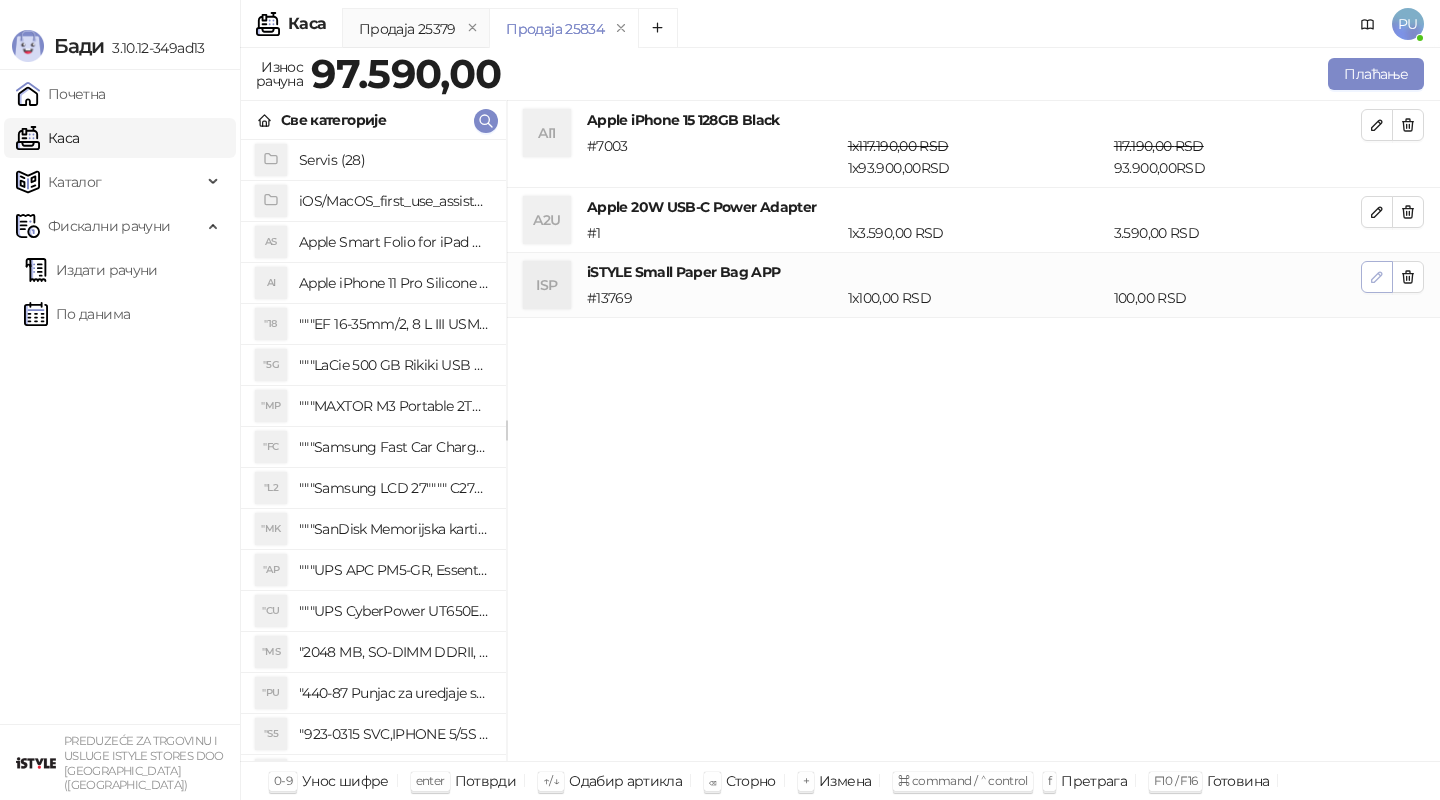 click 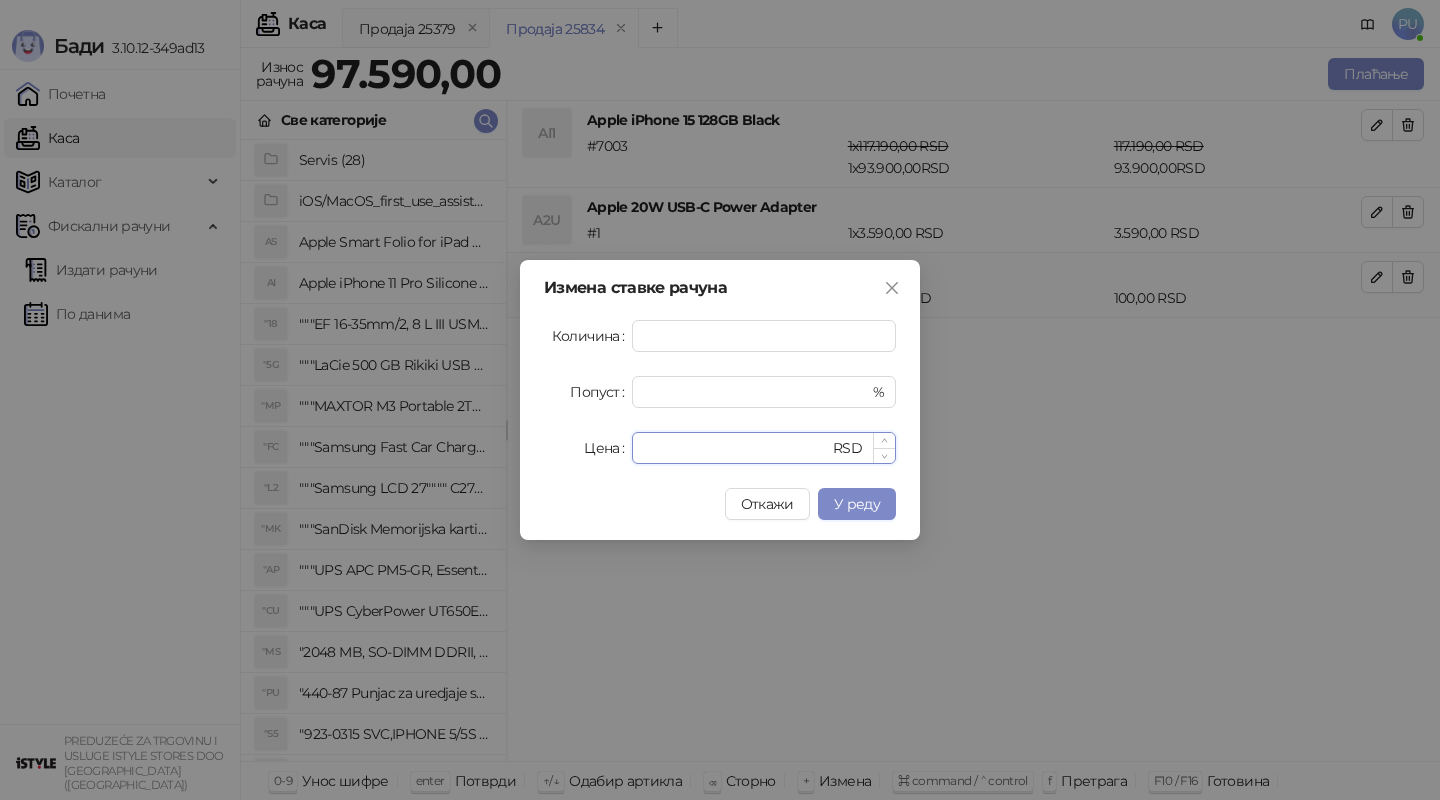 click on "***" at bounding box center (736, 448) 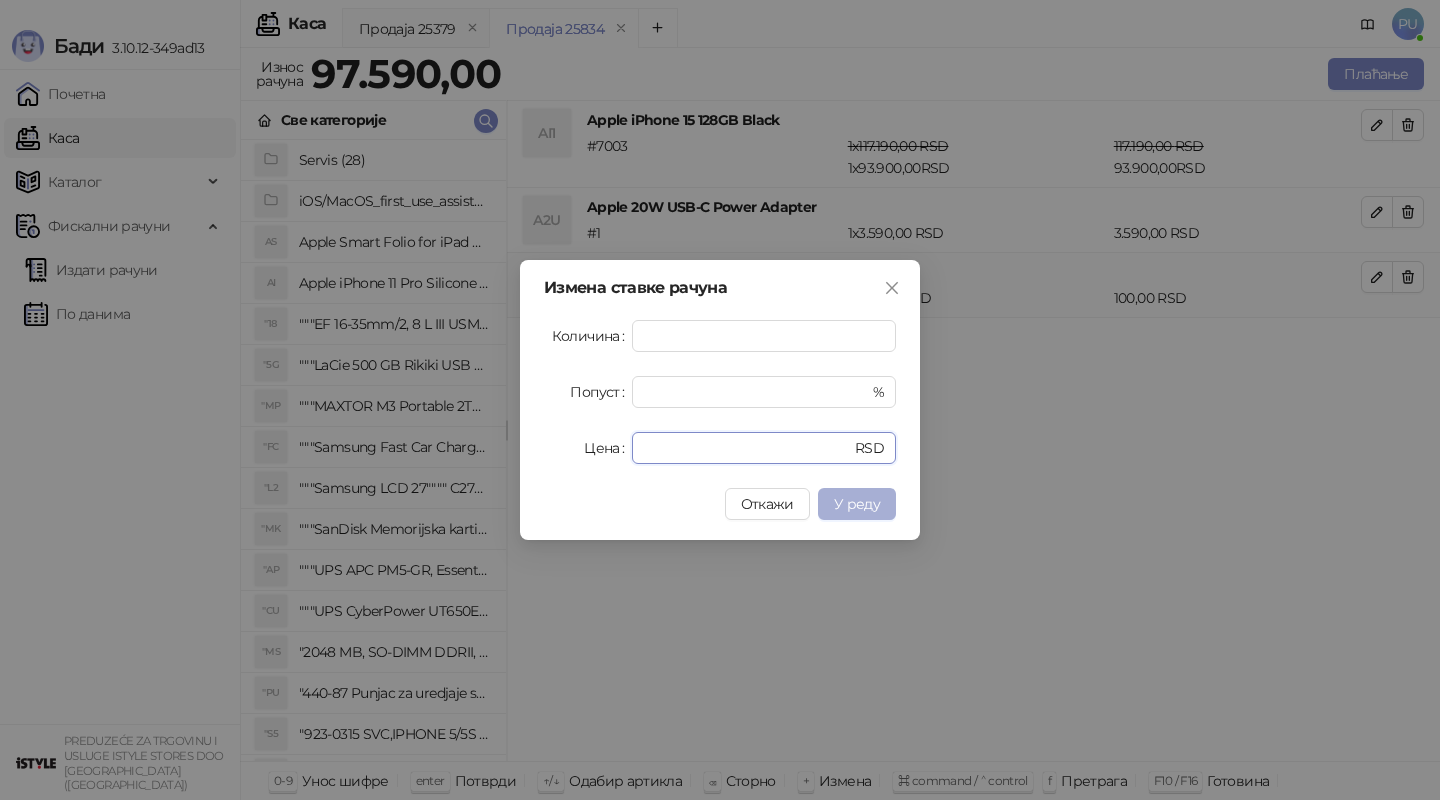 type on "**" 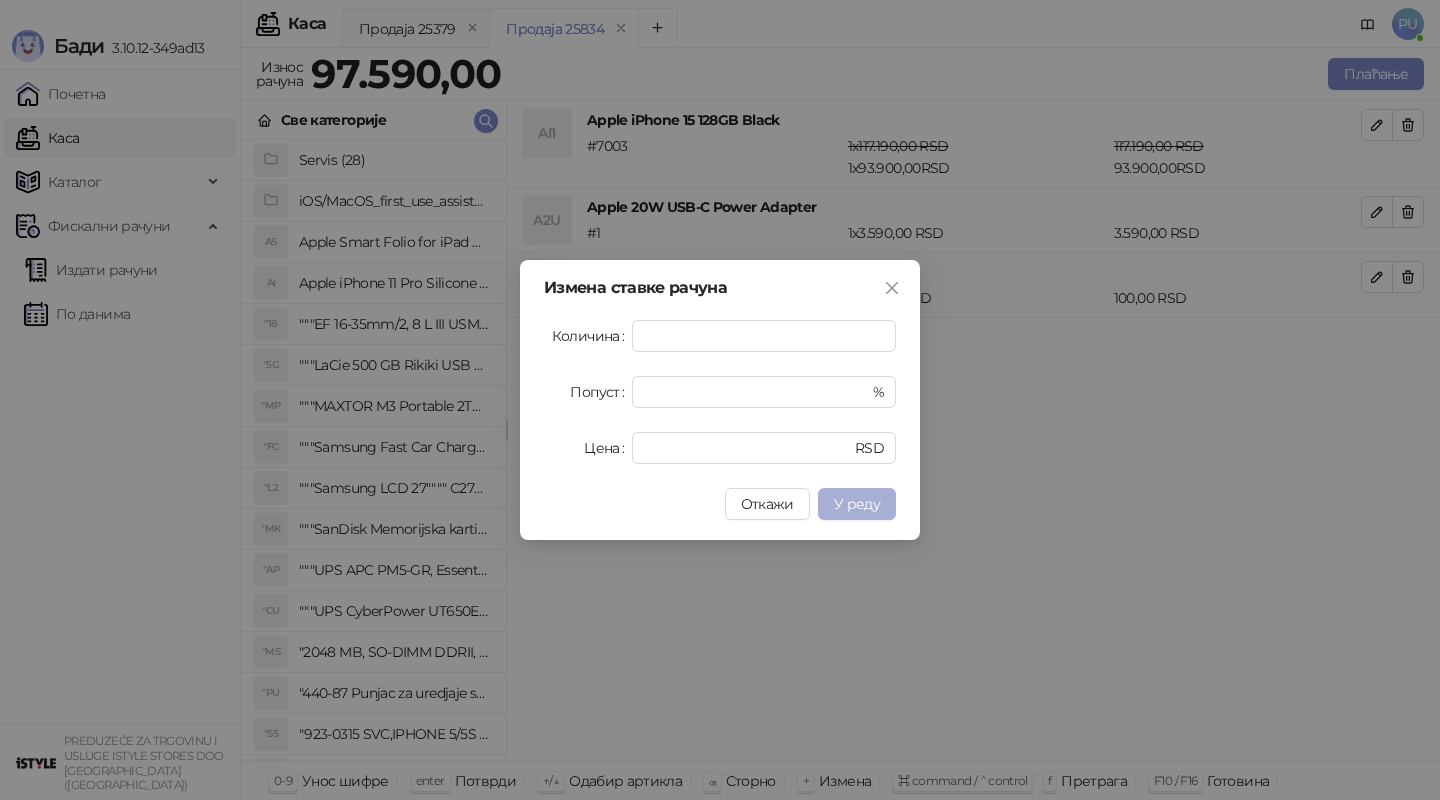 click on "У реду" at bounding box center (857, 504) 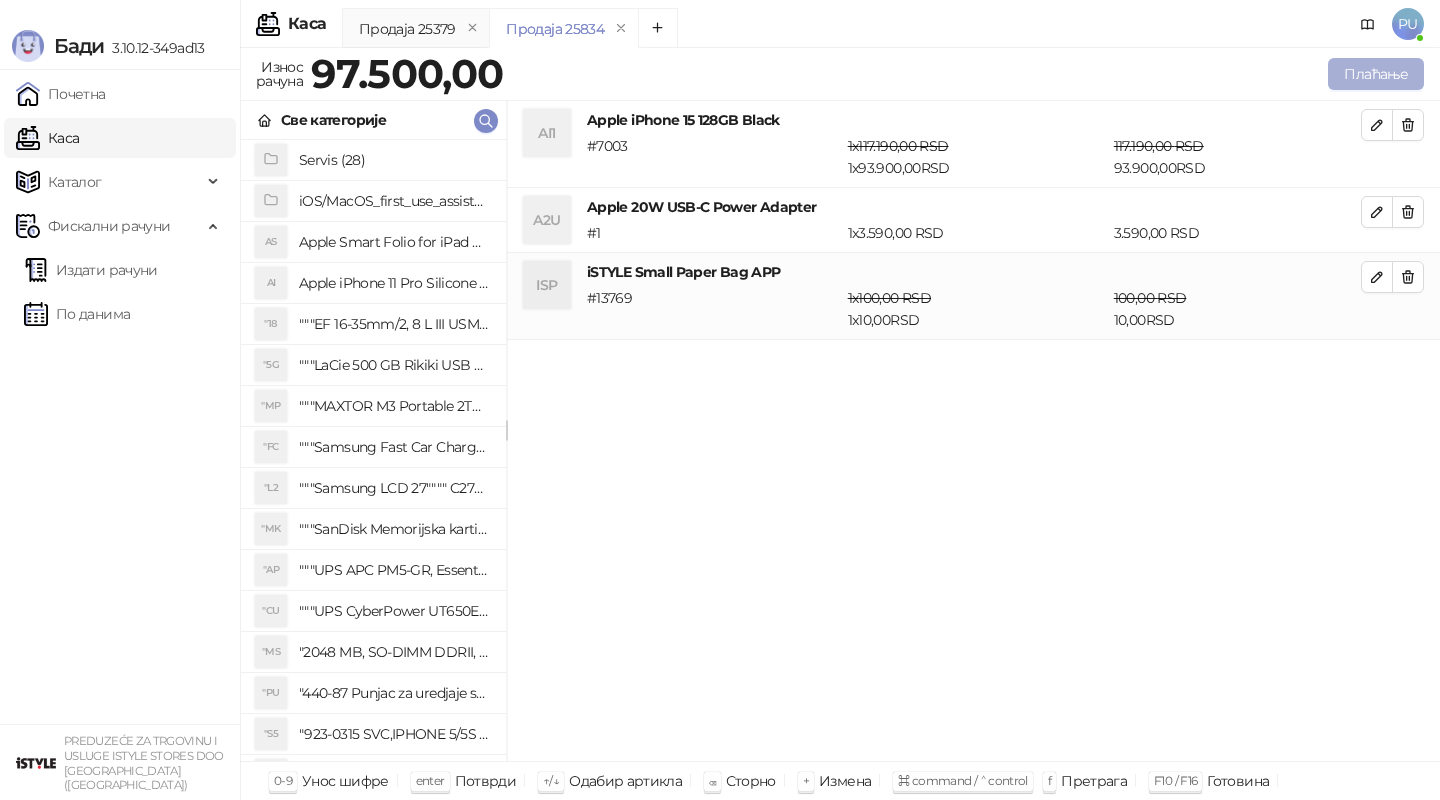 click on "Плаћање" at bounding box center (1376, 74) 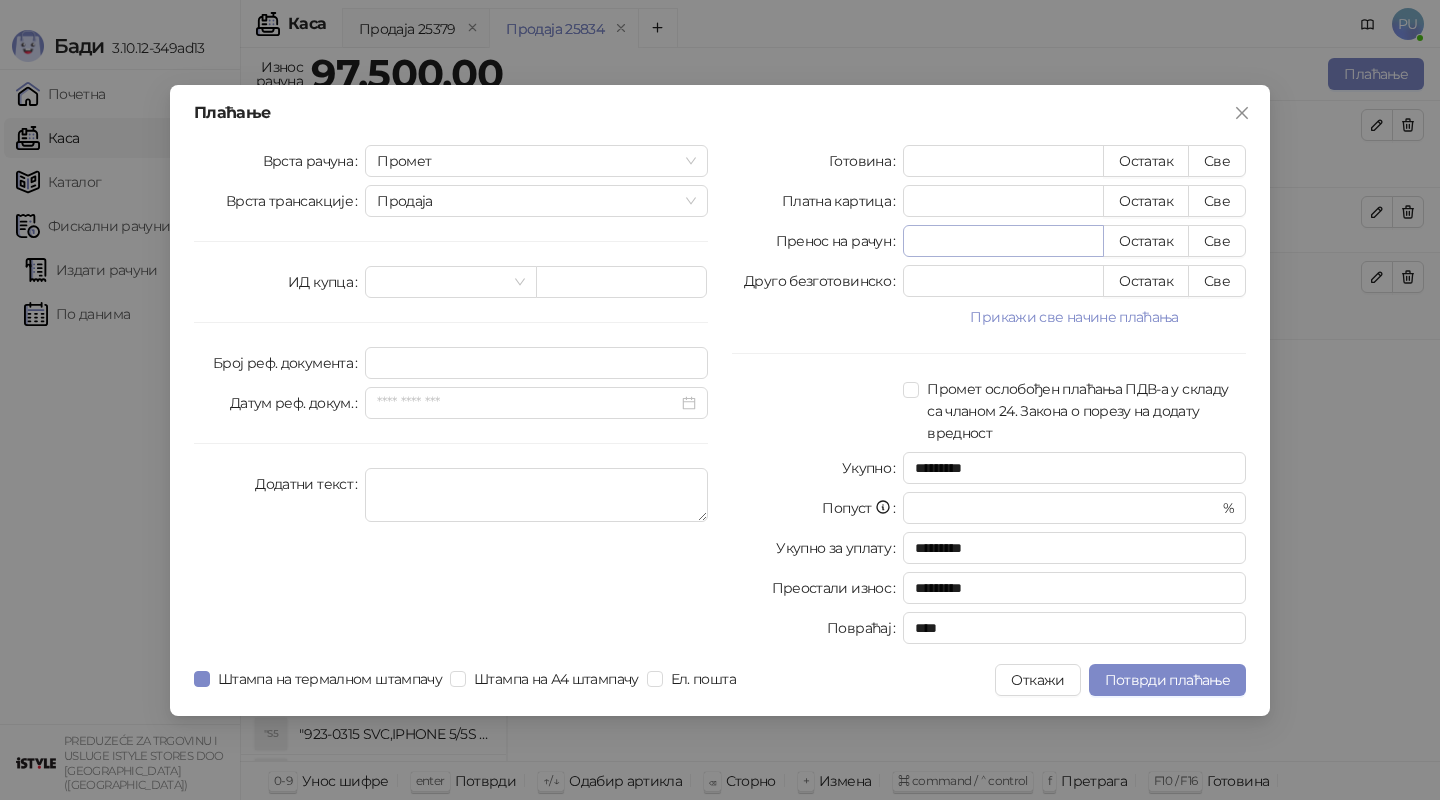 type on "*" 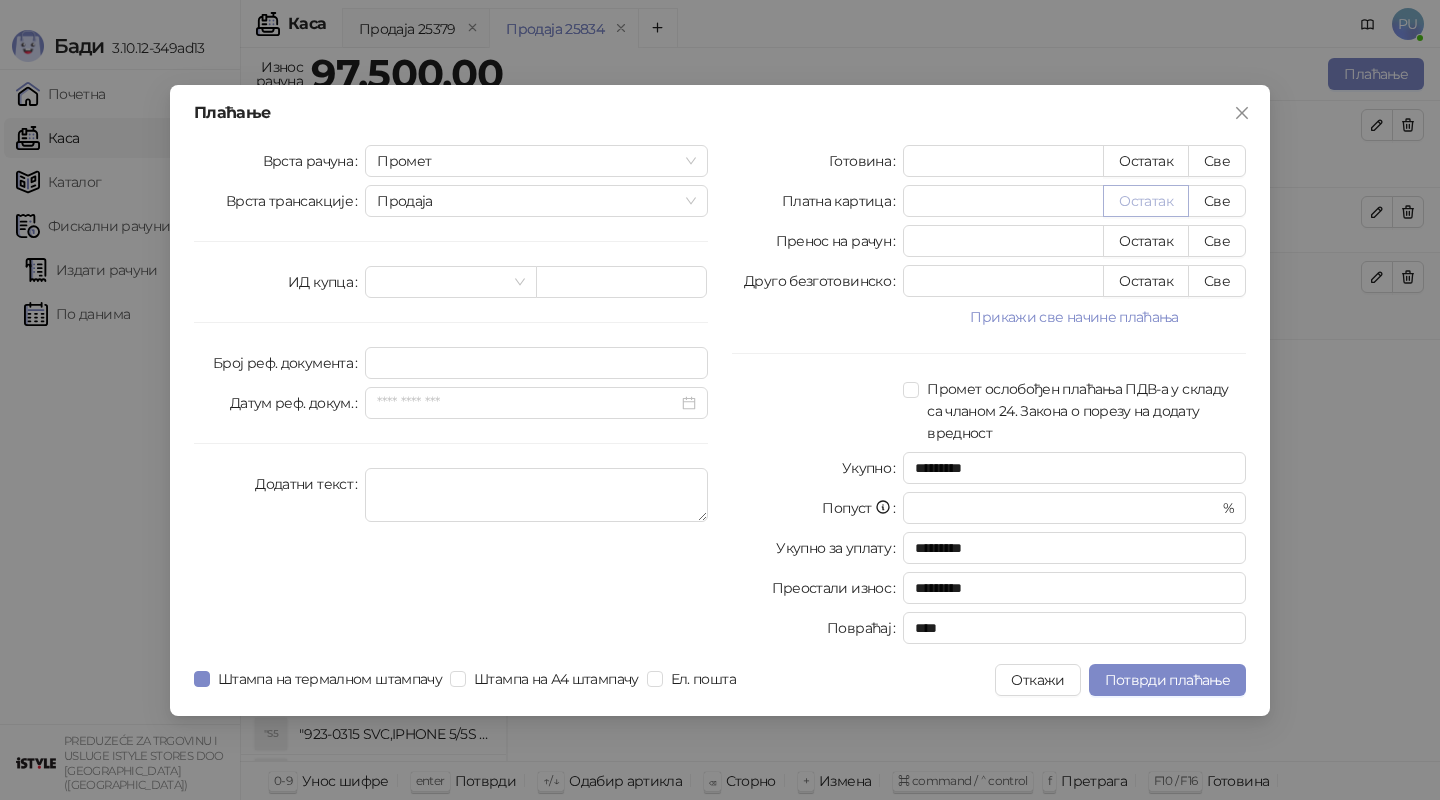type on "*****" 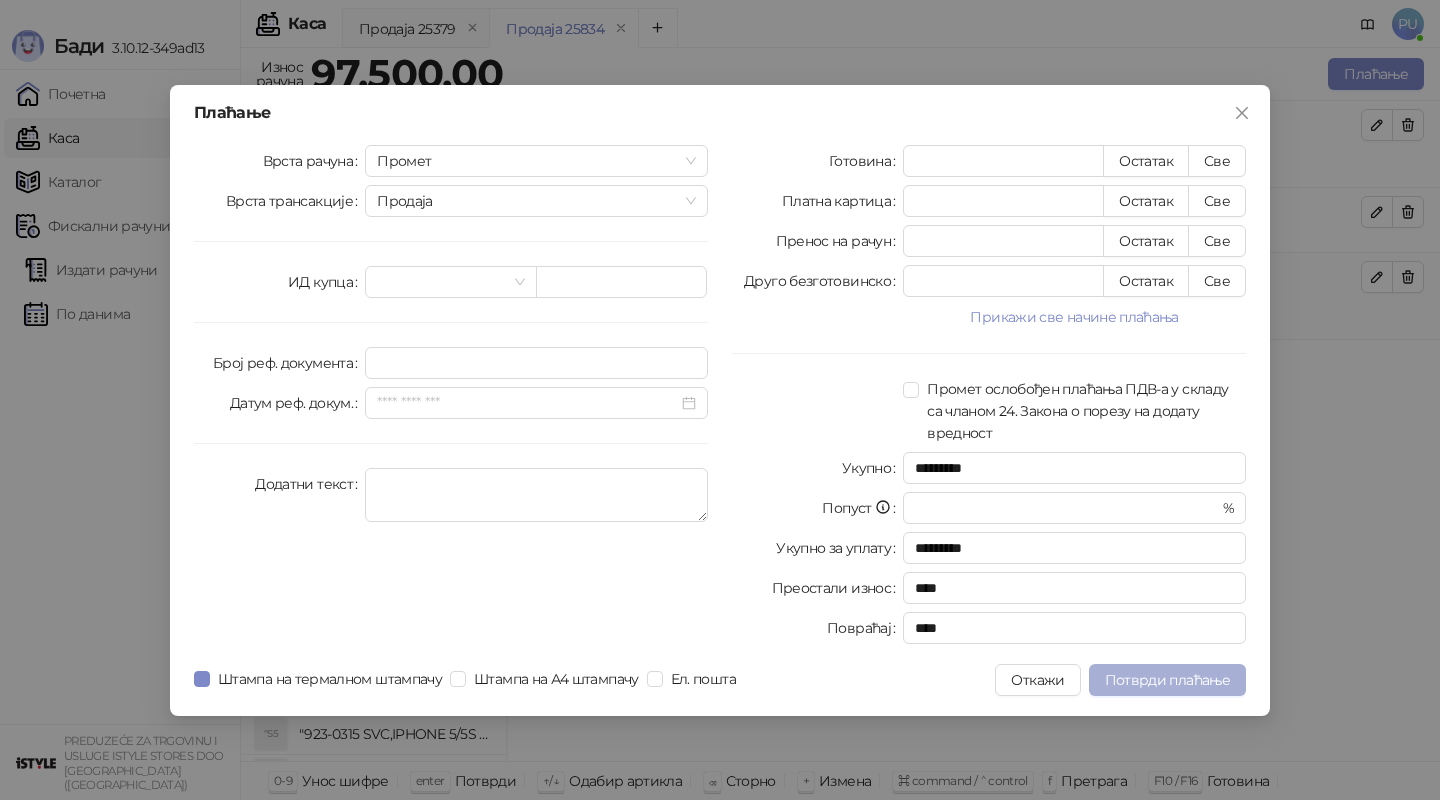 click on "Потврди плаћање" at bounding box center (1167, 680) 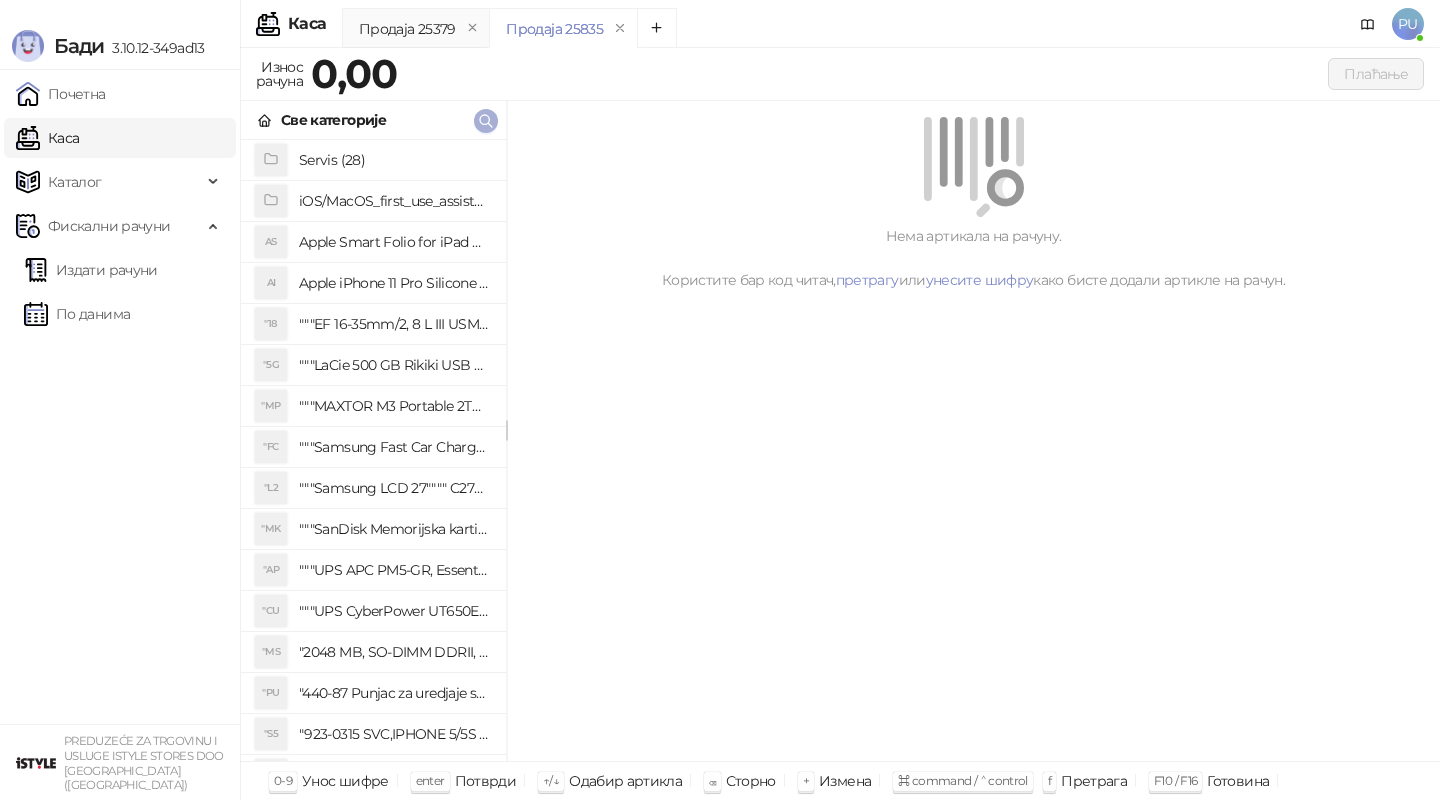 click 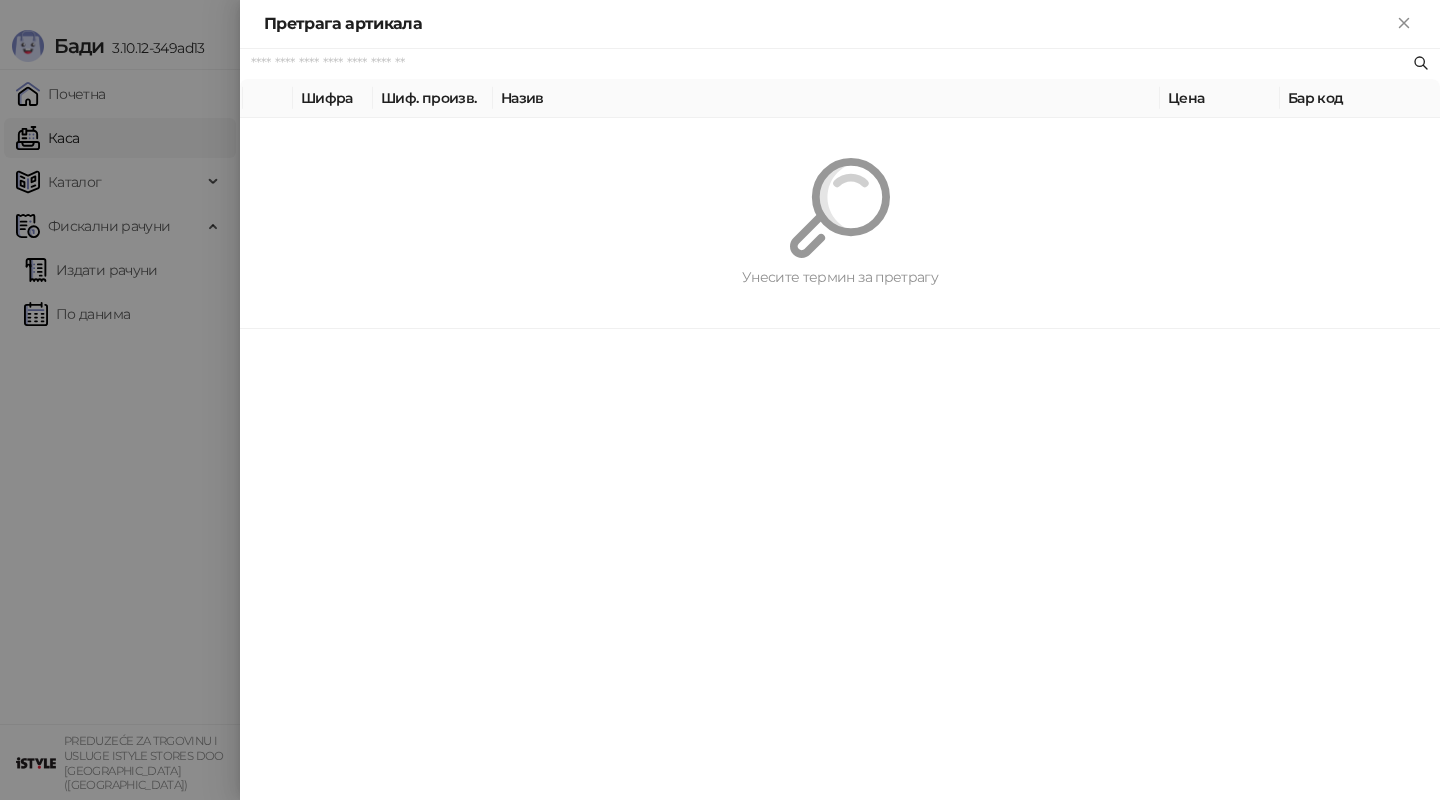 paste on "*********" 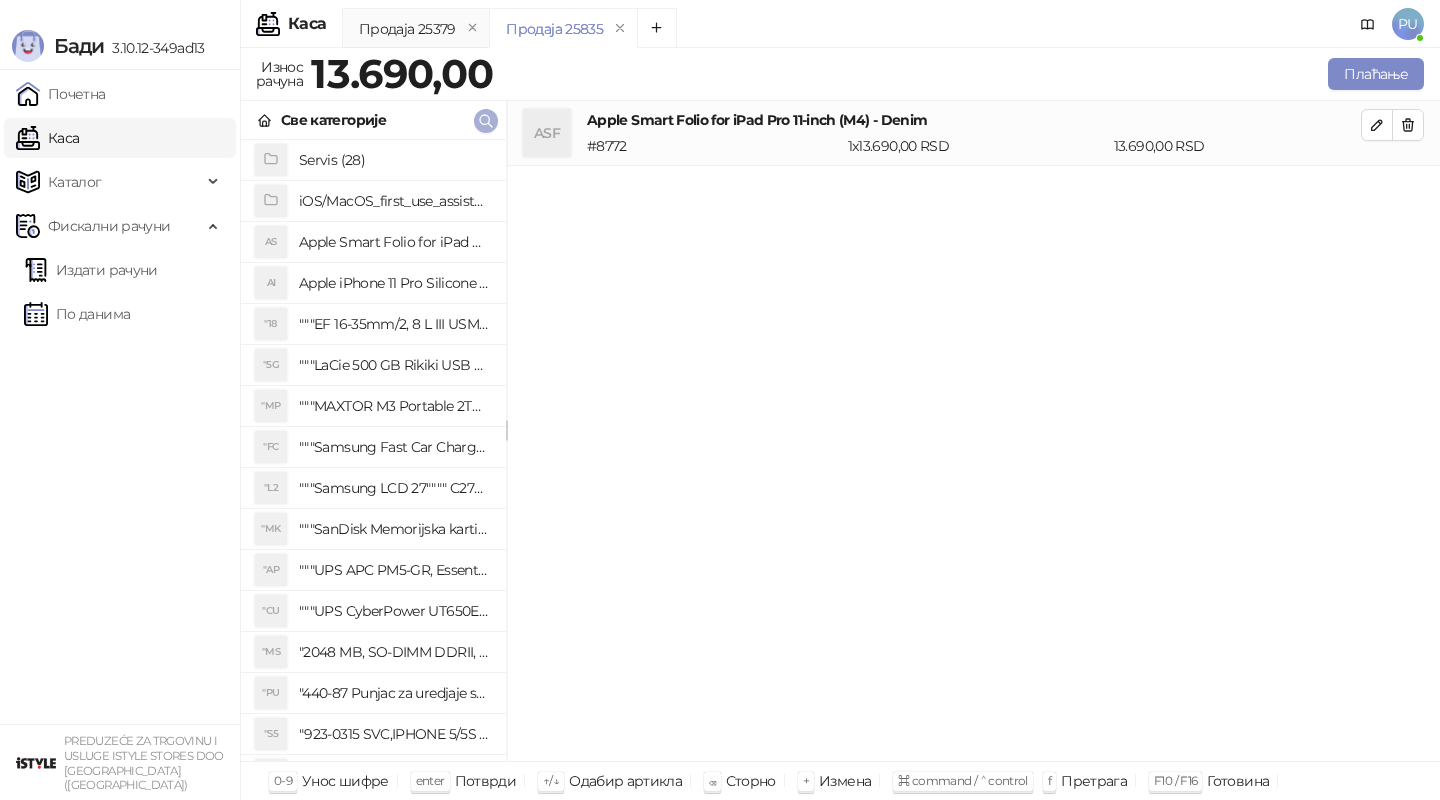 click 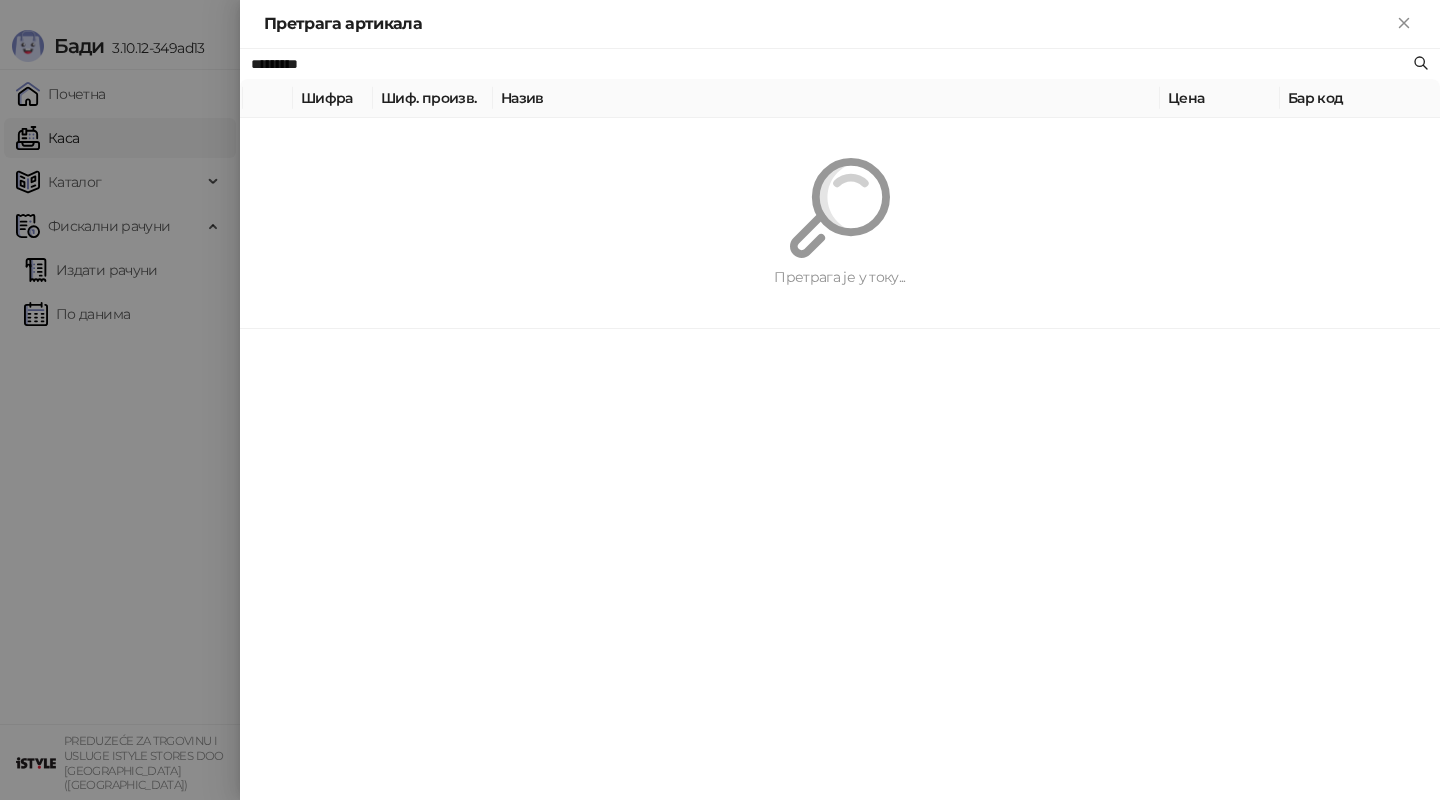 paste on "**********" 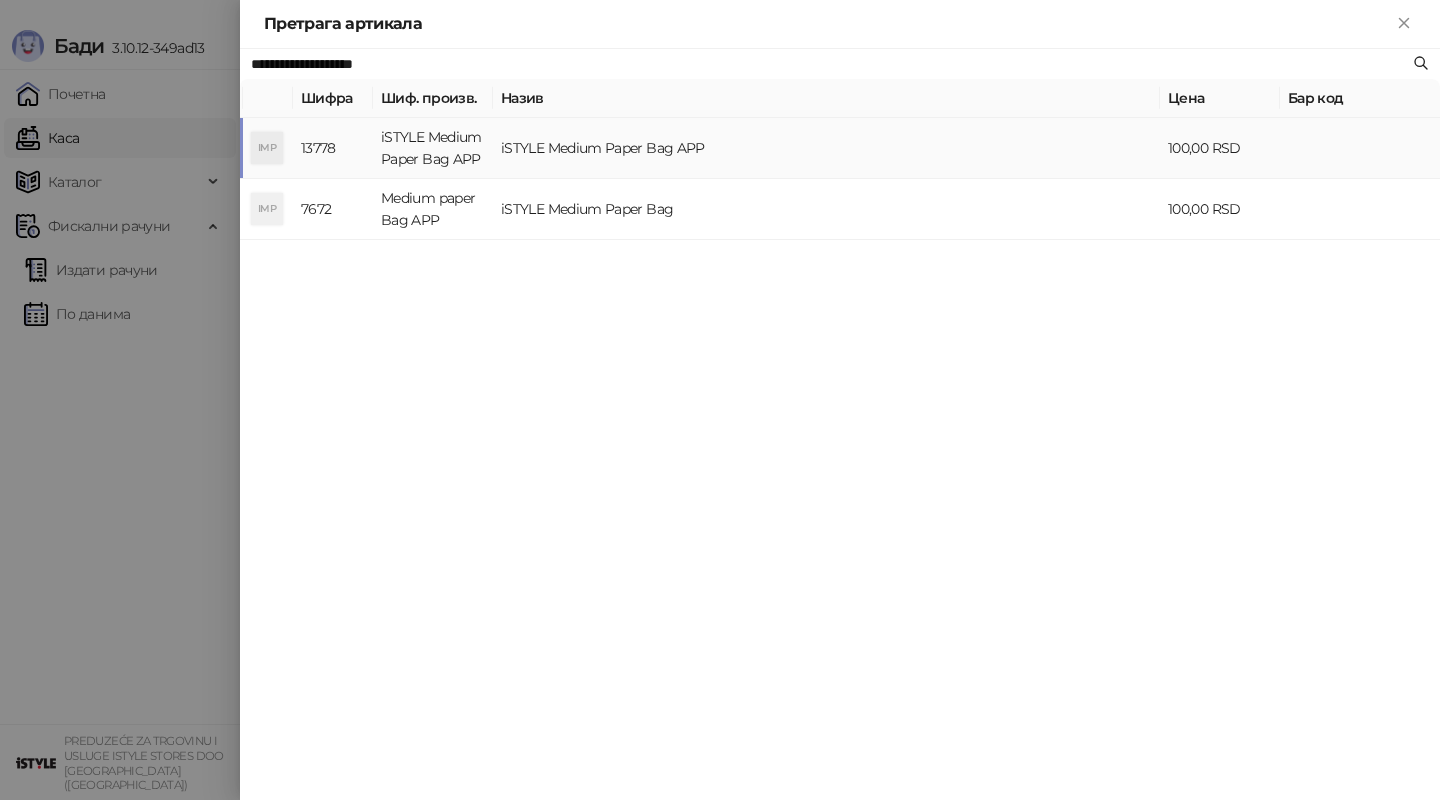 type on "**********" 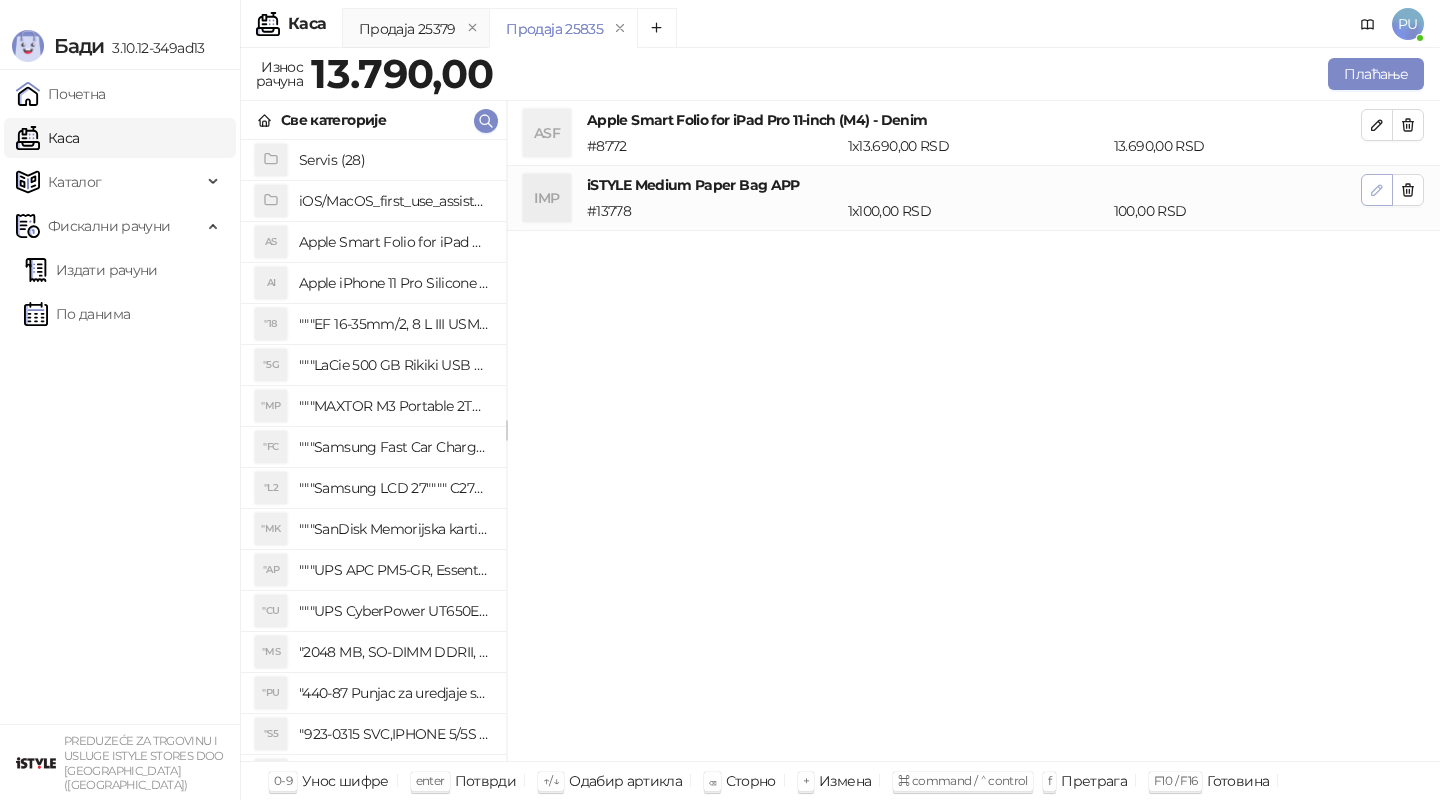 click 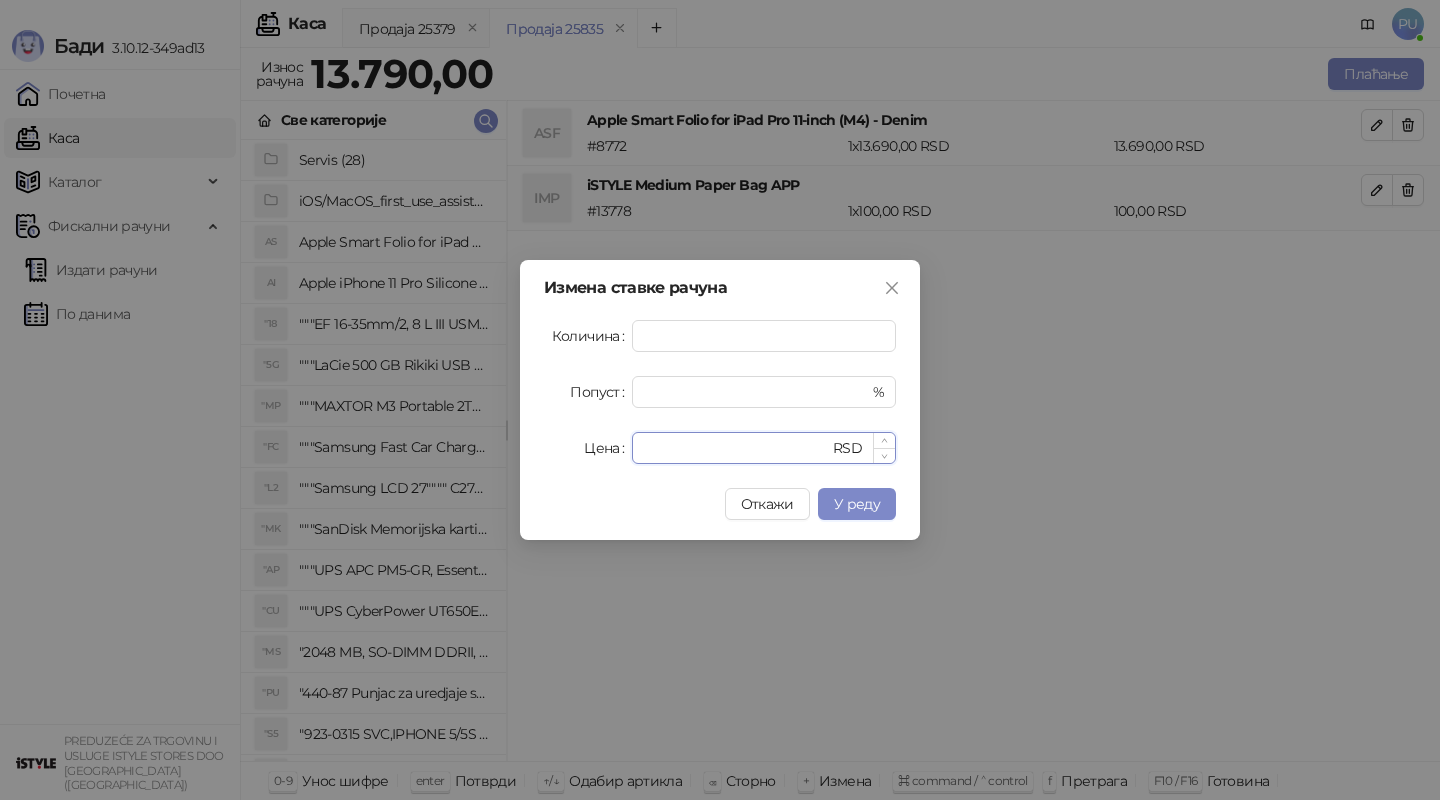 click on "***" at bounding box center (736, 448) 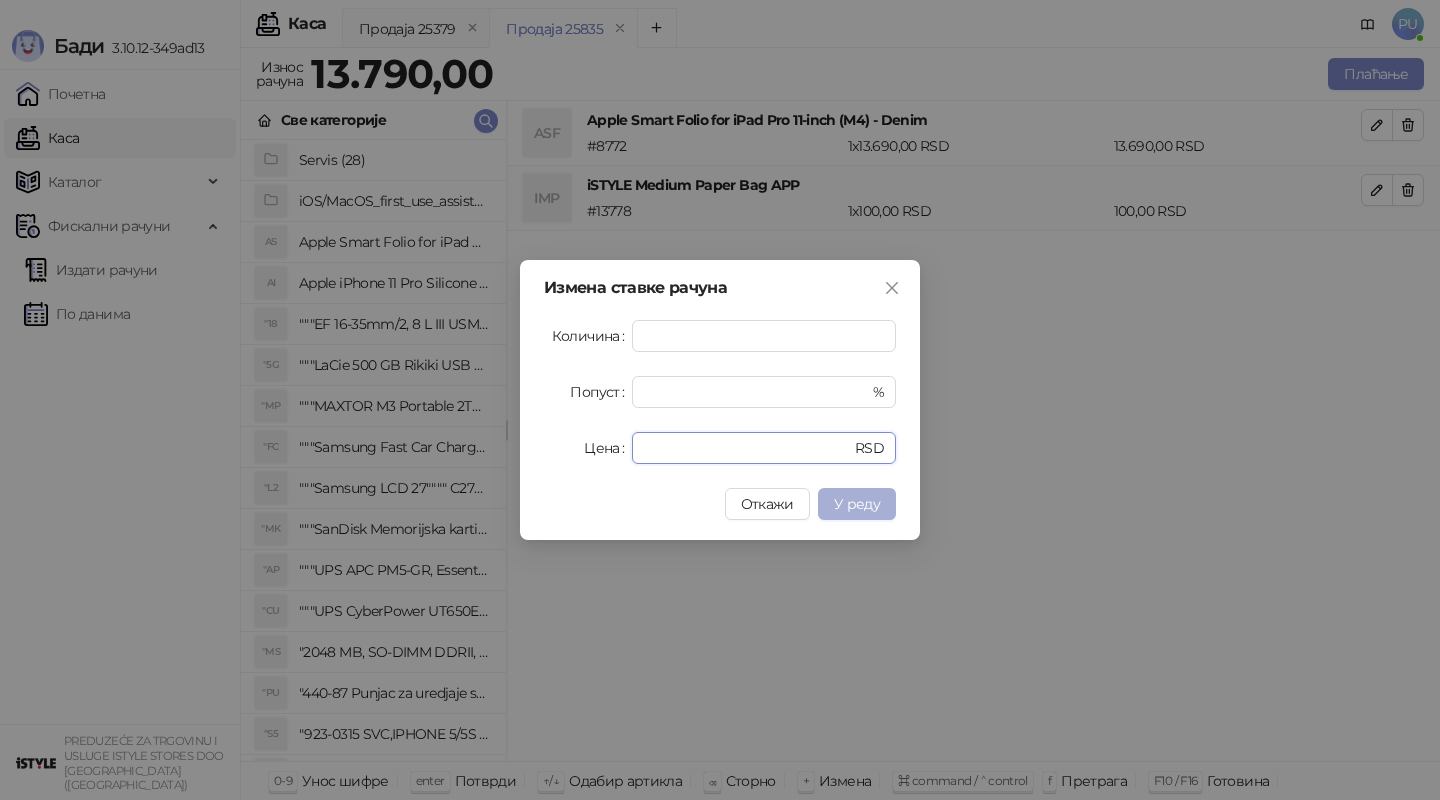 type on "**" 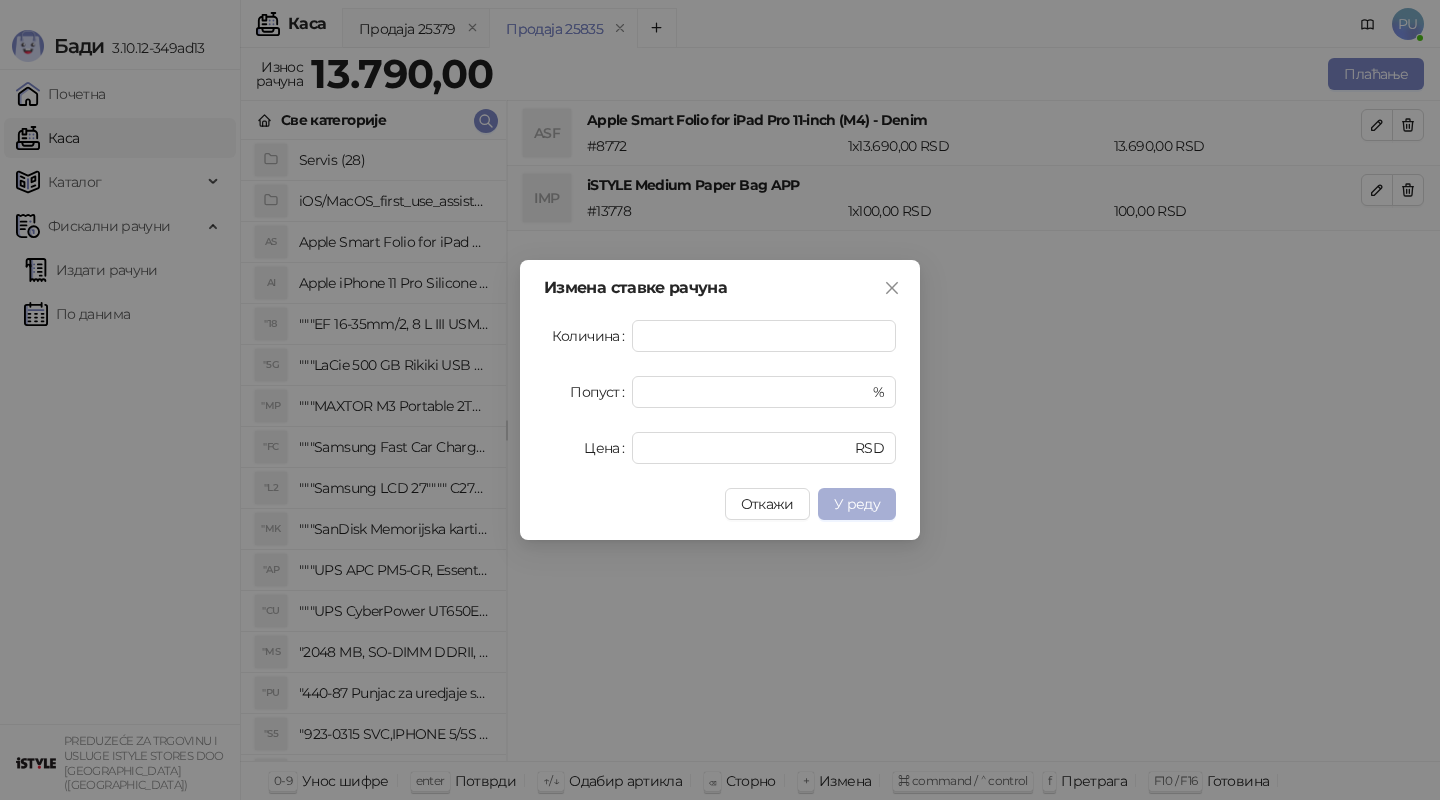 click on "У реду" at bounding box center [857, 504] 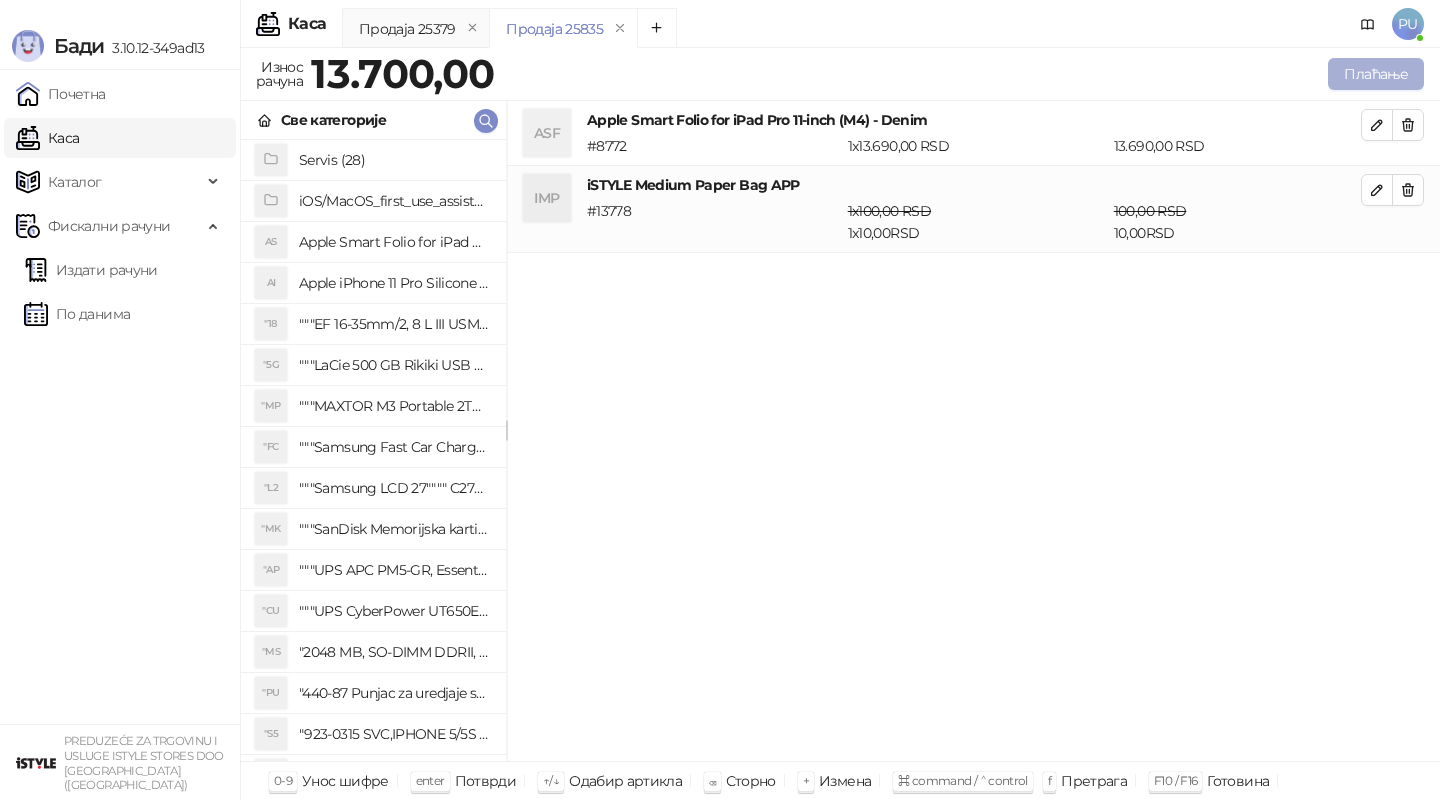 click on "Плаћање" at bounding box center [1376, 74] 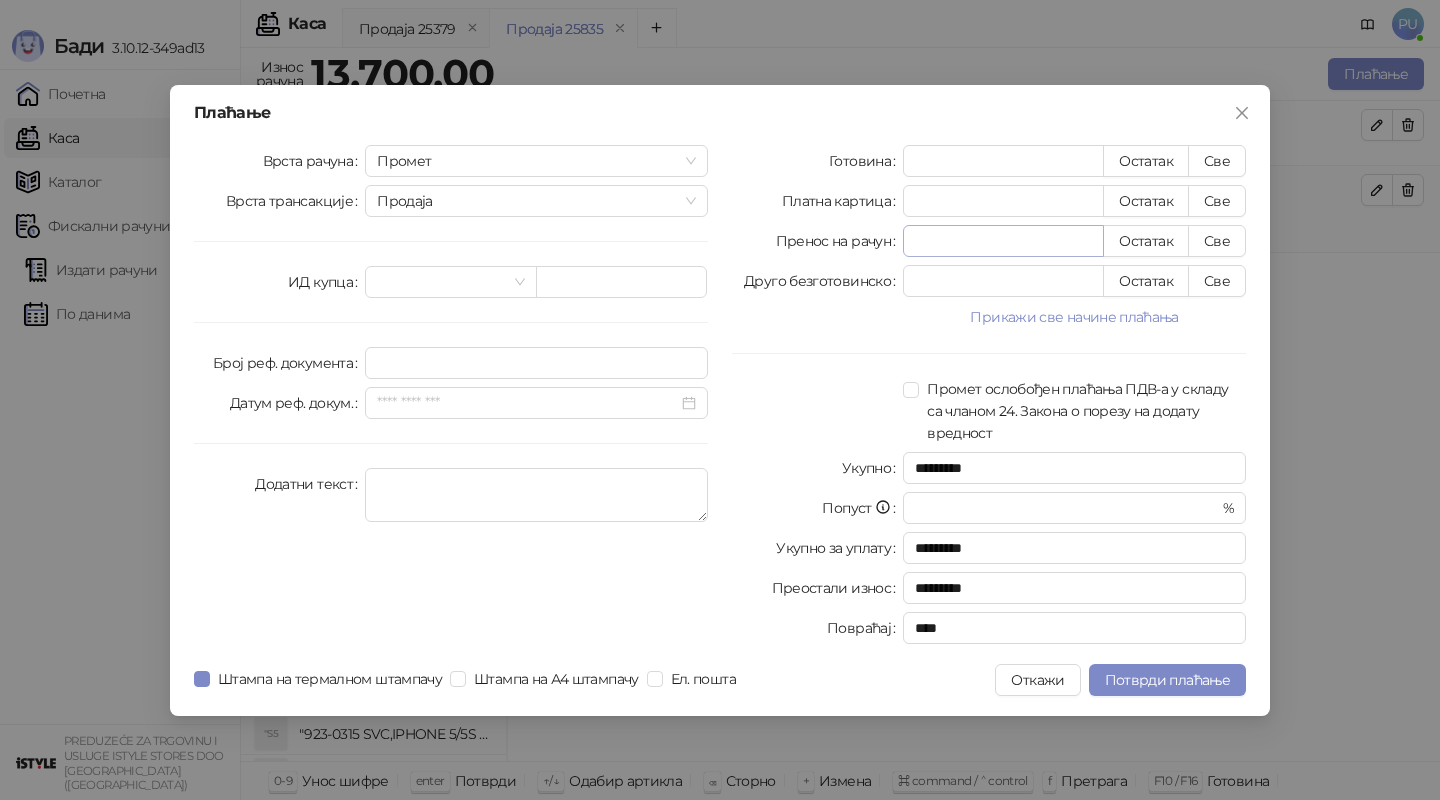type on "*" 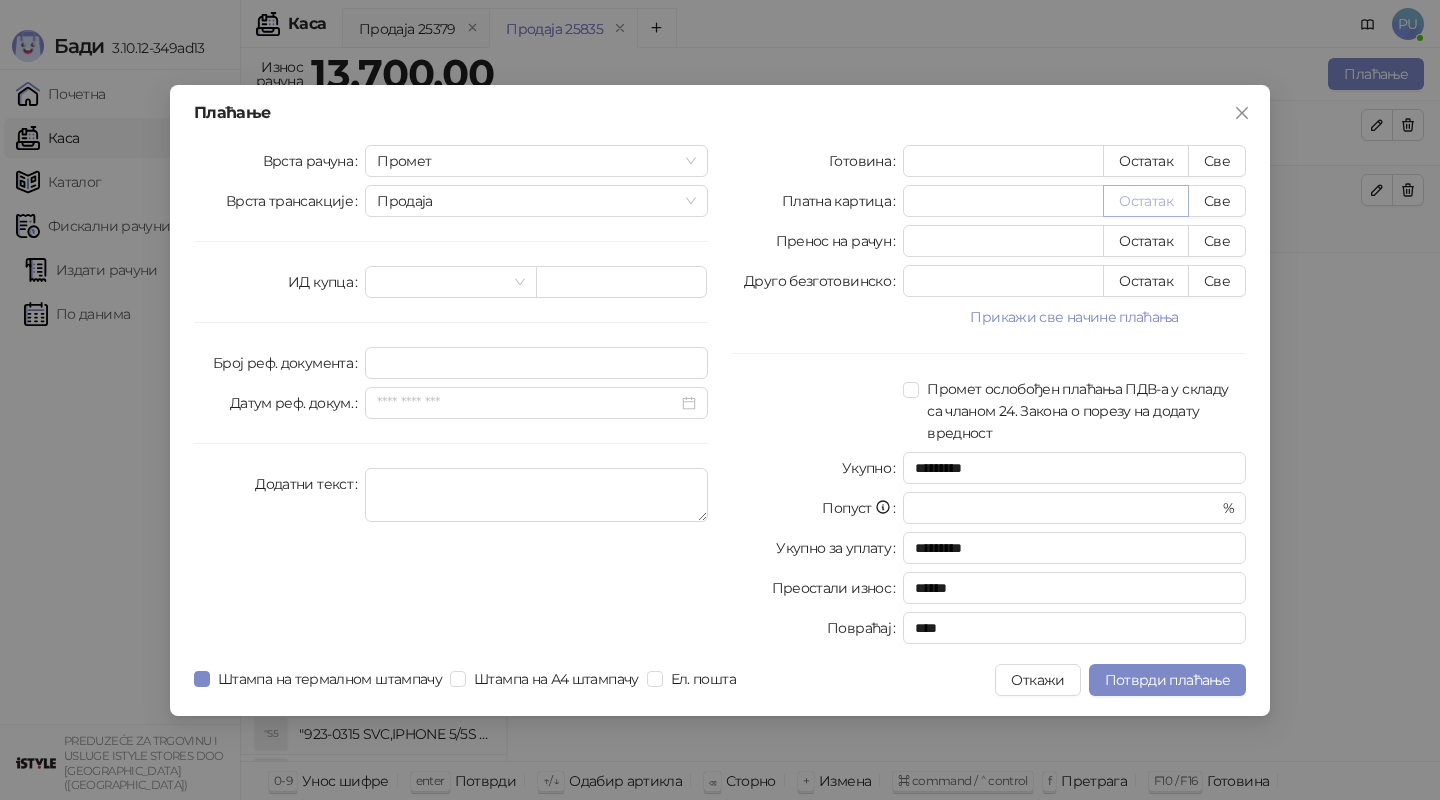type on "*****" 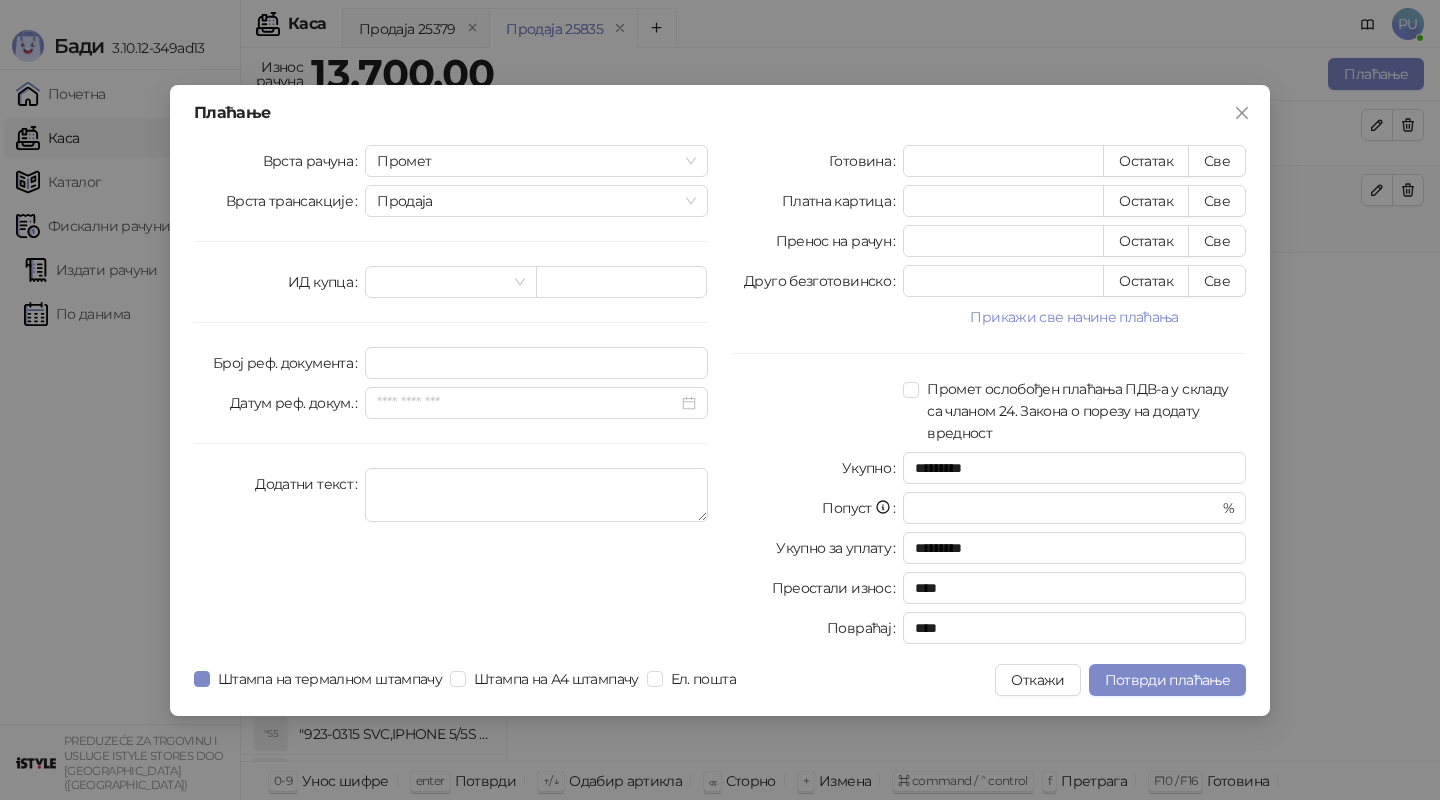 click on "Потврди плаћање" at bounding box center [1167, 680] 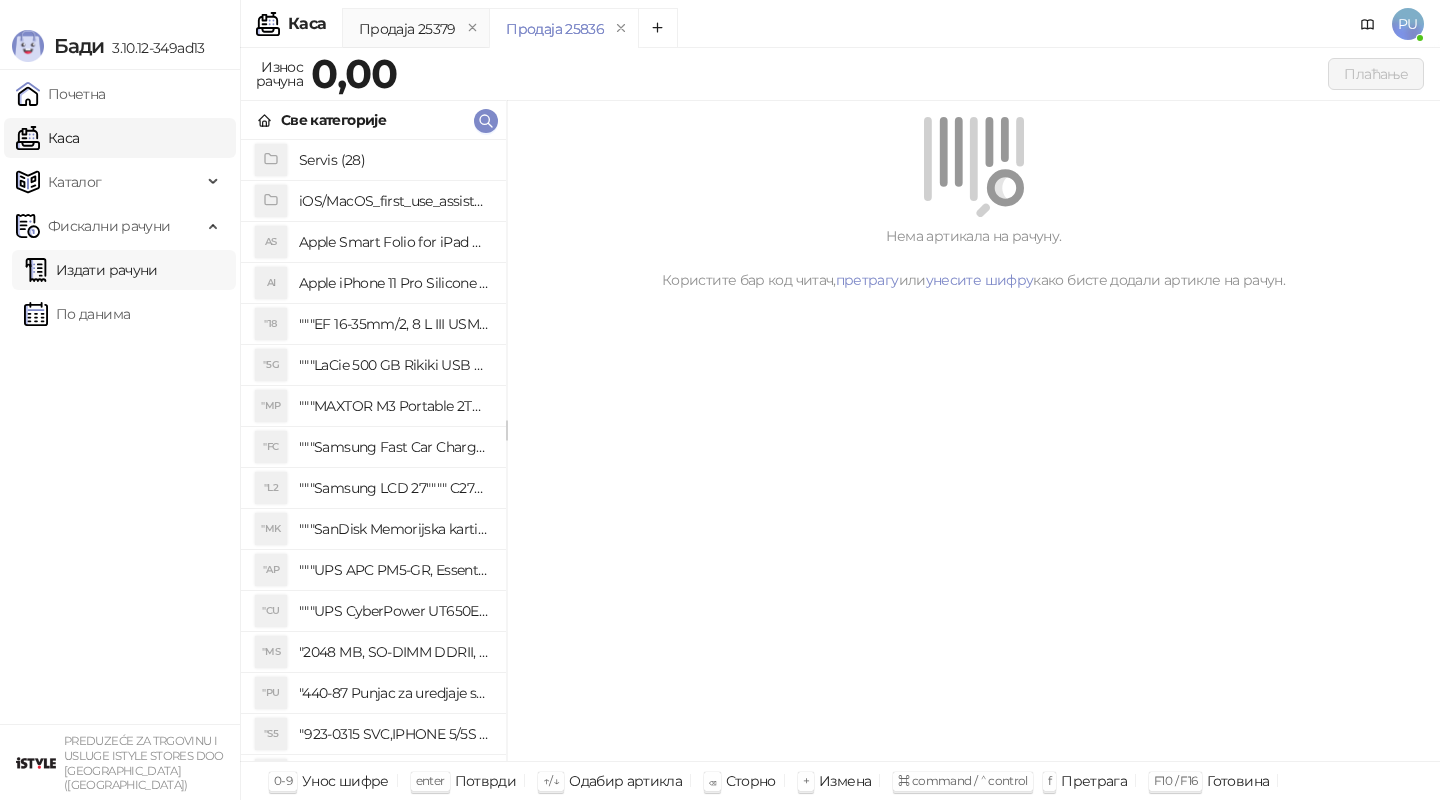 click on "Издати рачуни" at bounding box center [91, 270] 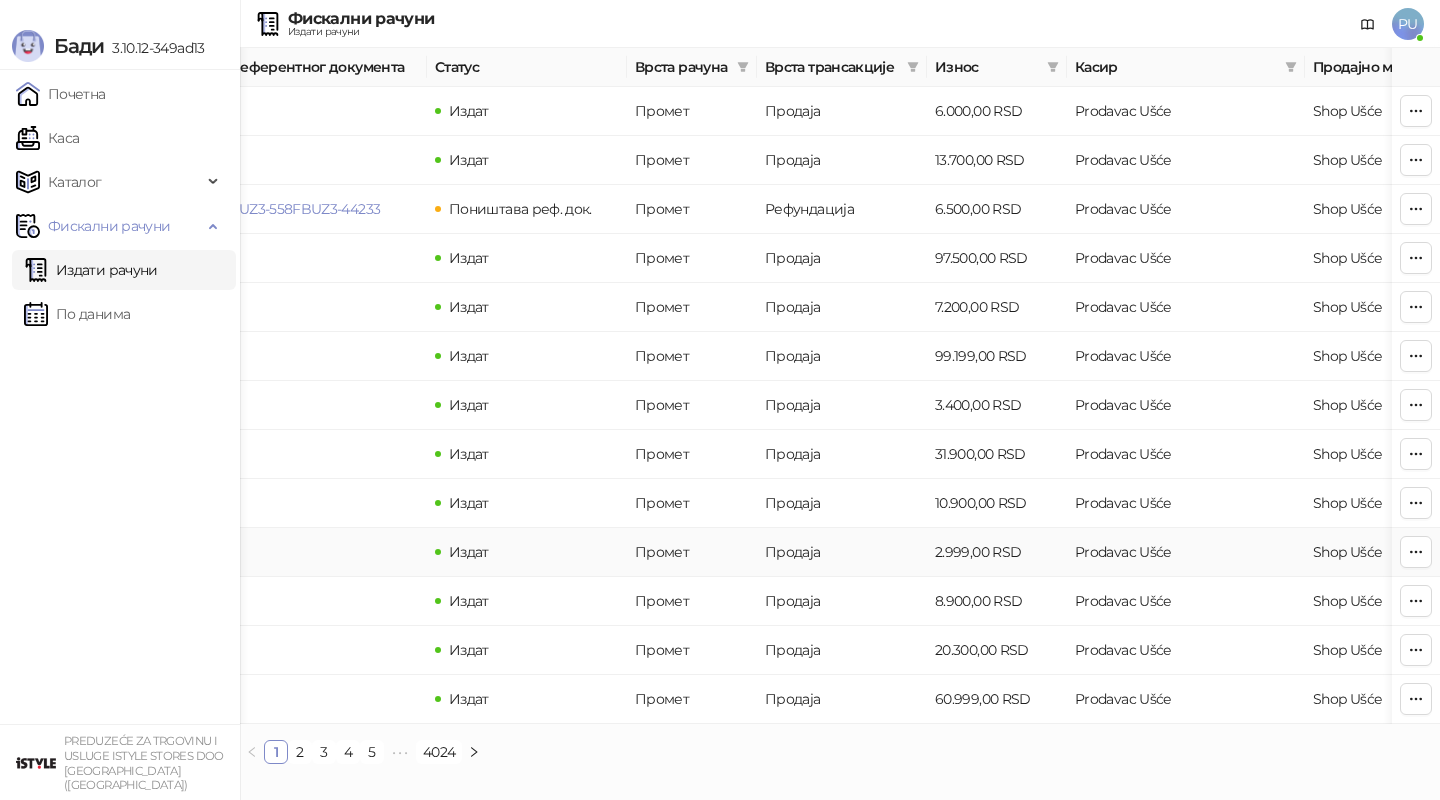 scroll, scrollTop: 0, scrollLeft: 0, axis: both 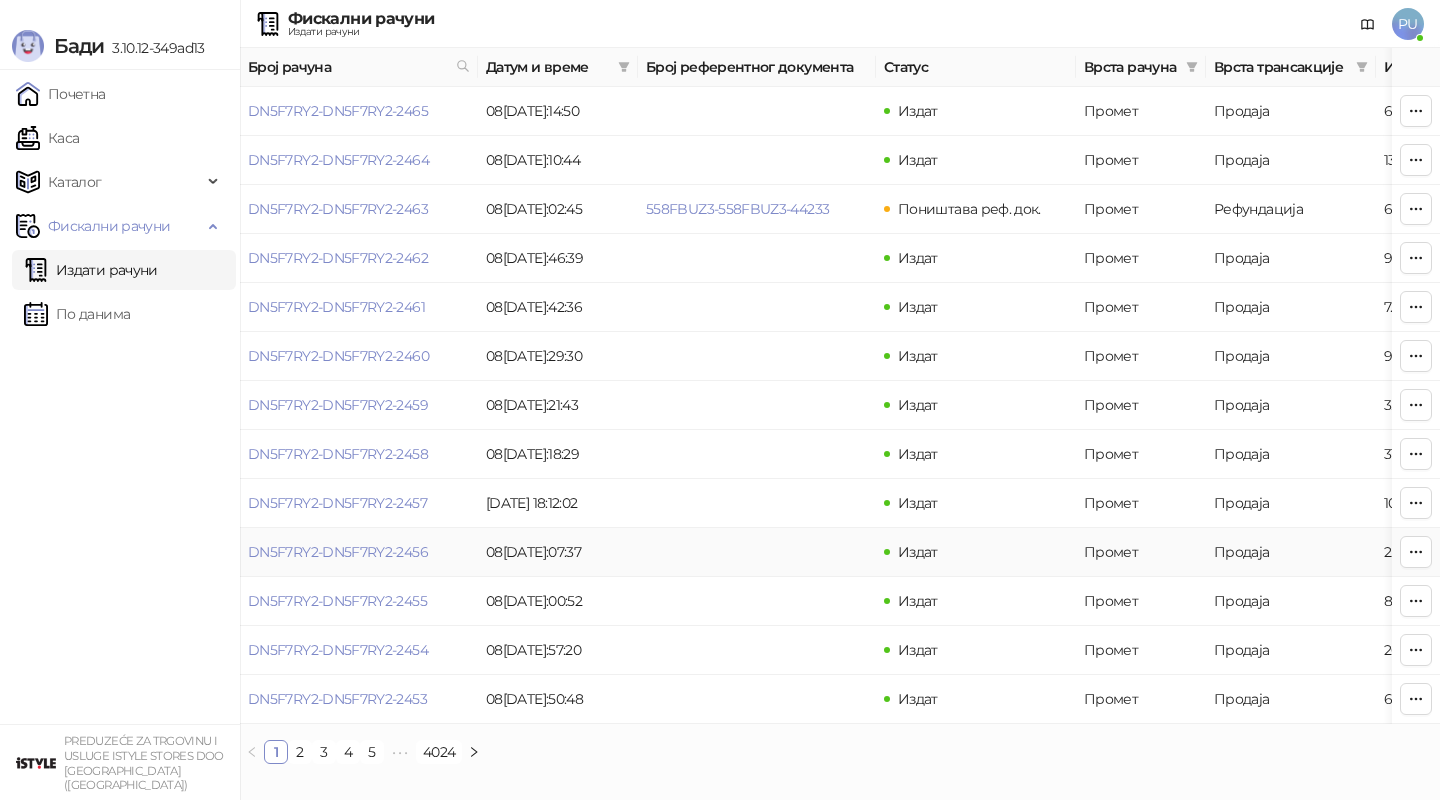 click at bounding box center [757, 552] 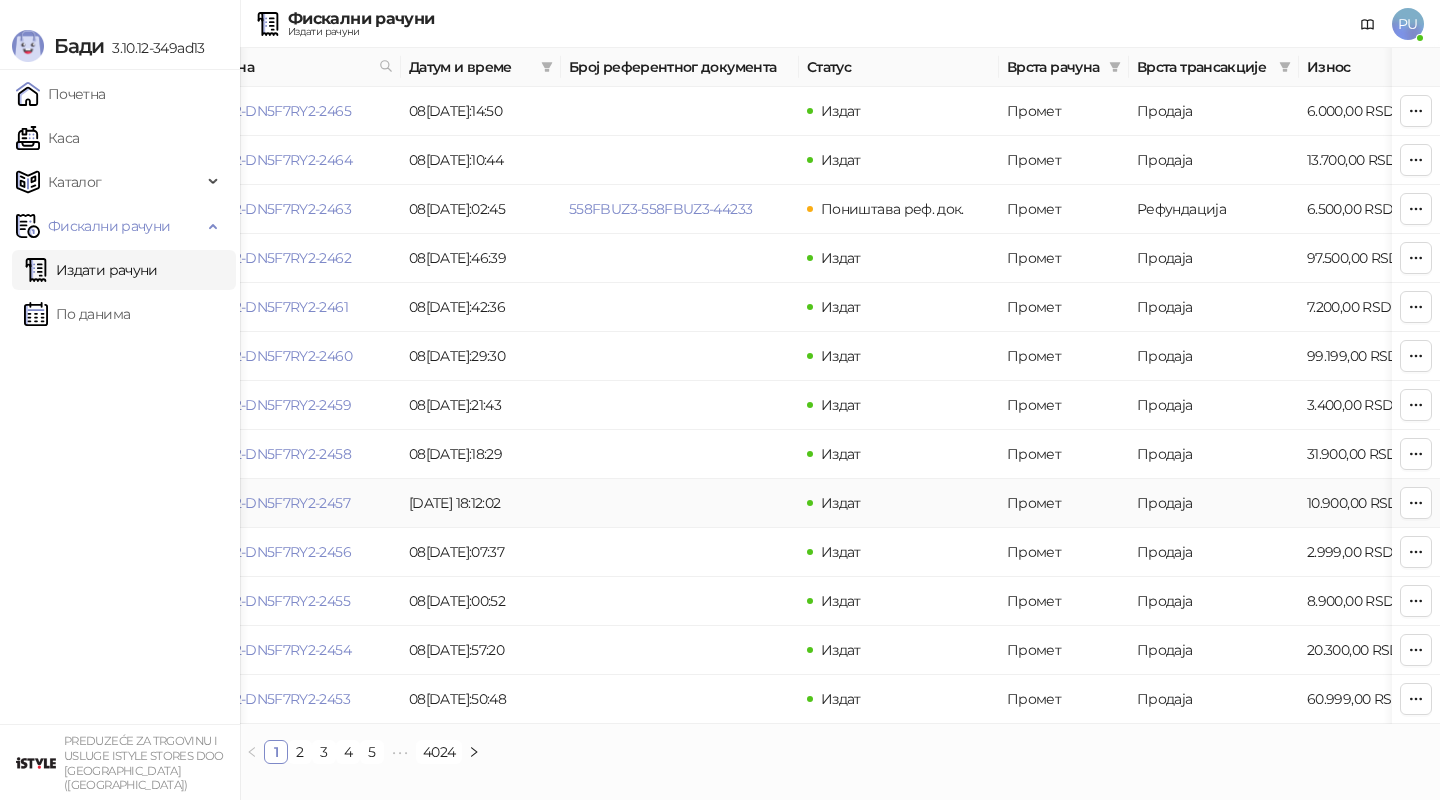 scroll, scrollTop: 0, scrollLeft: 0, axis: both 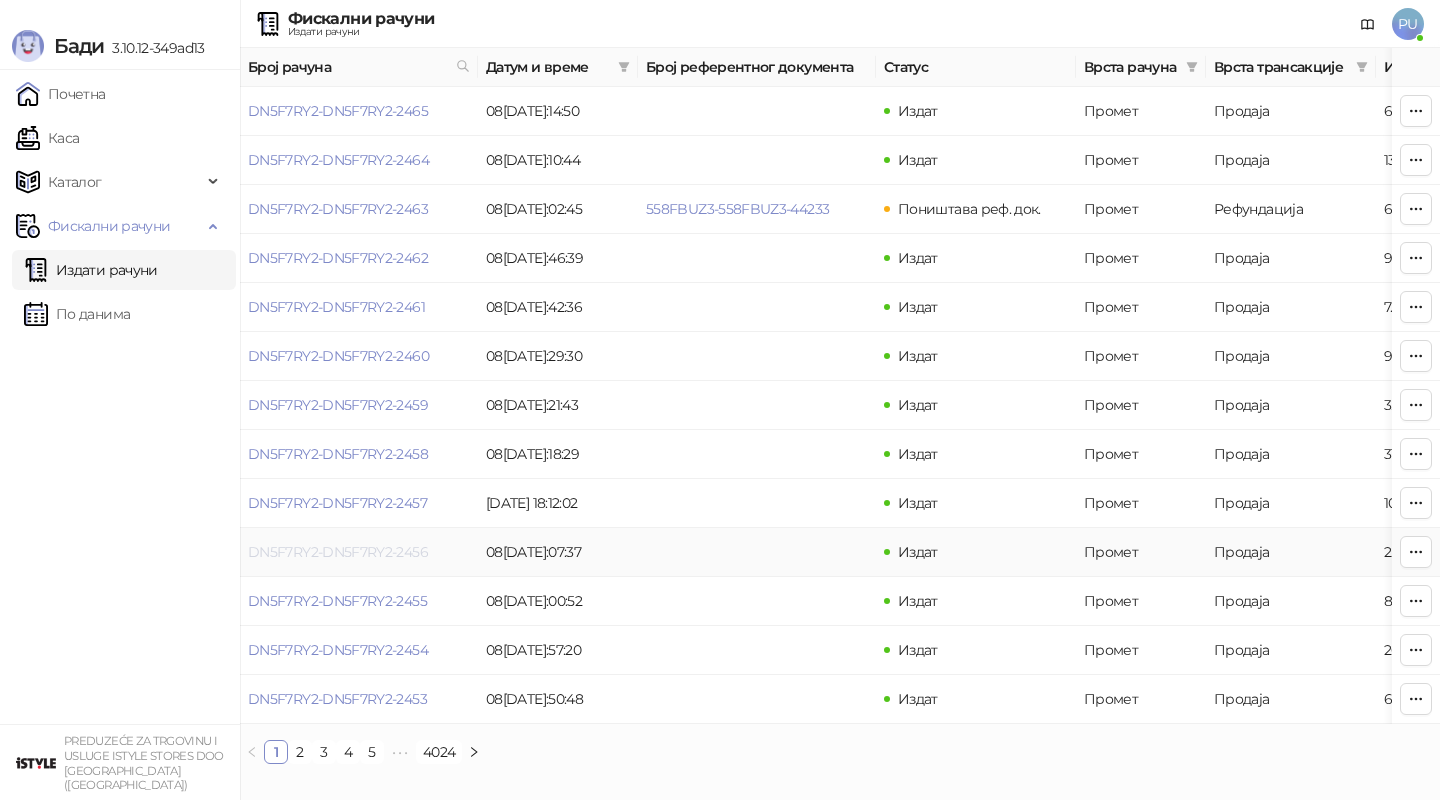 click on "DN5F7RY2-DN5F7RY2-2456" at bounding box center [338, 552] 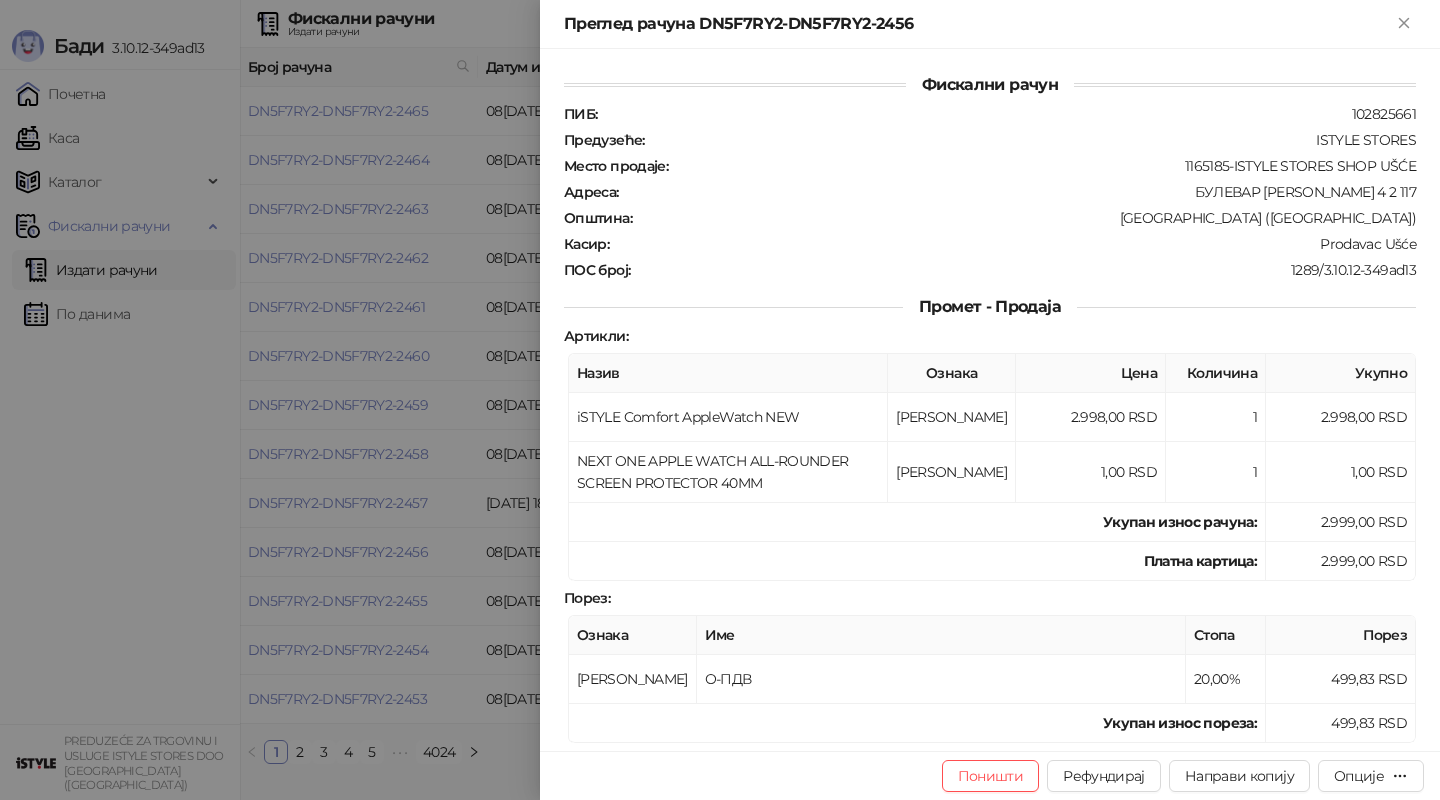 click at bounding box center (720, 400) 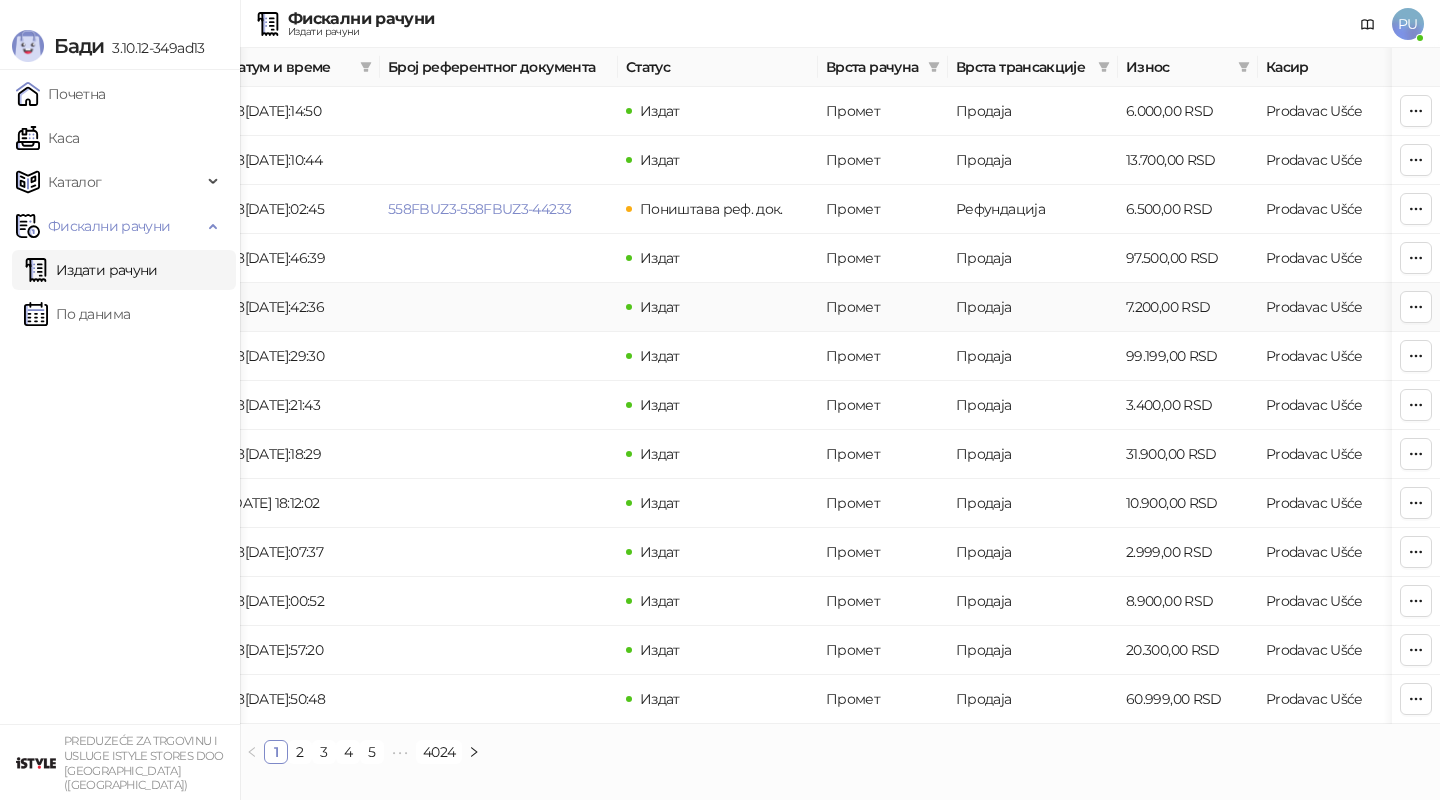 scroll, scrollTop: 0, scrollLeft: 0, axis: both 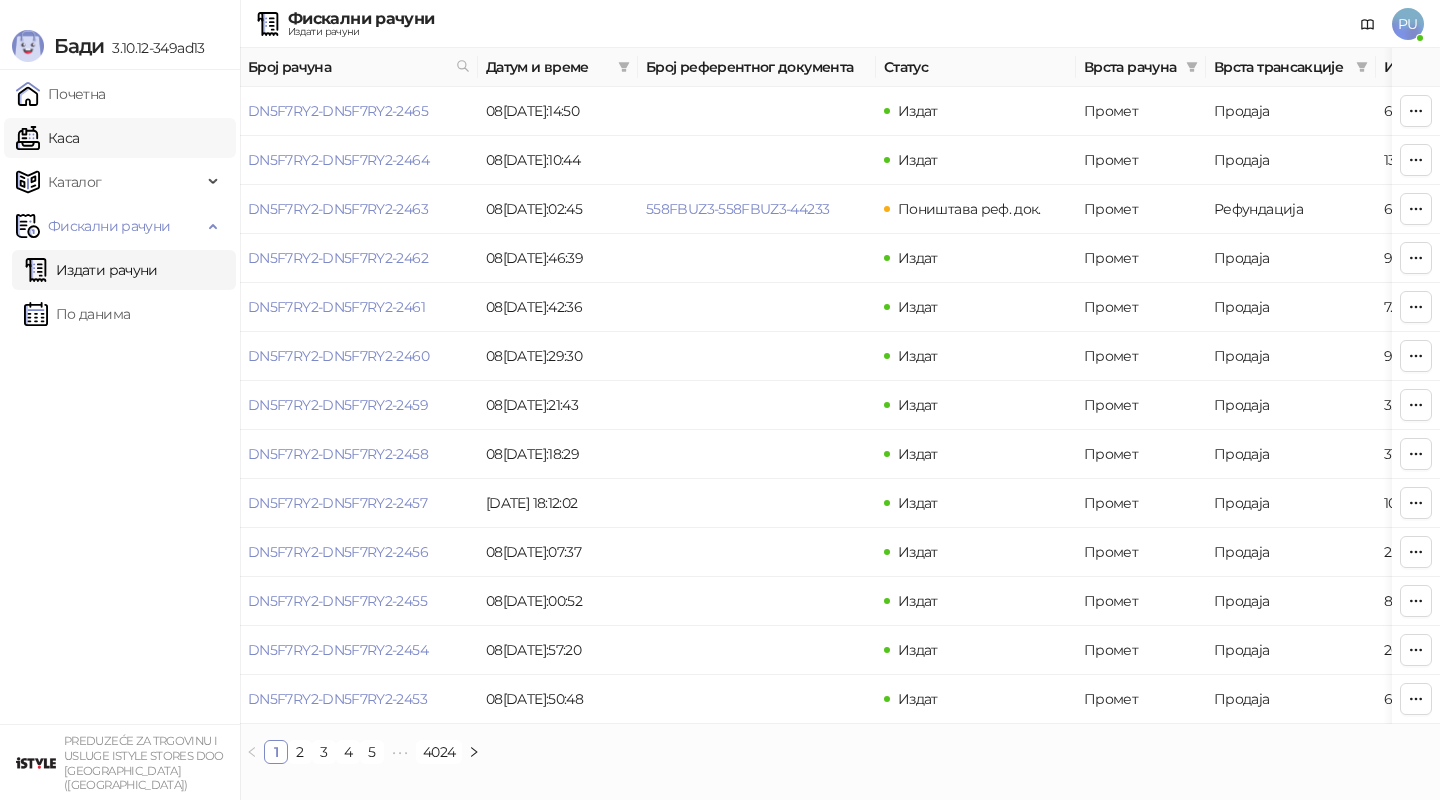 click on "Каса" at bounding box center (47, 138) 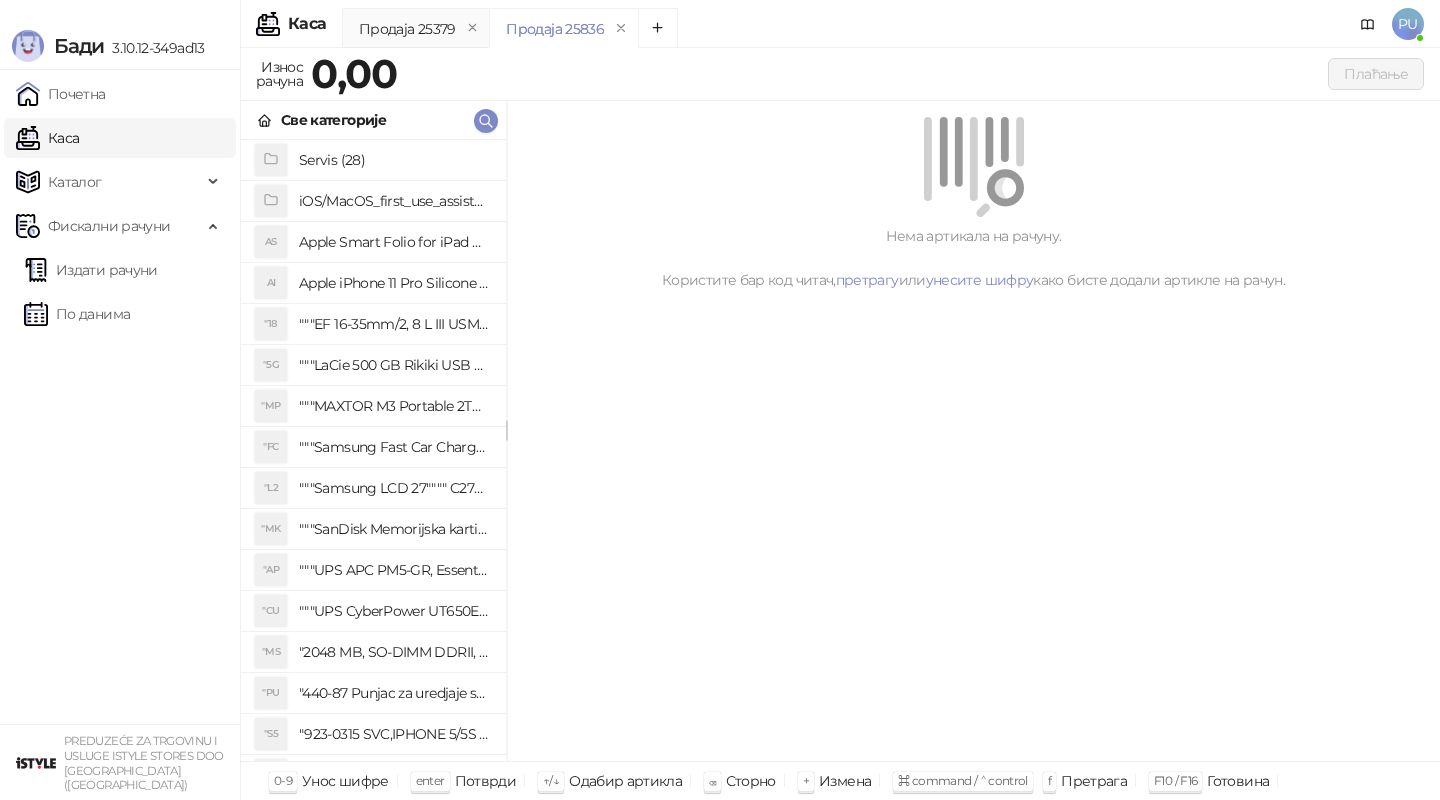 click on "Све категорије" at bounding box center [373, 120] 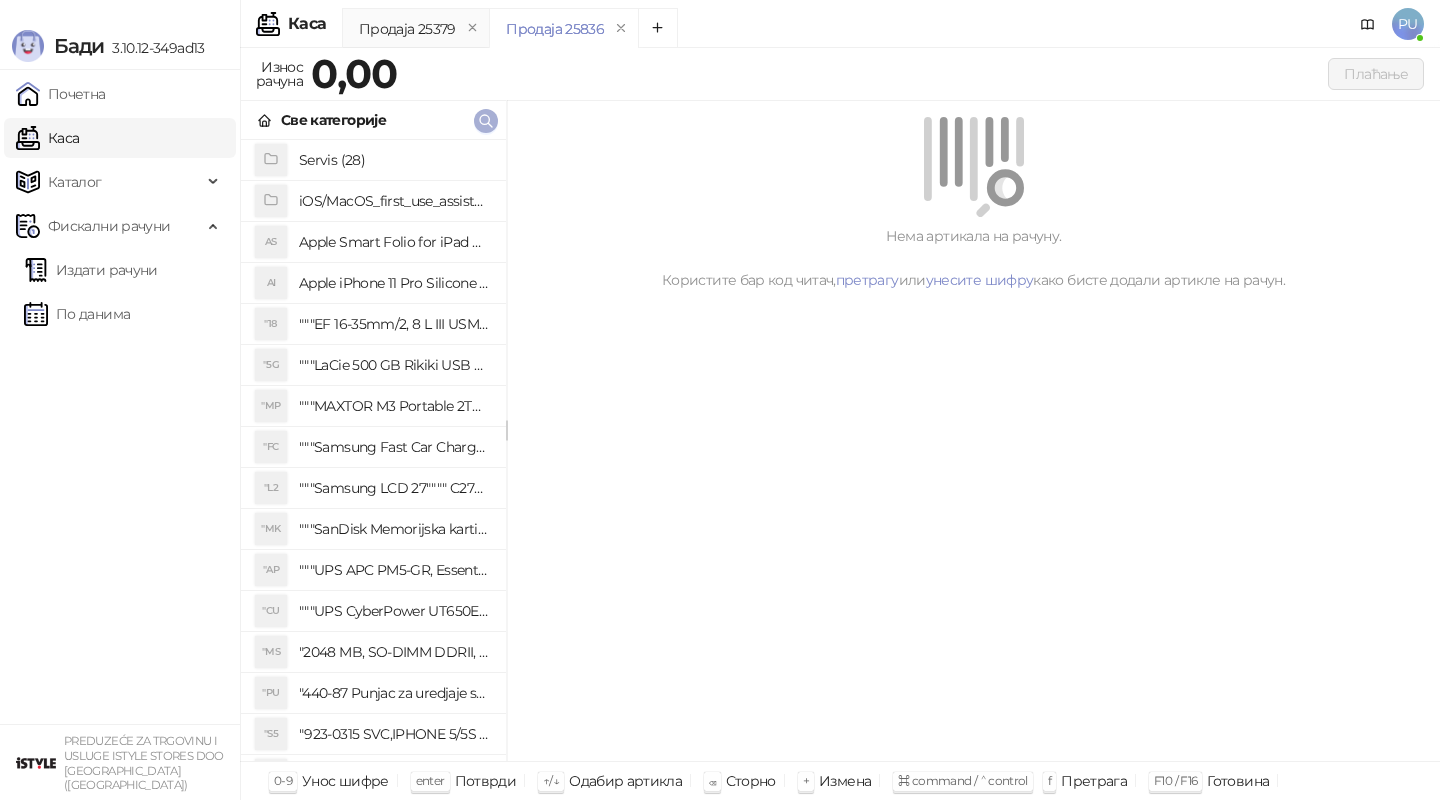 click 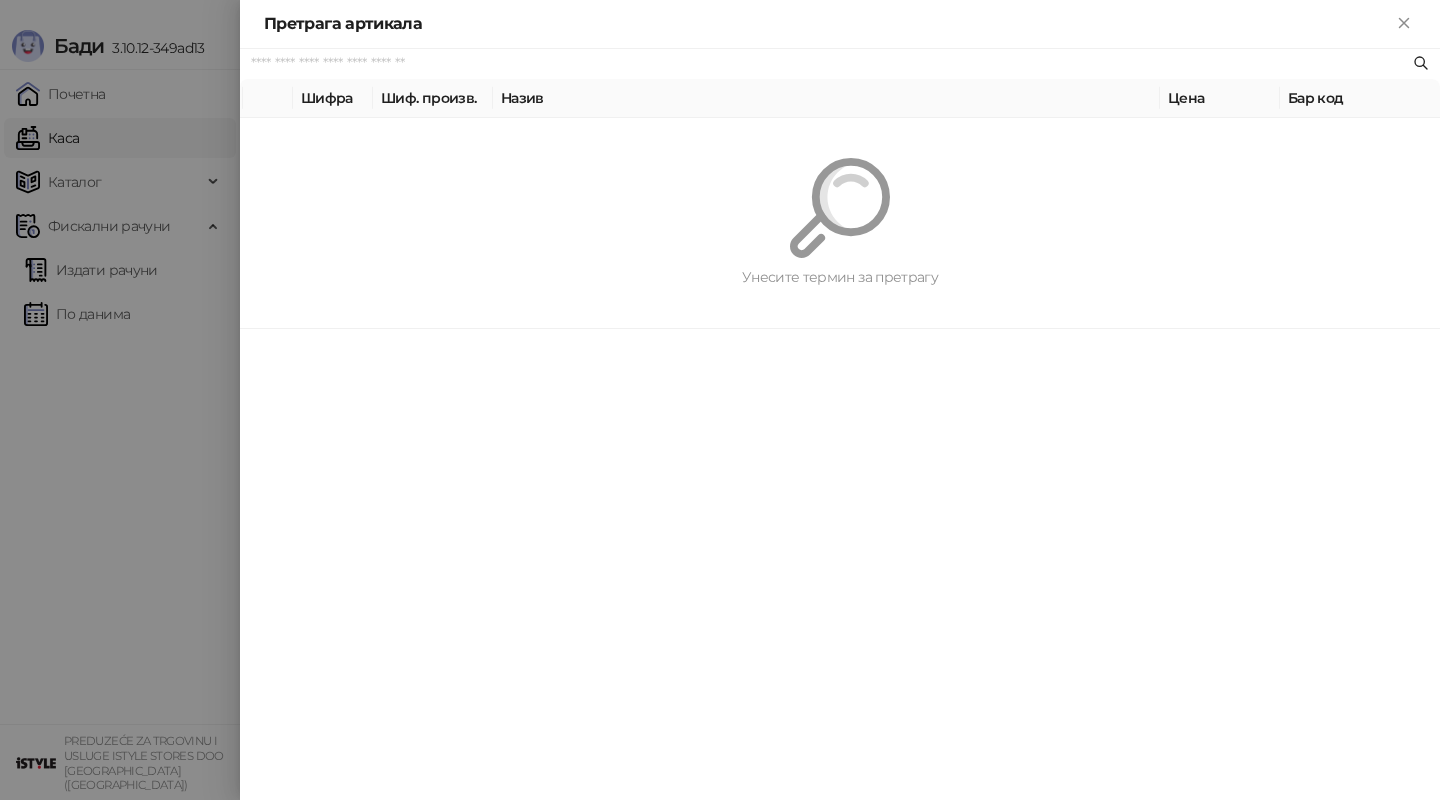 paste on "**********" 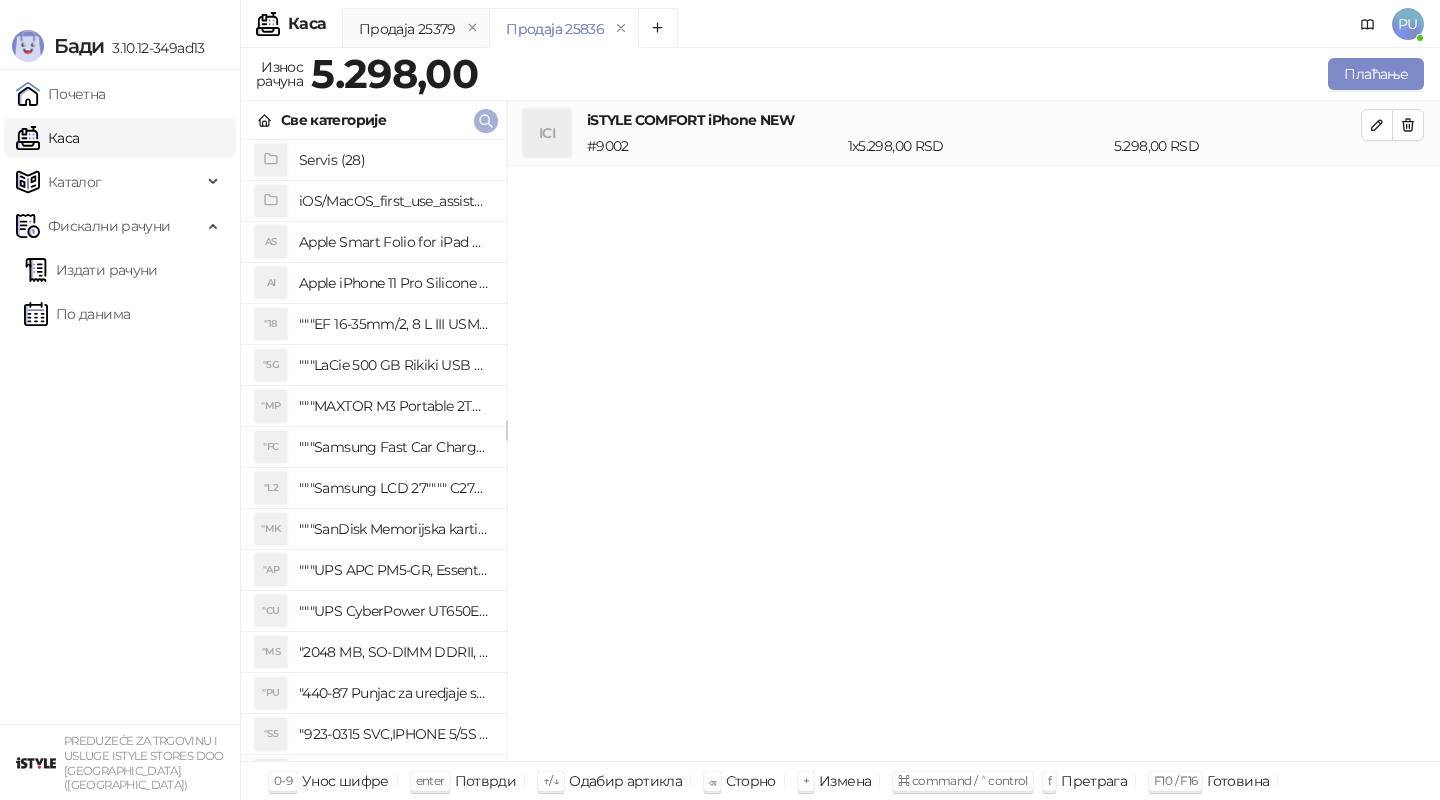 click 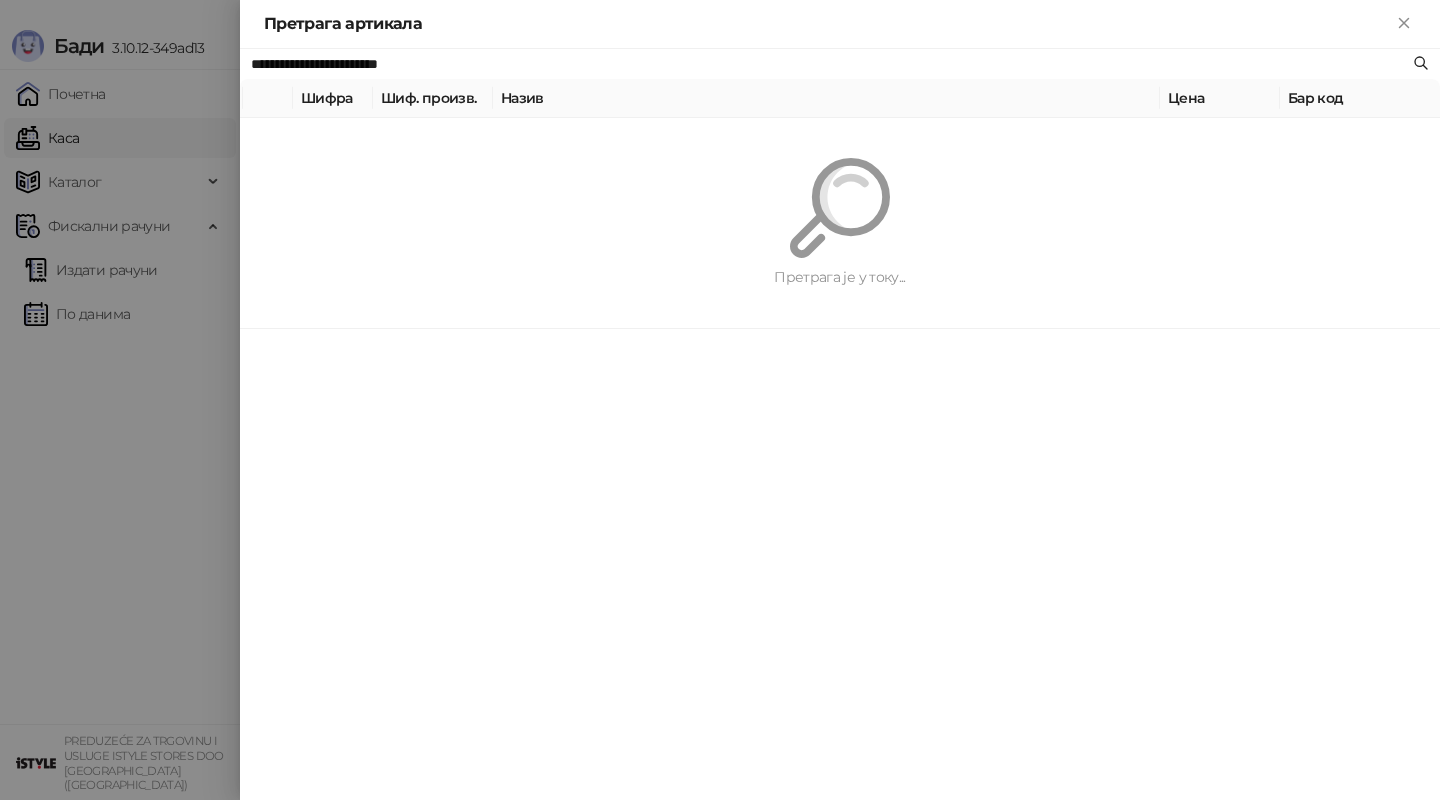 paste 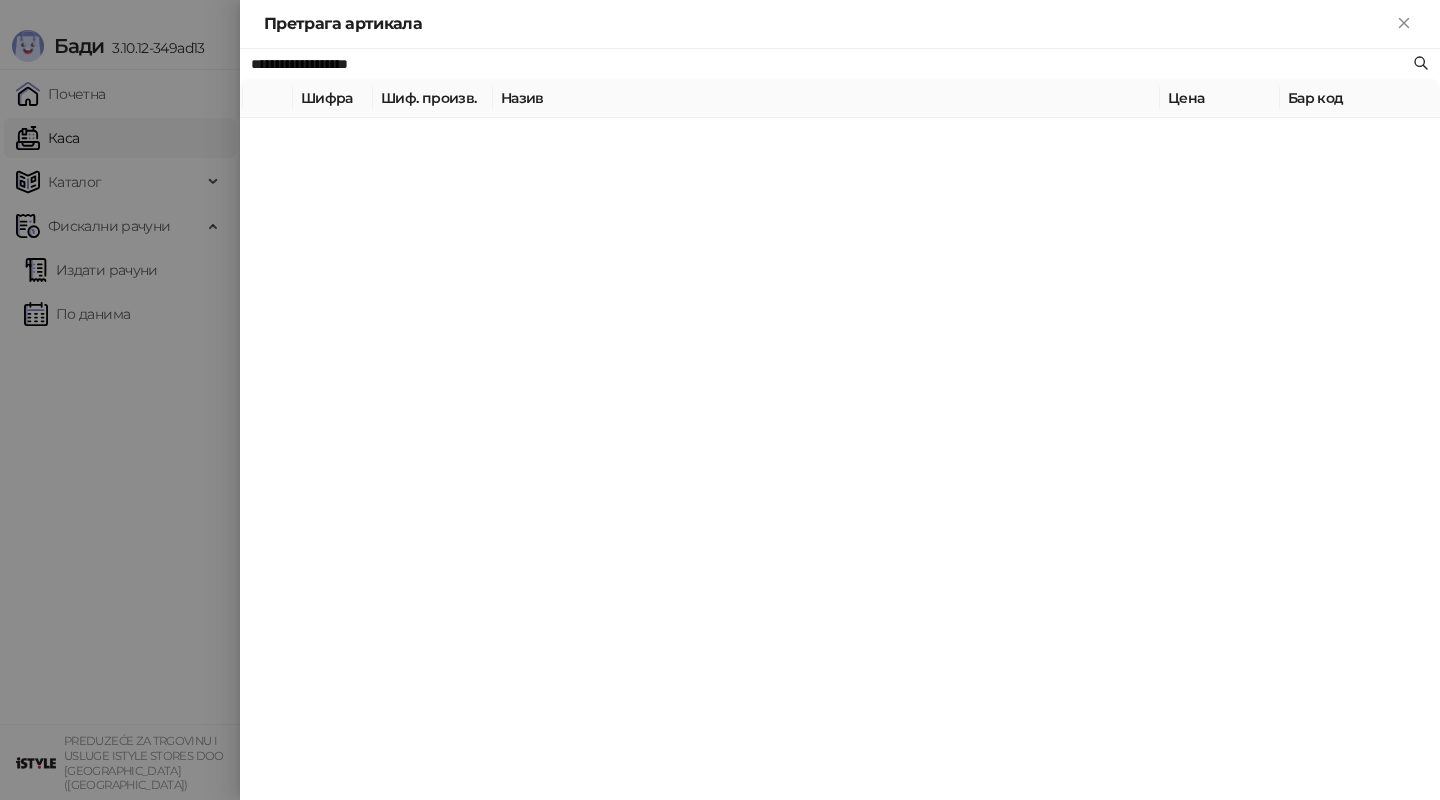 type on "**********" 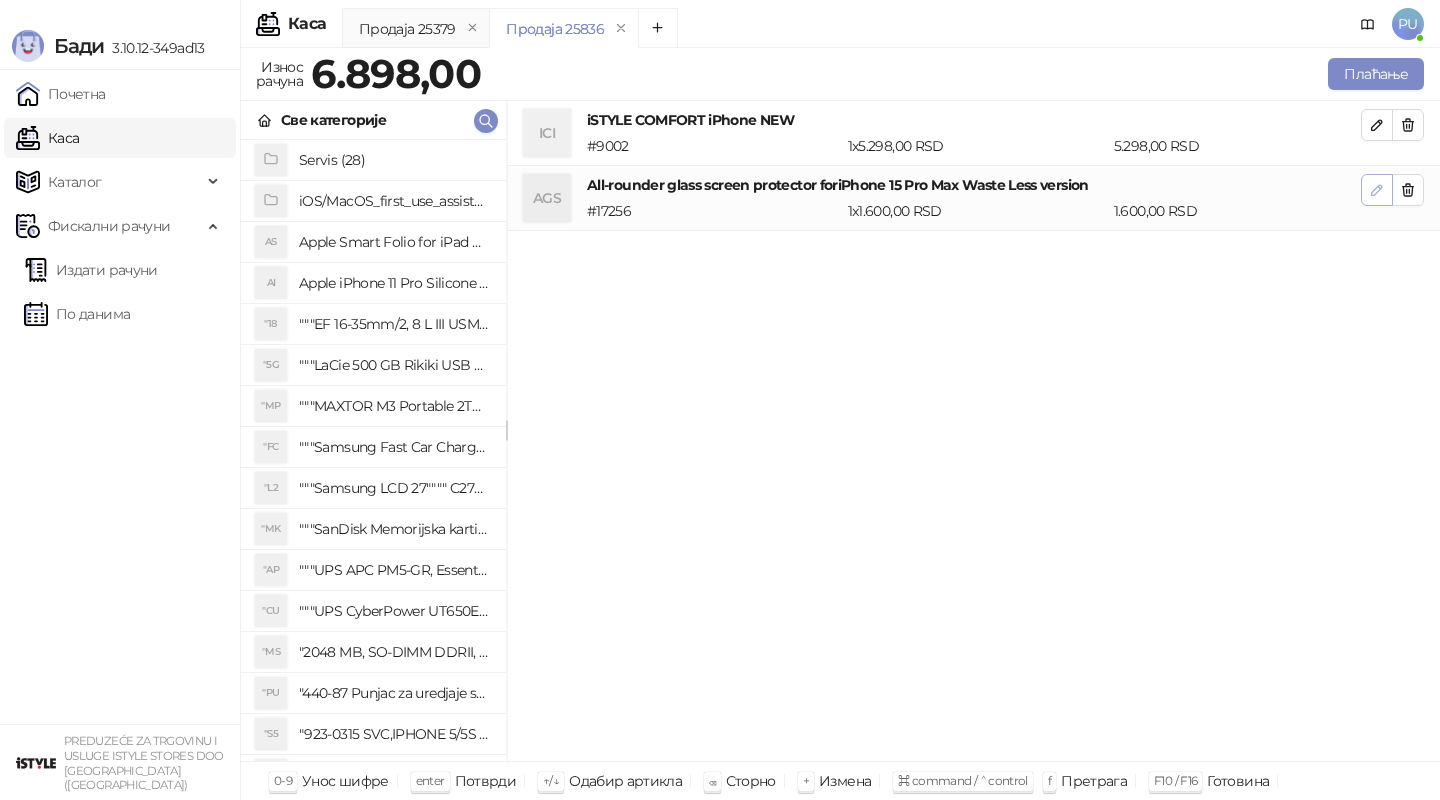 click 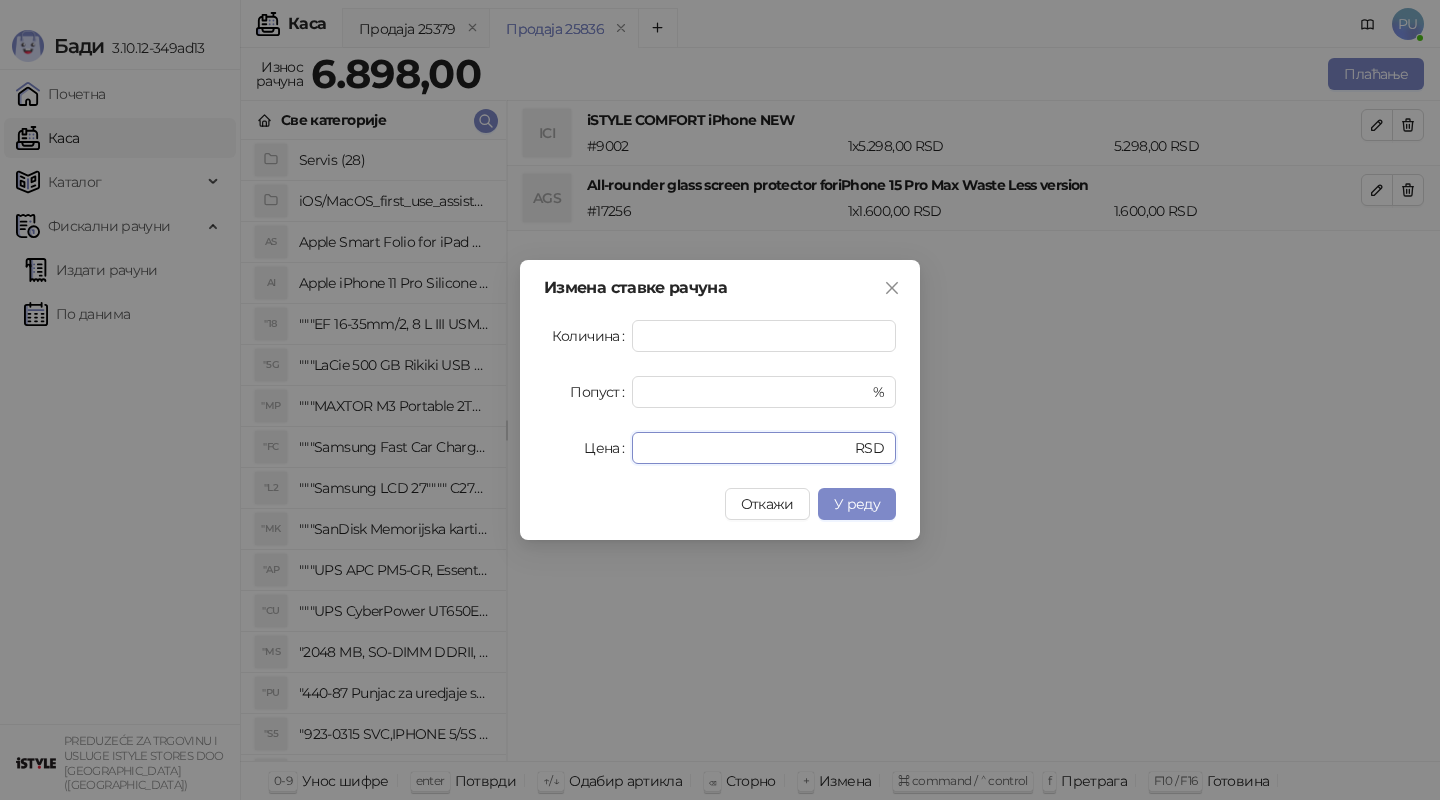 click on "Измена ставке рачуна Количина * Попуст * % Цена **** RSD Откажи У реду" at bounding box center [720, 400] 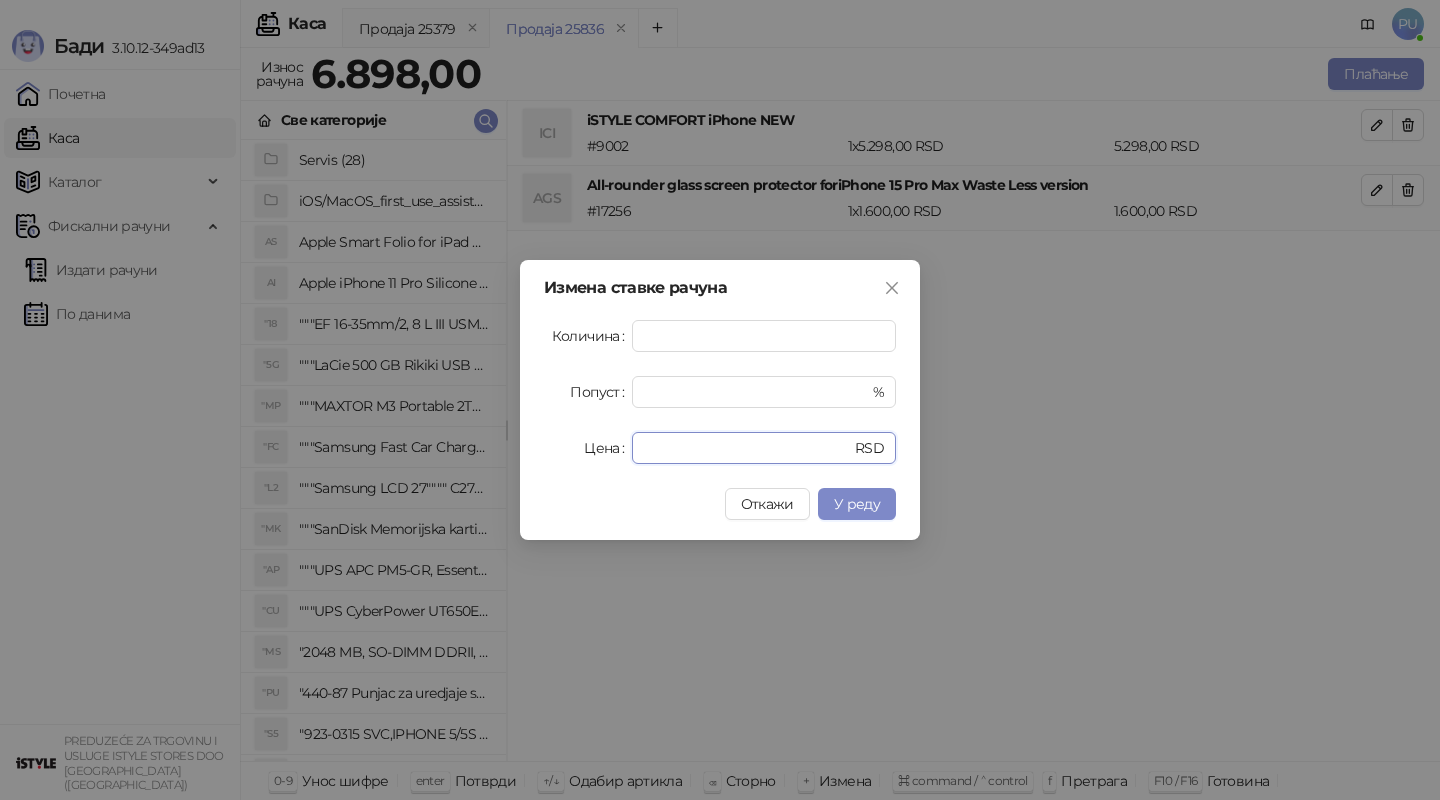 type on "*" 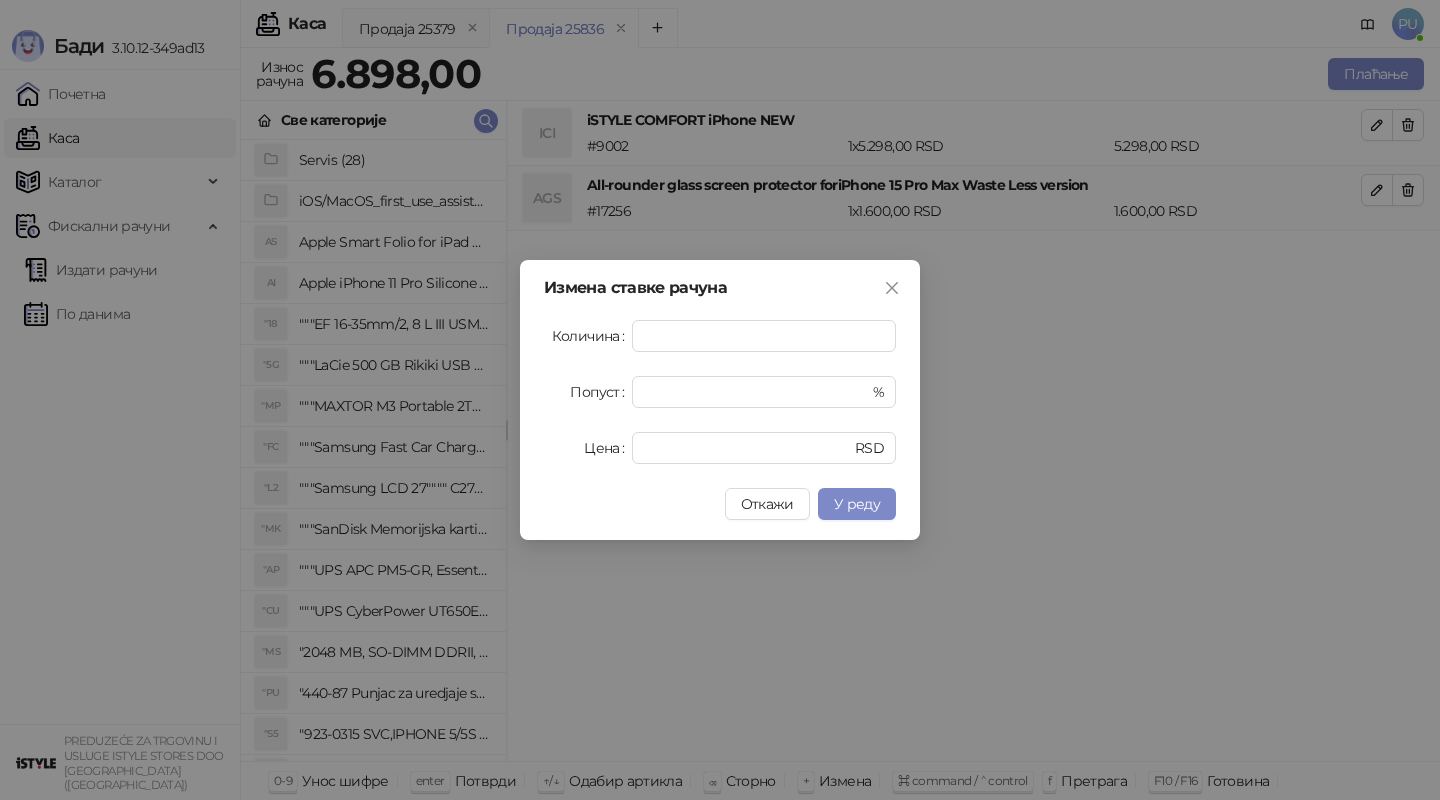 click on "Измена ставке рачуна Количина * Попуст * % Цена * RSD Откажи У реду" at bounding box center (720, 400) 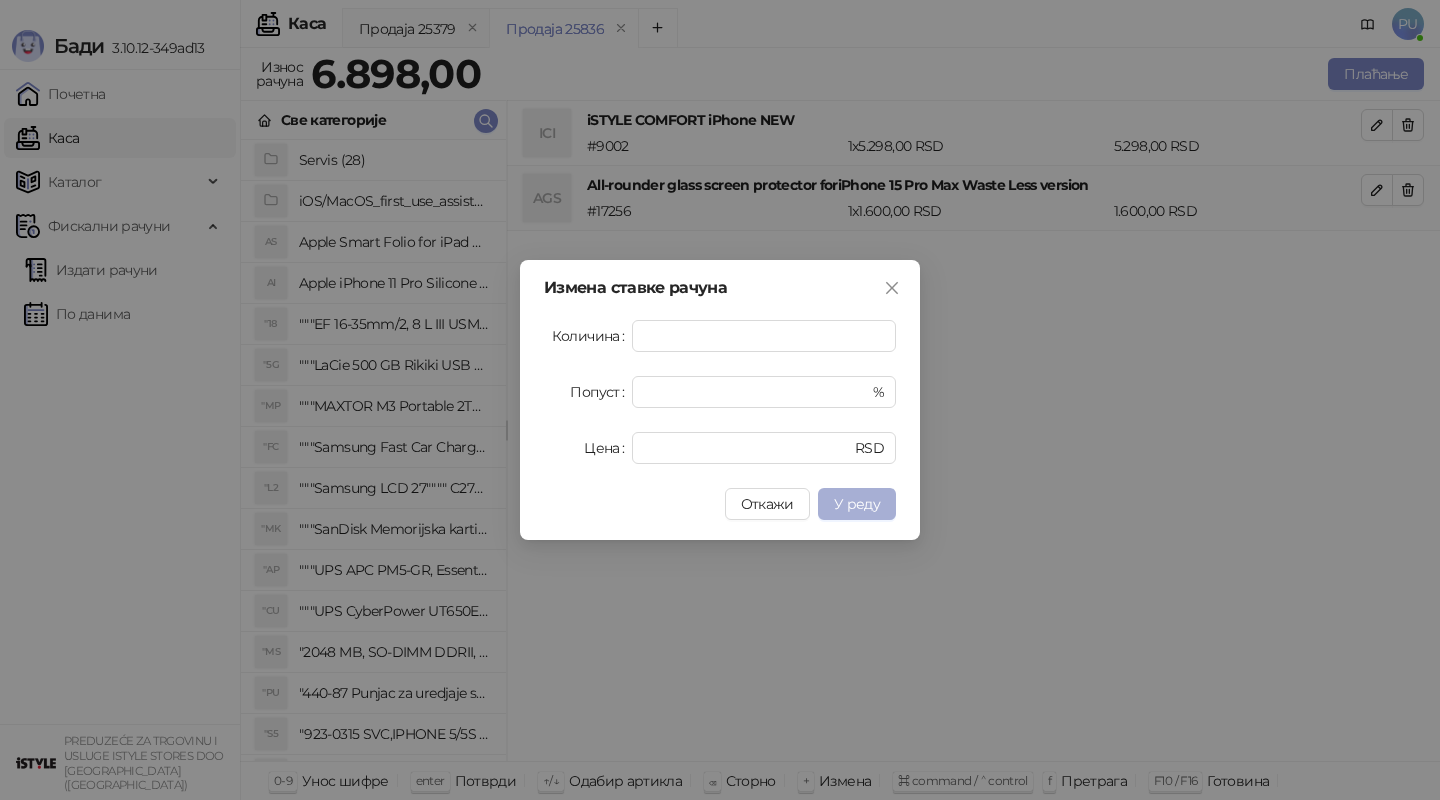 click on "У реду" at bounding box center [857, 504] 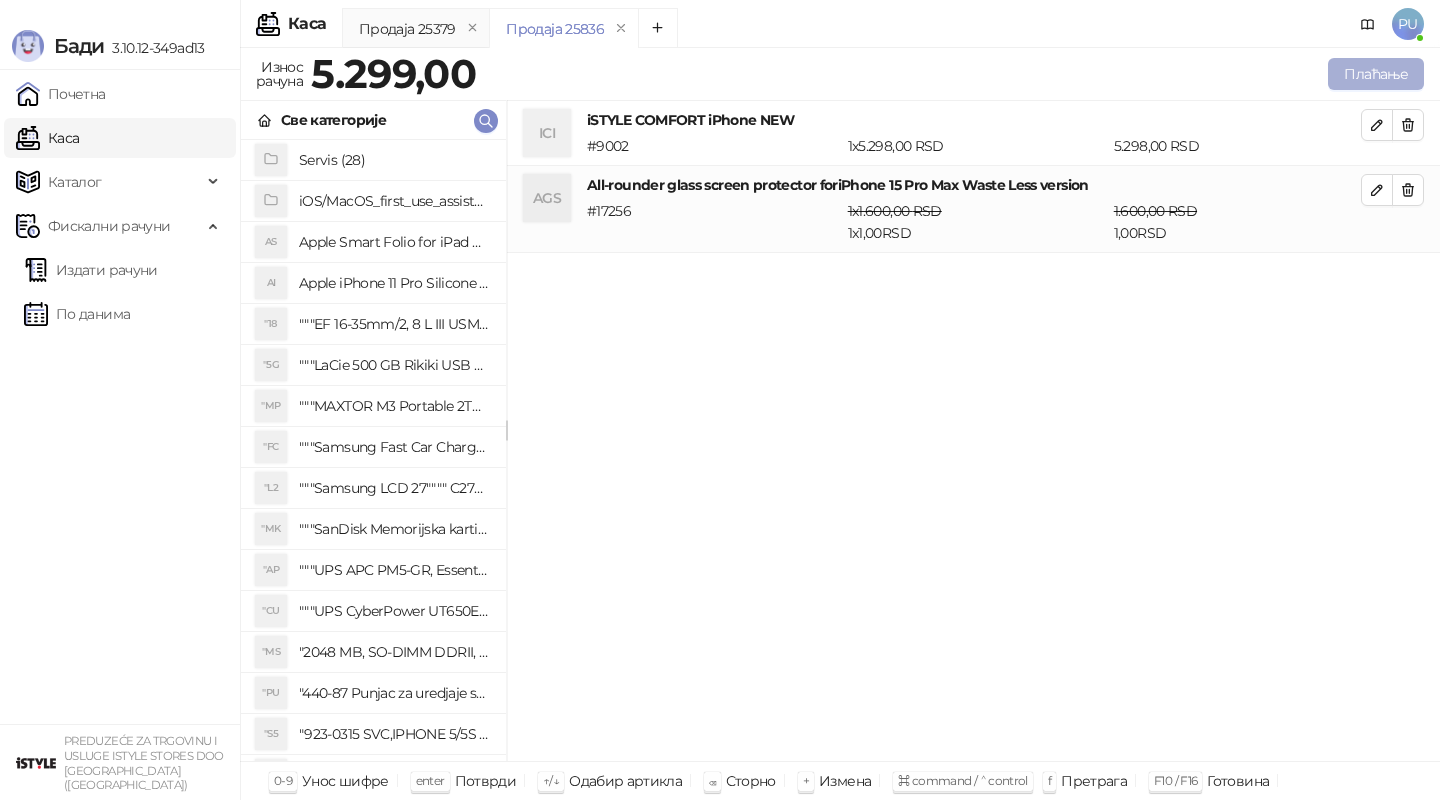 click on "Плаћање" at bounding box center (1376, 74) 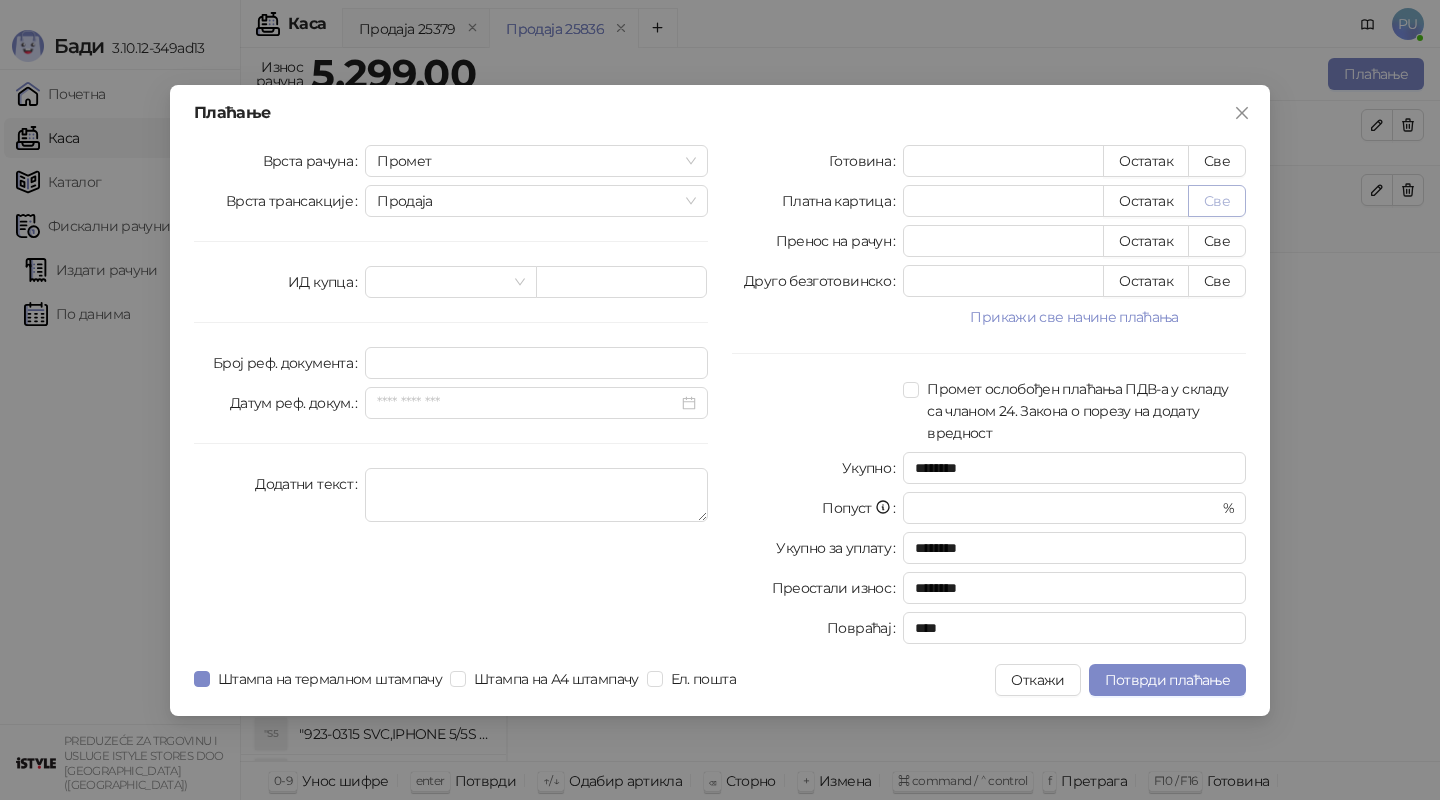click on "Све" at bounding box center (1217, 201) 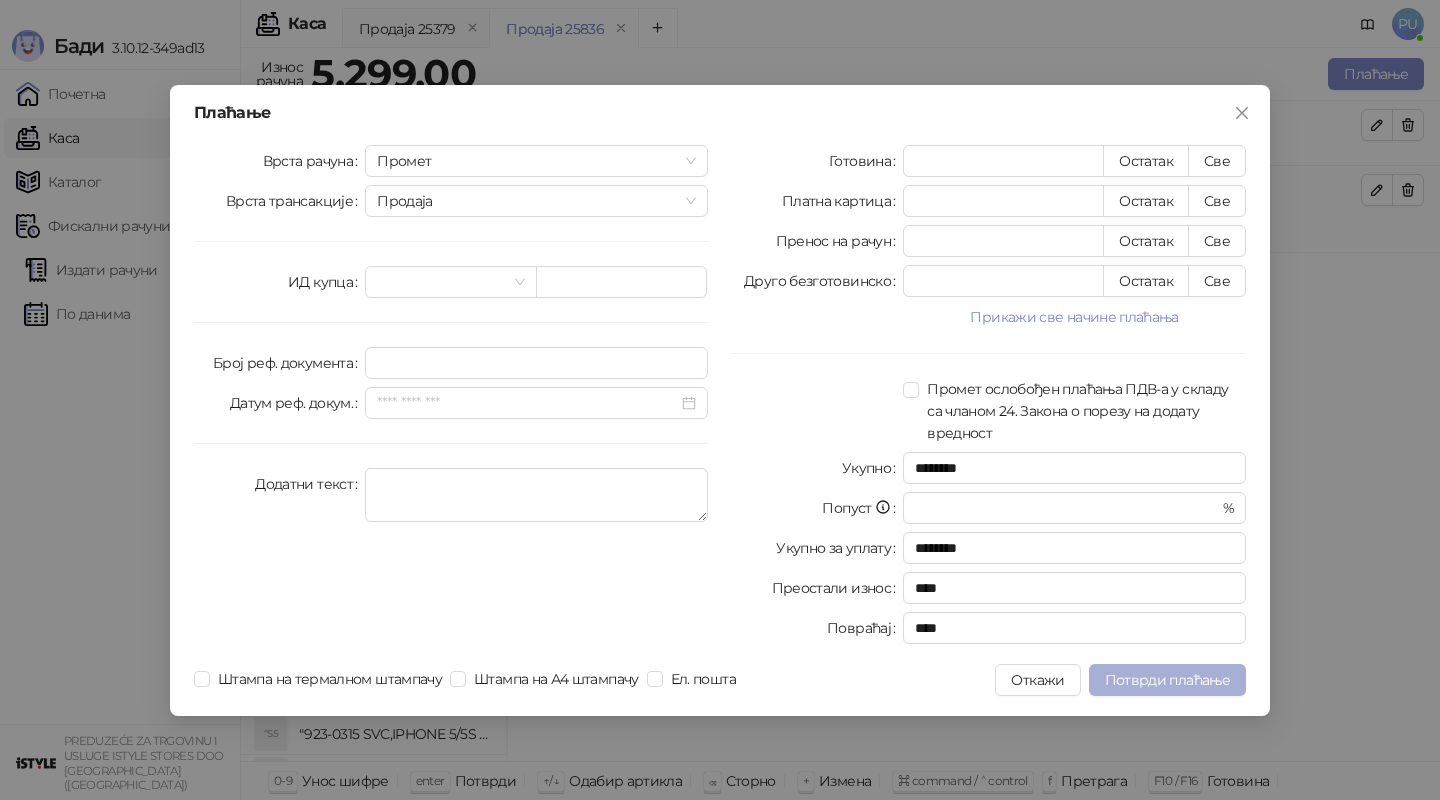 click on "Потврди плаћање" at bounding box center (1167, 680) 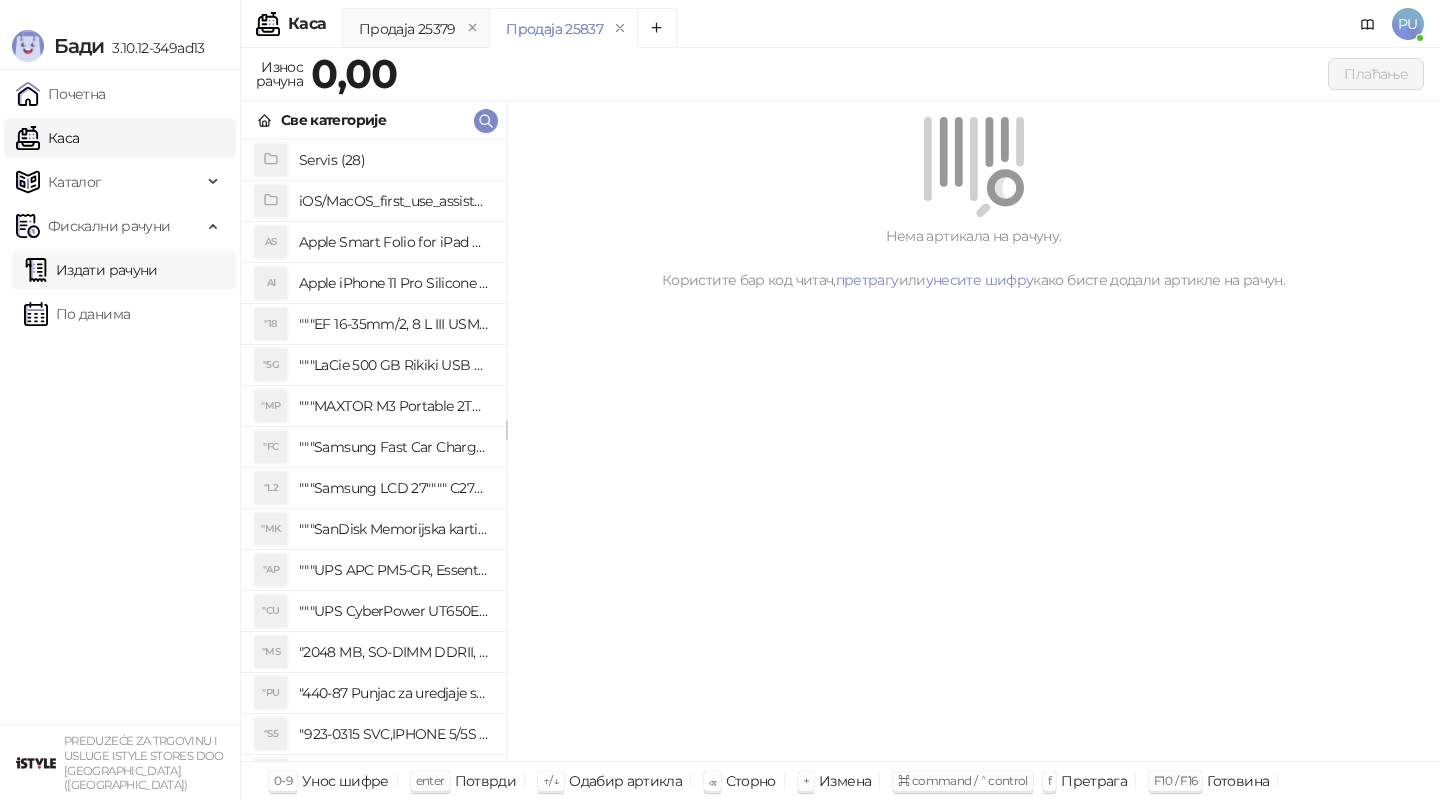 click on "Издати рачуни" at bounding box center (91, 270) 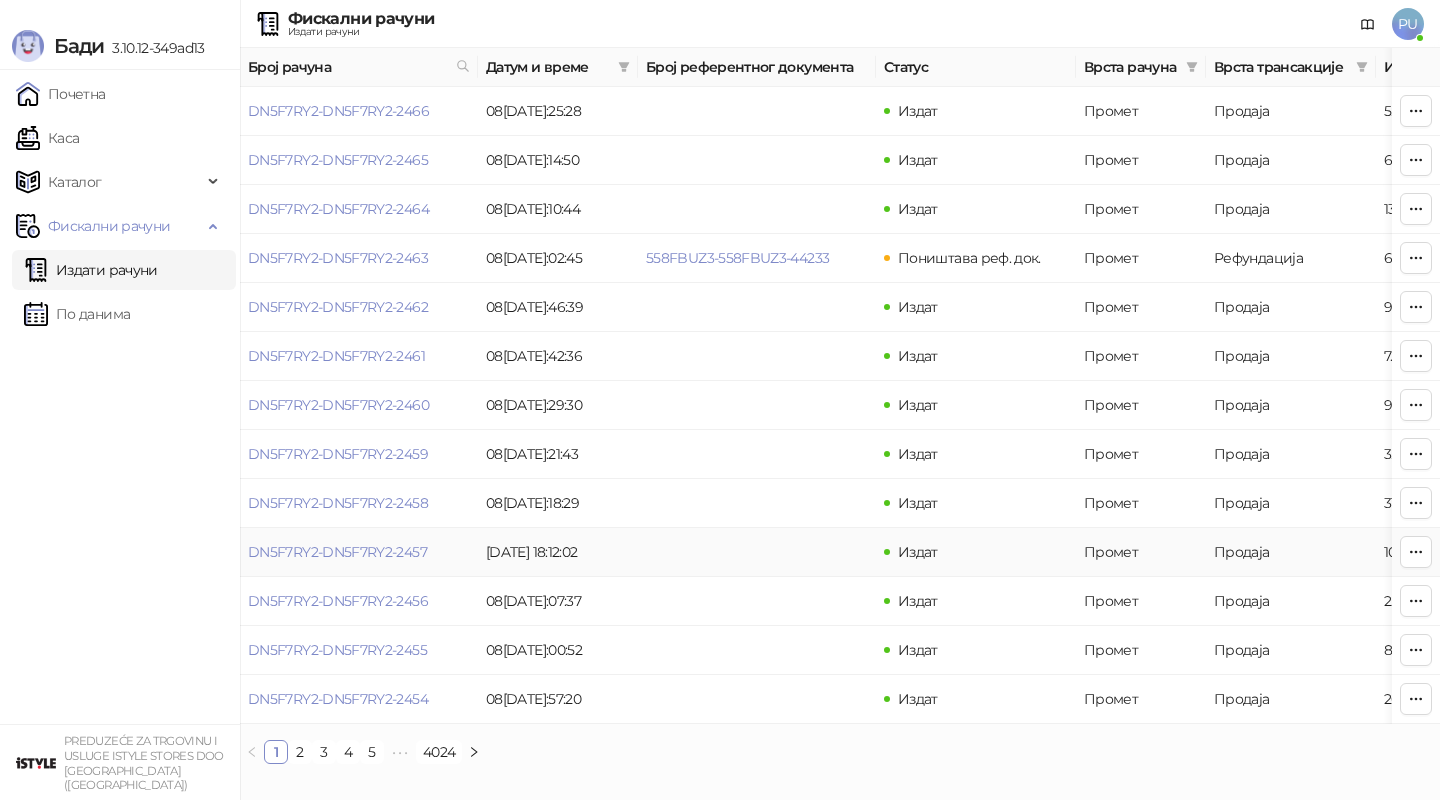 click on "[DATE] 18:12:02" at bounding box center [558, 552] 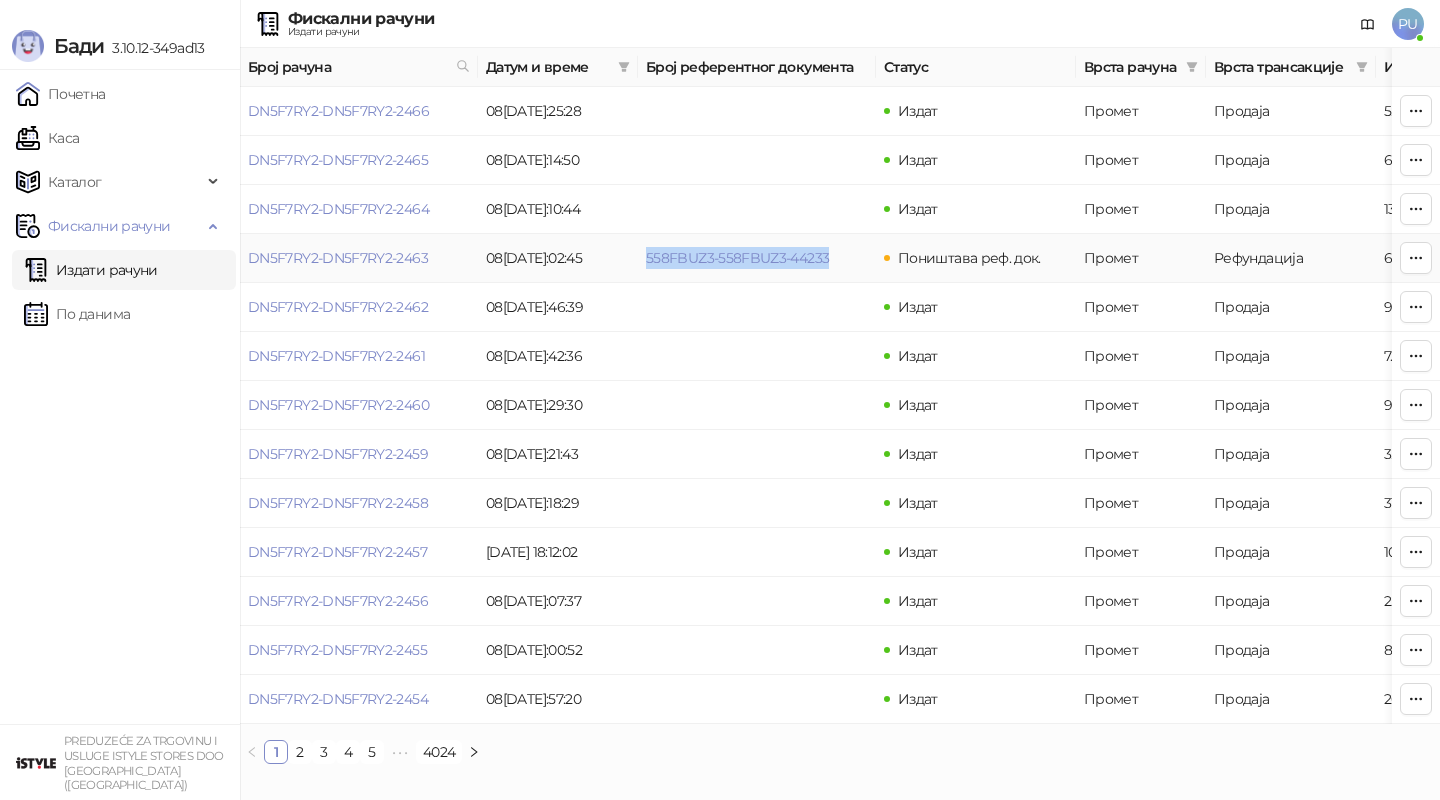 drag, startPoint x: 851, startPoint y: 260, endPoint x: 645, endPoint y: 253, distance: 206.1189 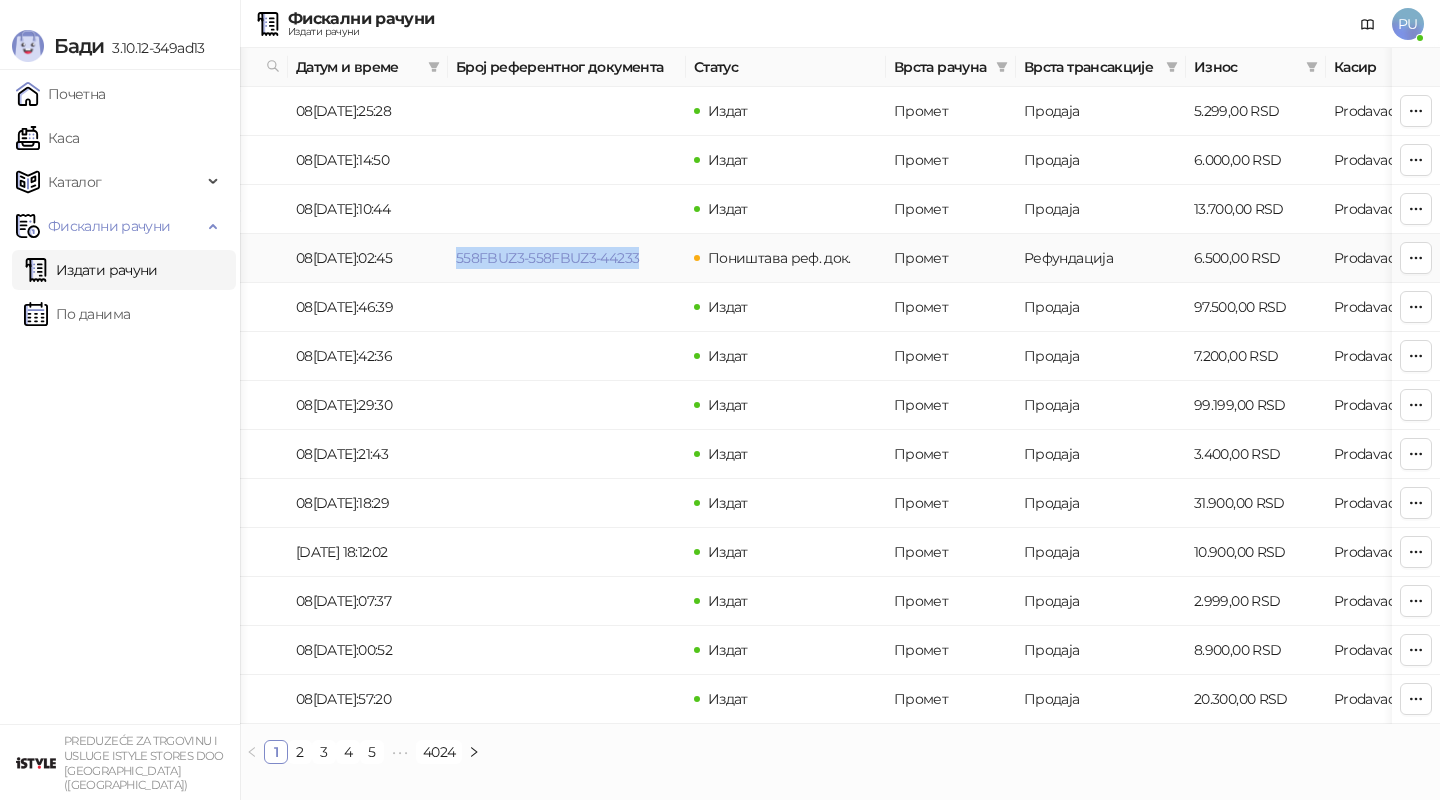 scroll, scrollTop: 0, scrollLeft: 0, axis: both 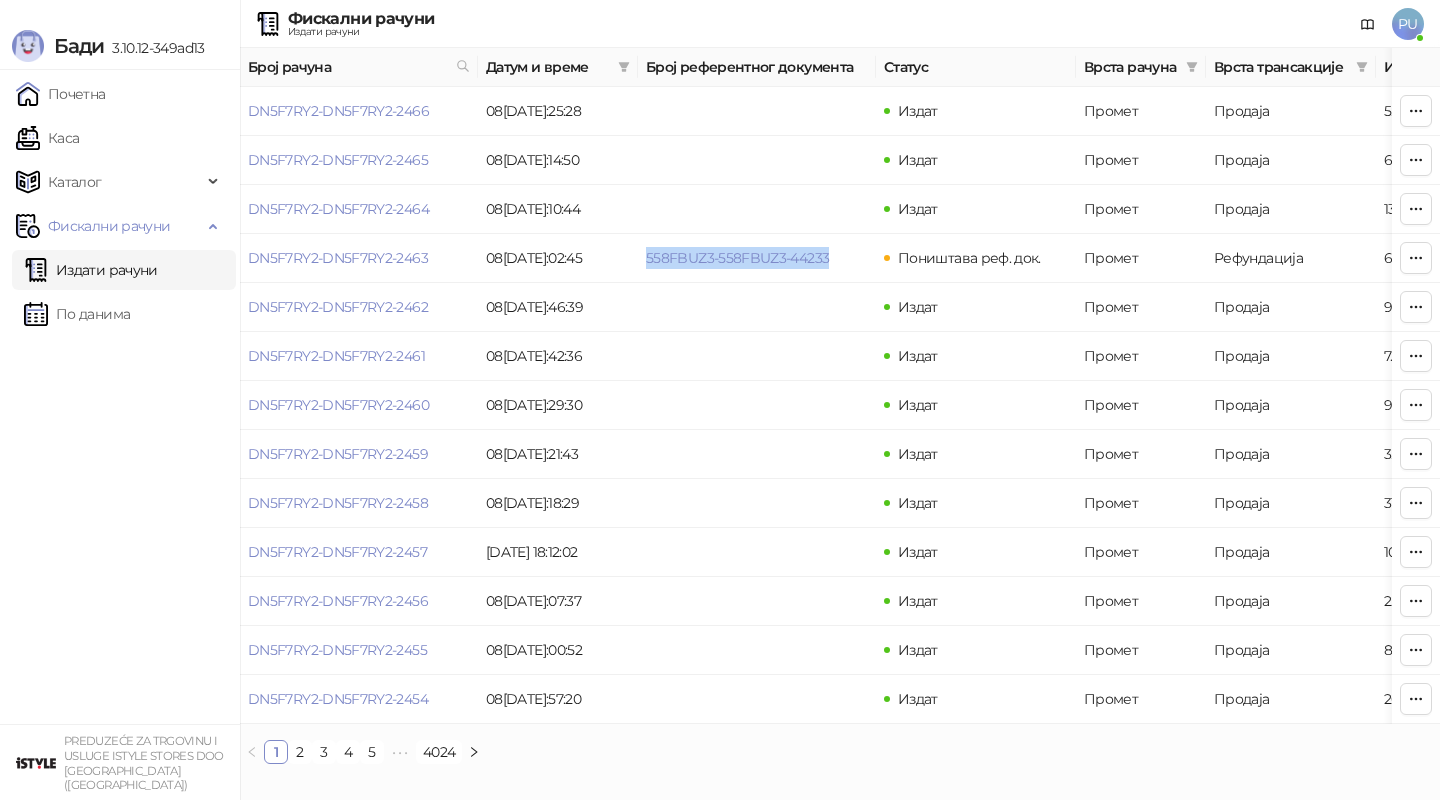 click on "По данима" at bounding box center (77, 314) 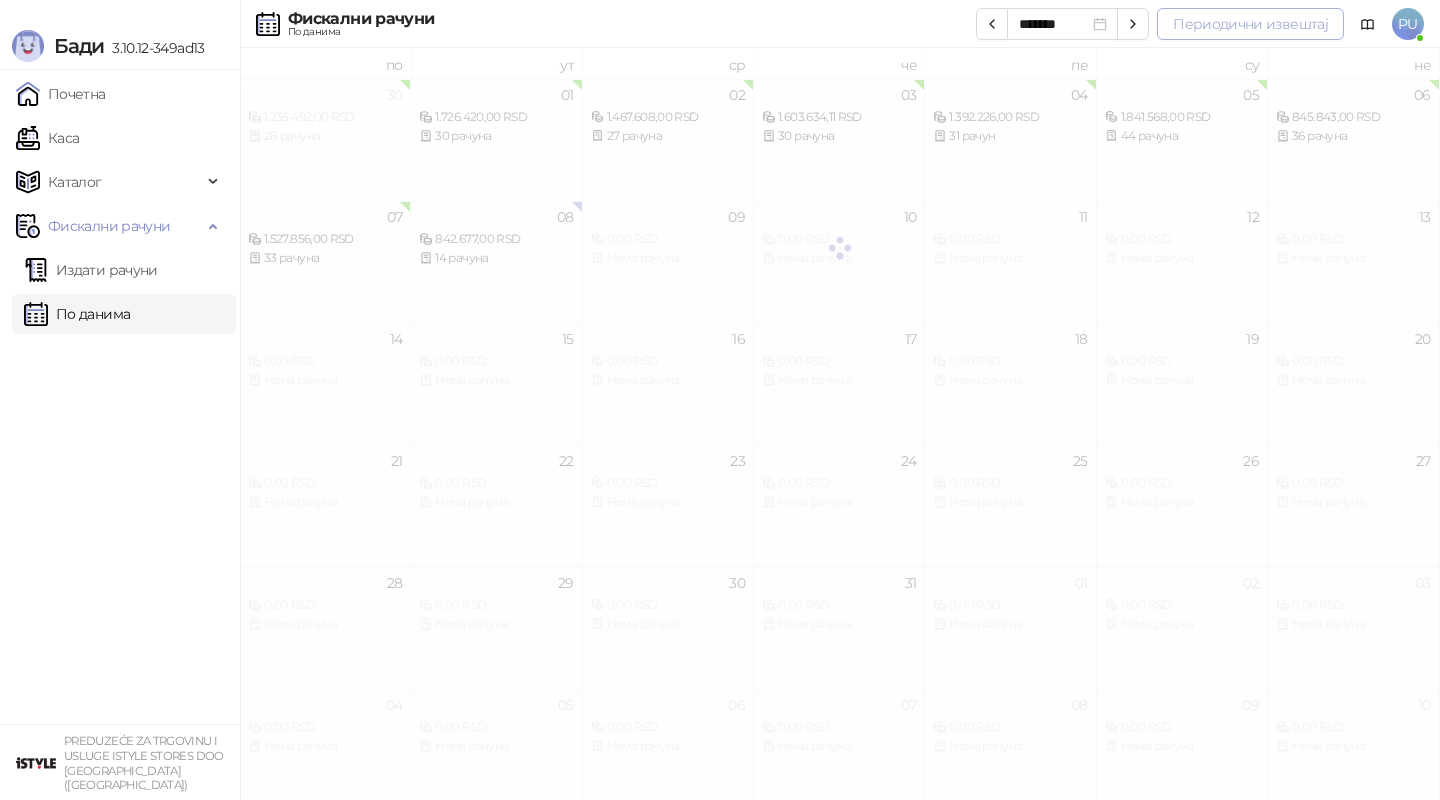 click on "Периодични извештај" at bounding box center [1250, 24] 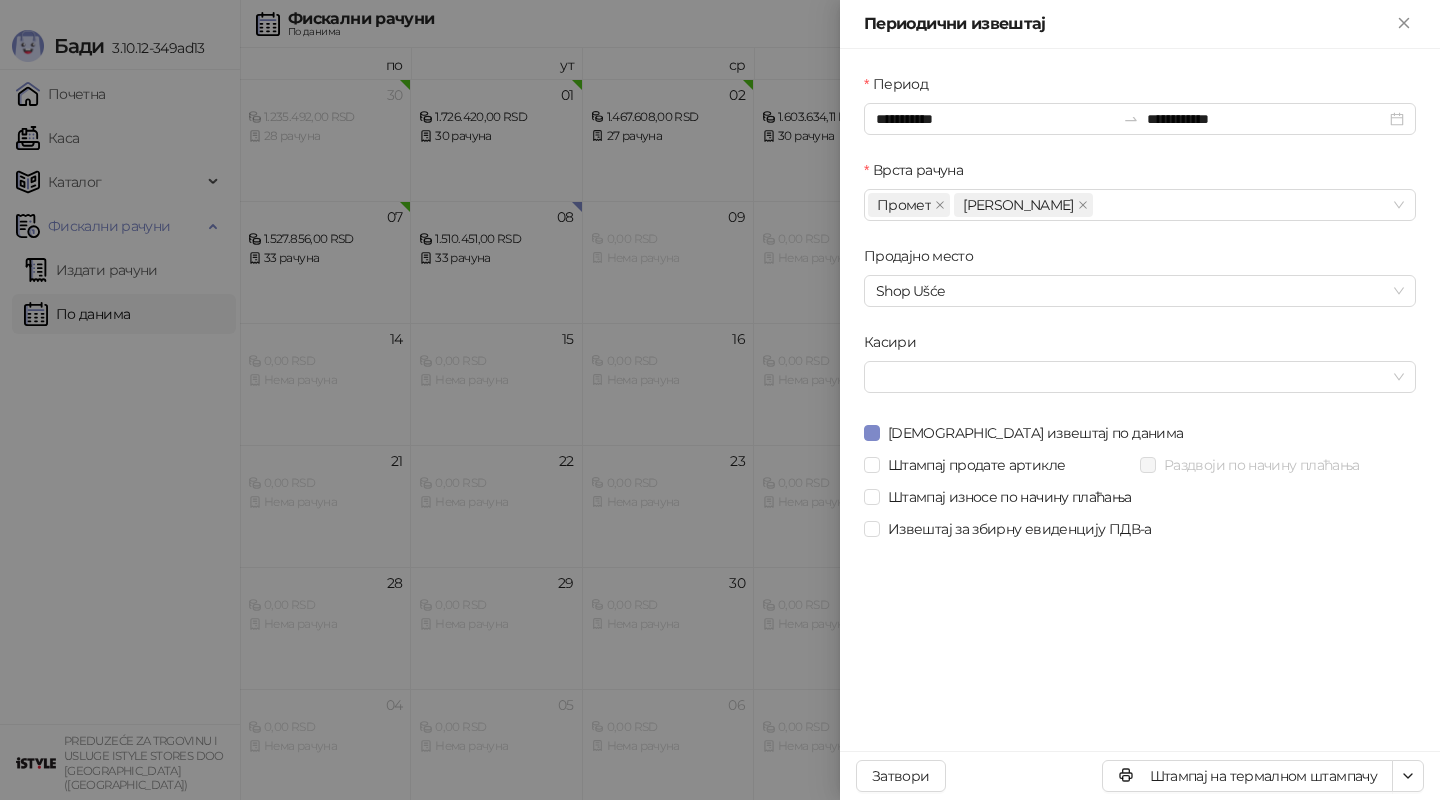 click on "Периодични извештај" at bounding box center [1128, 24] 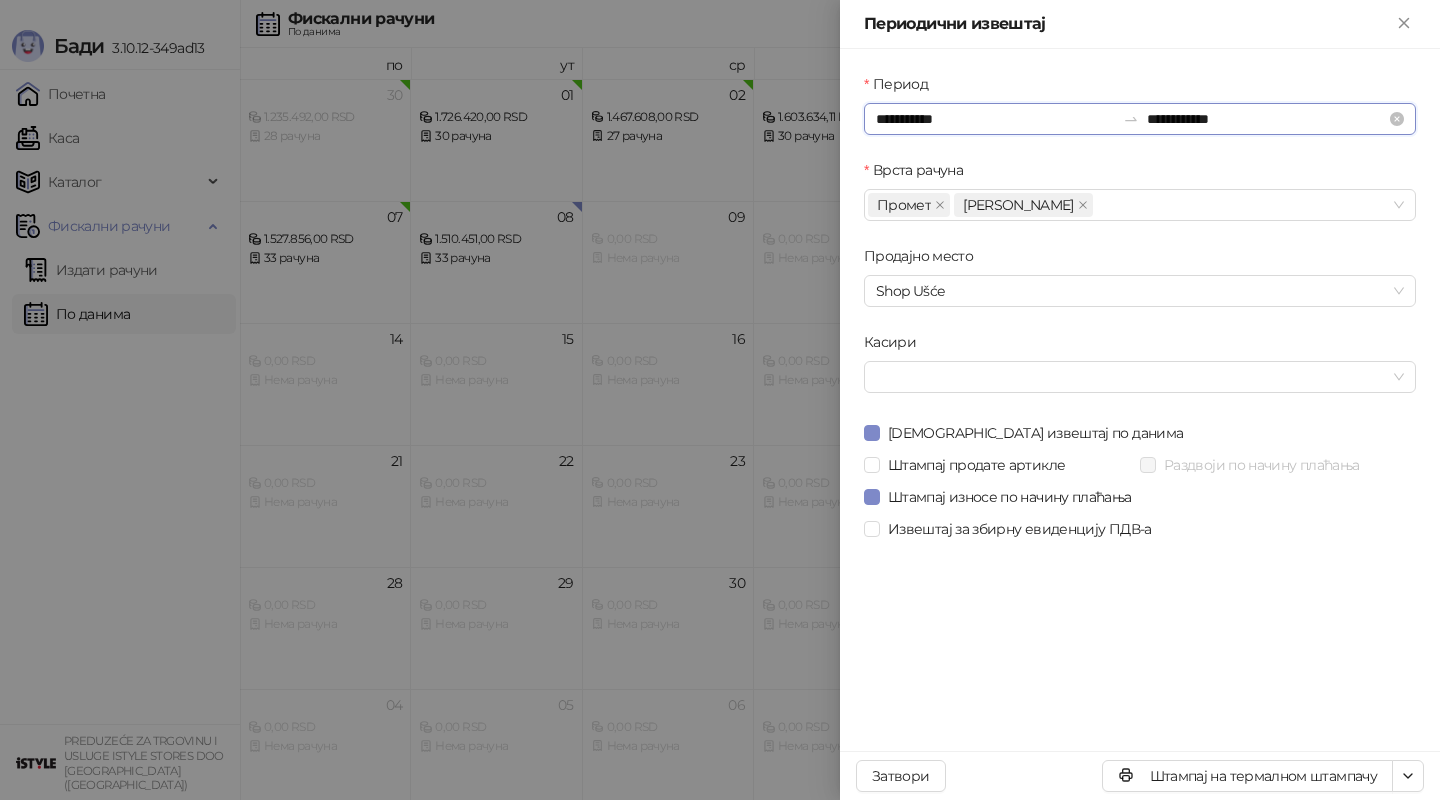 click on "**********" at bounding box center [995, 119] 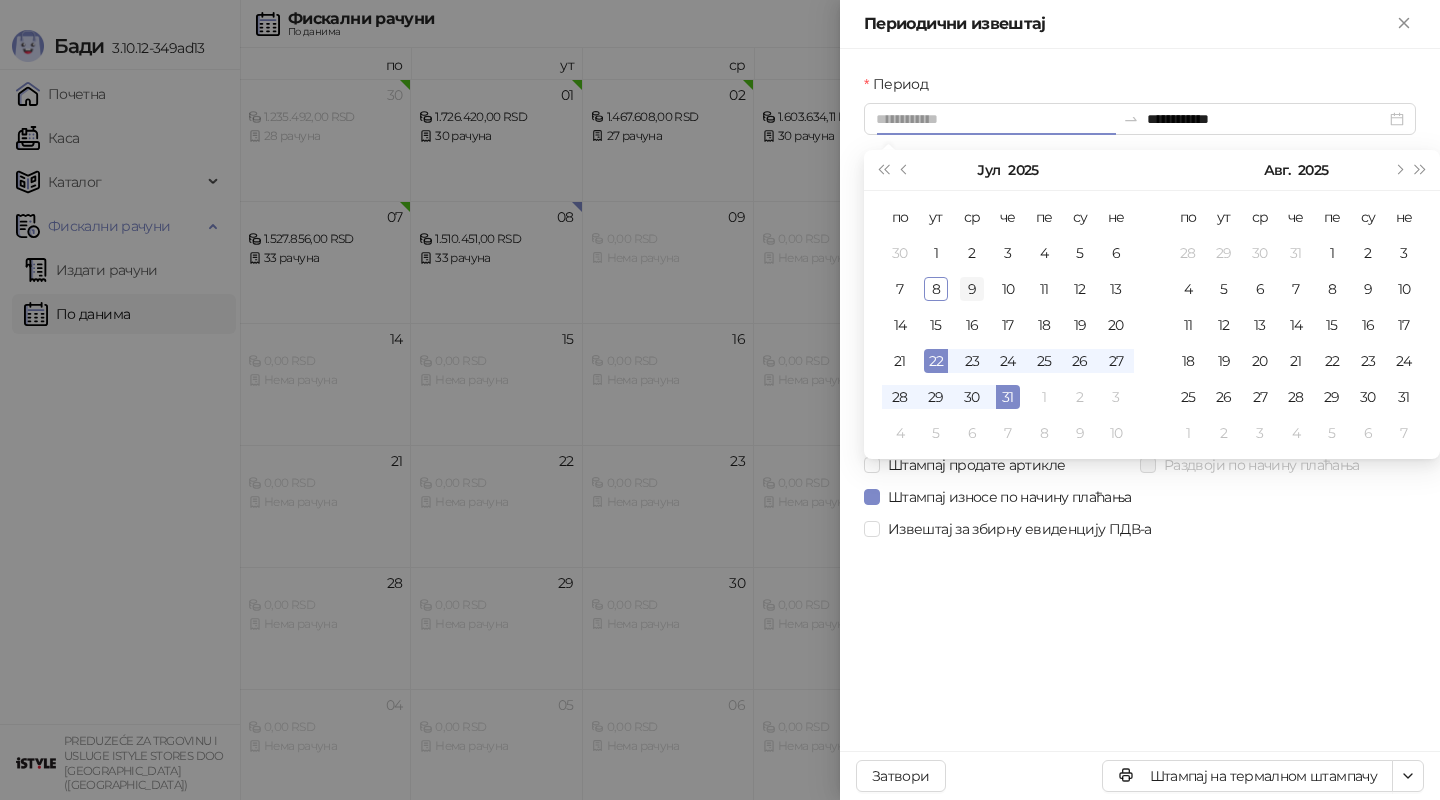 click on "8" at bounding box center (936, 289) 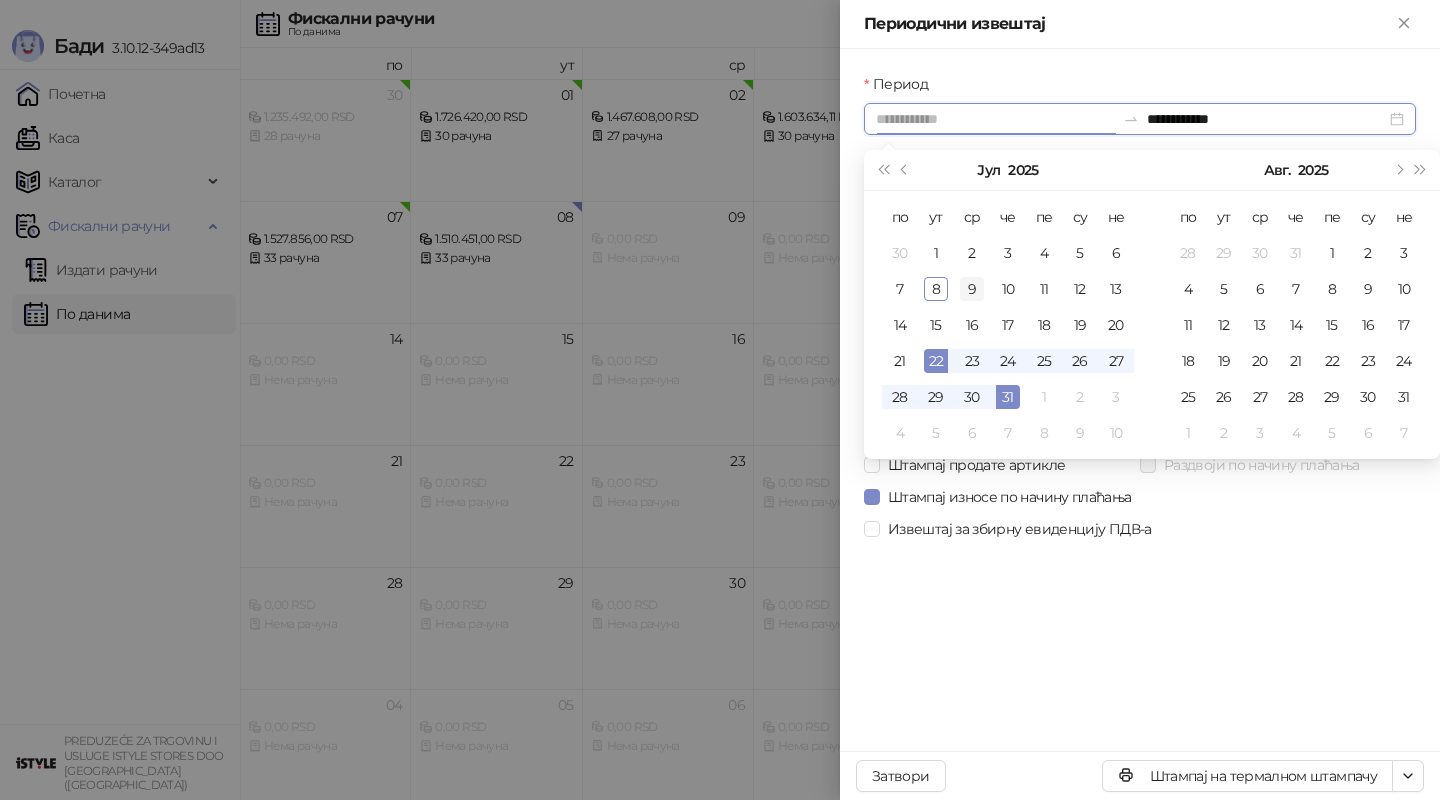 type on "**********" 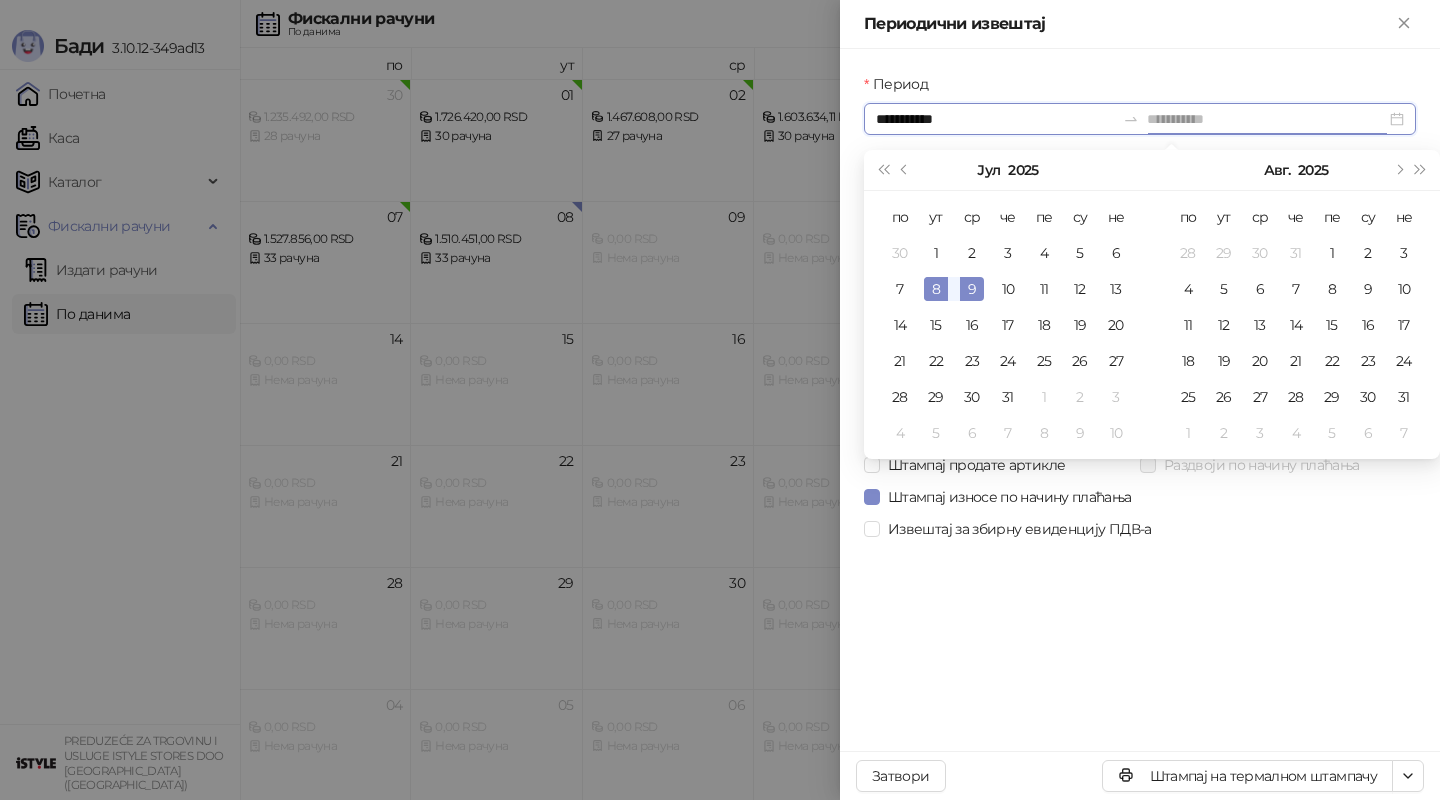 type on "**********" 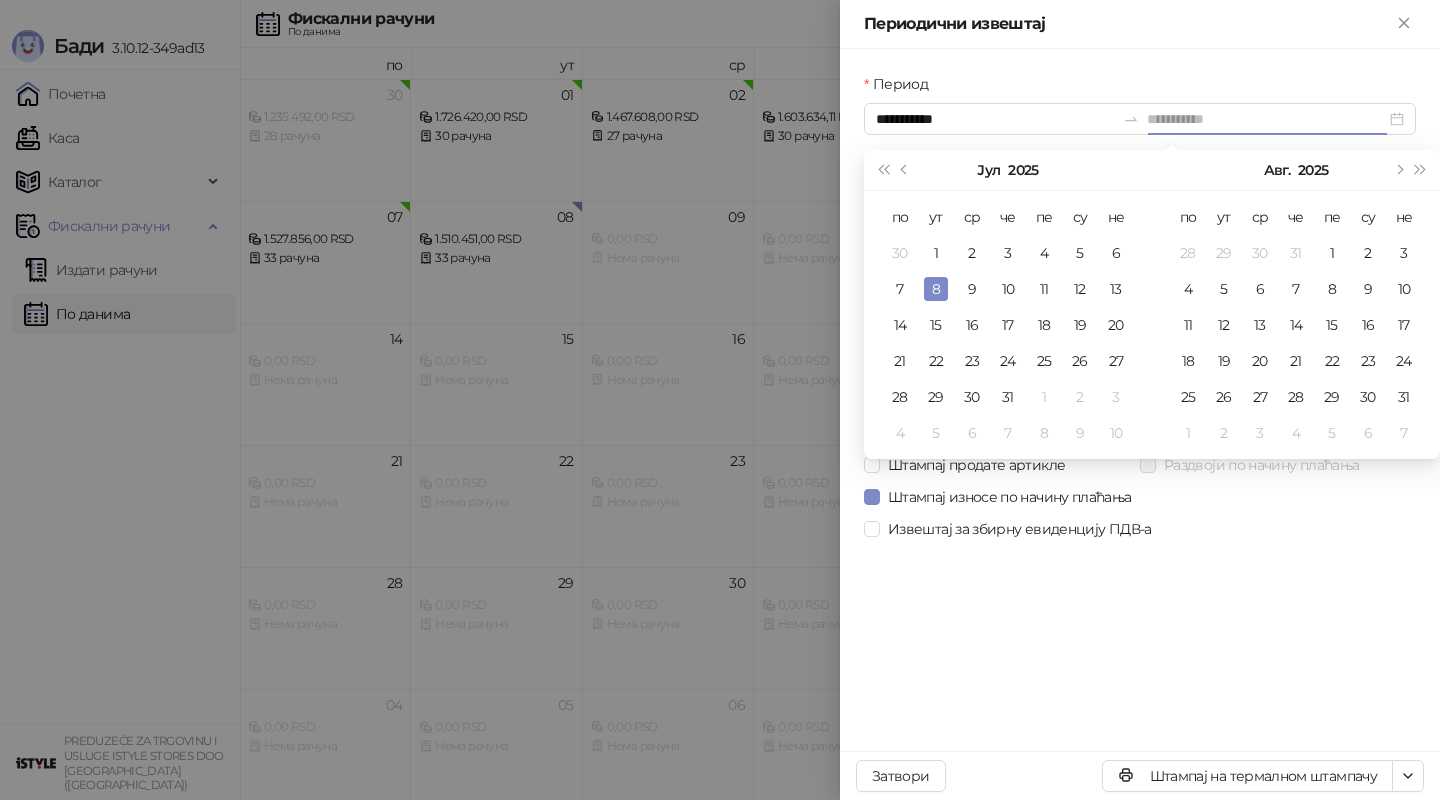 click on "8" at bounding box center [936, 289] 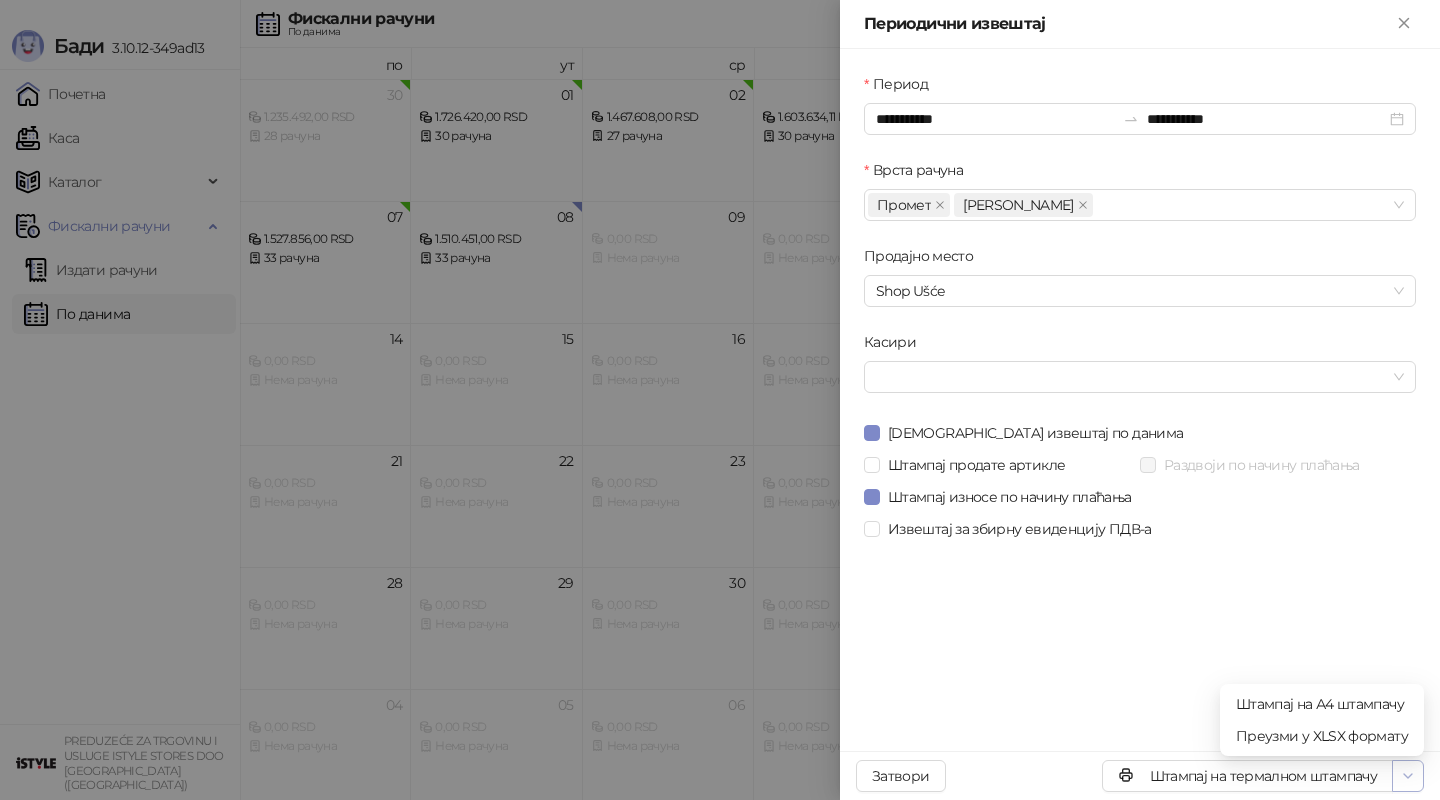 click at bounding box center [1408, 776] 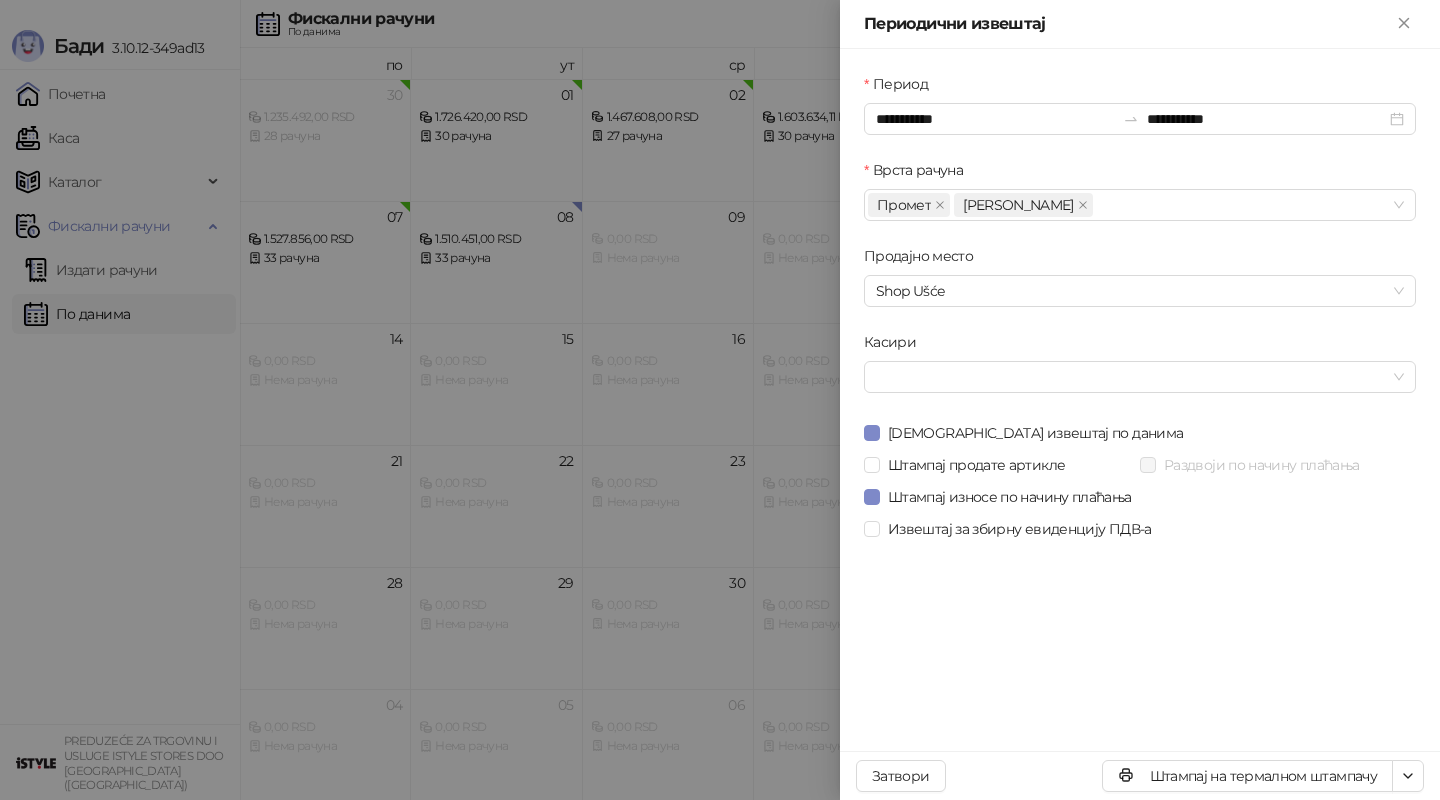 click on "**********" at bounding box center (1140, 400) 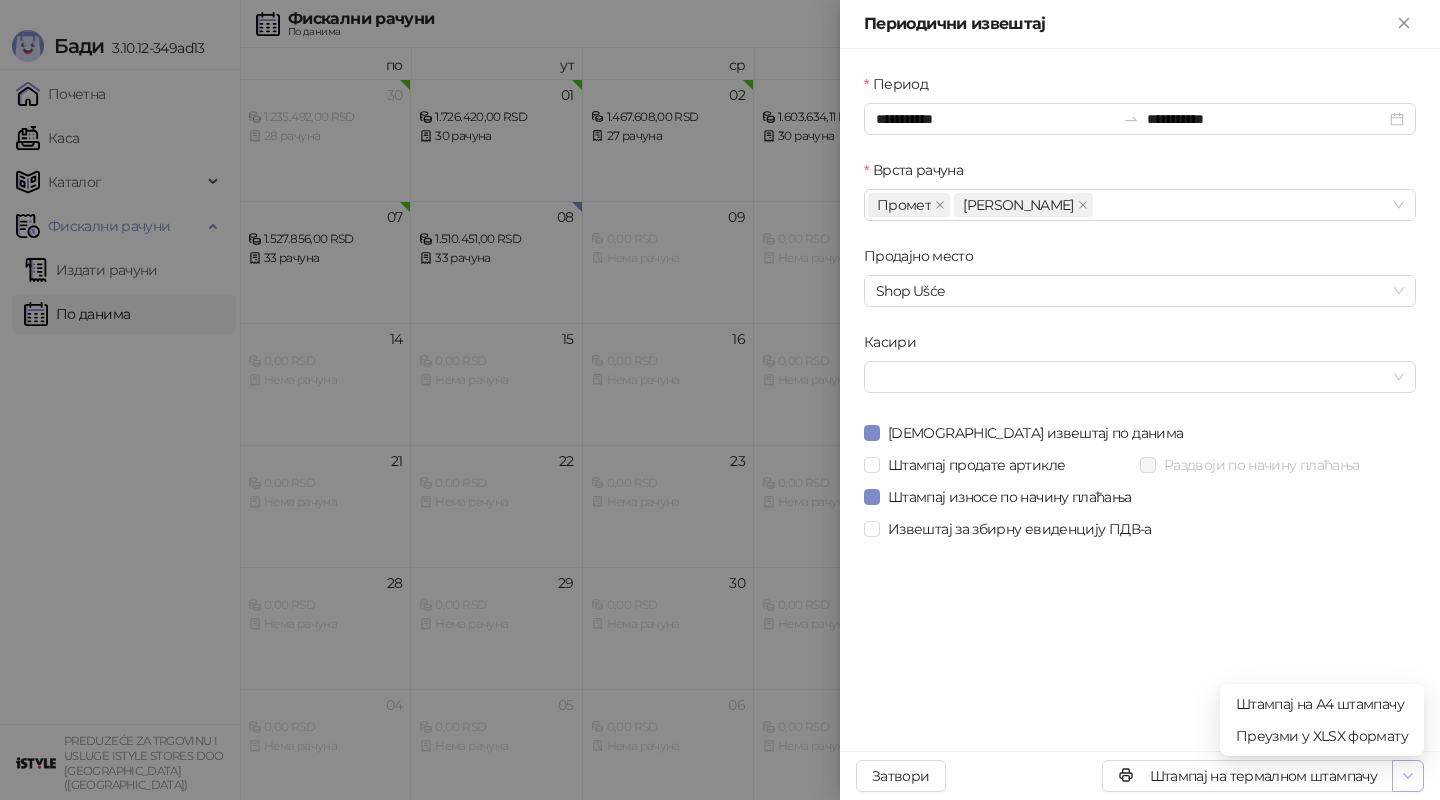 click at bounding box center [1408, 776] 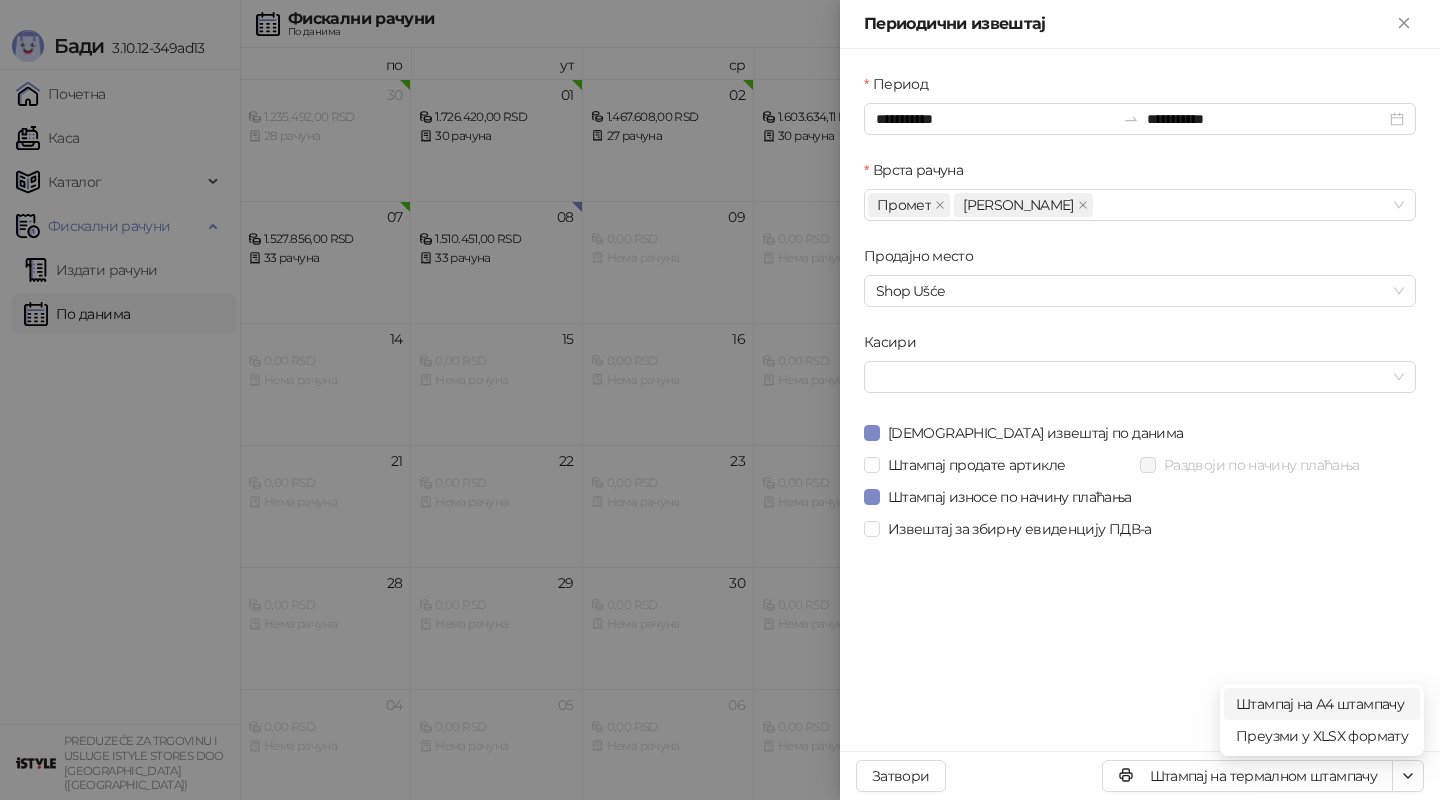 click on "Штампај на А4 штампачу" at bounding box center (1322, 704) 